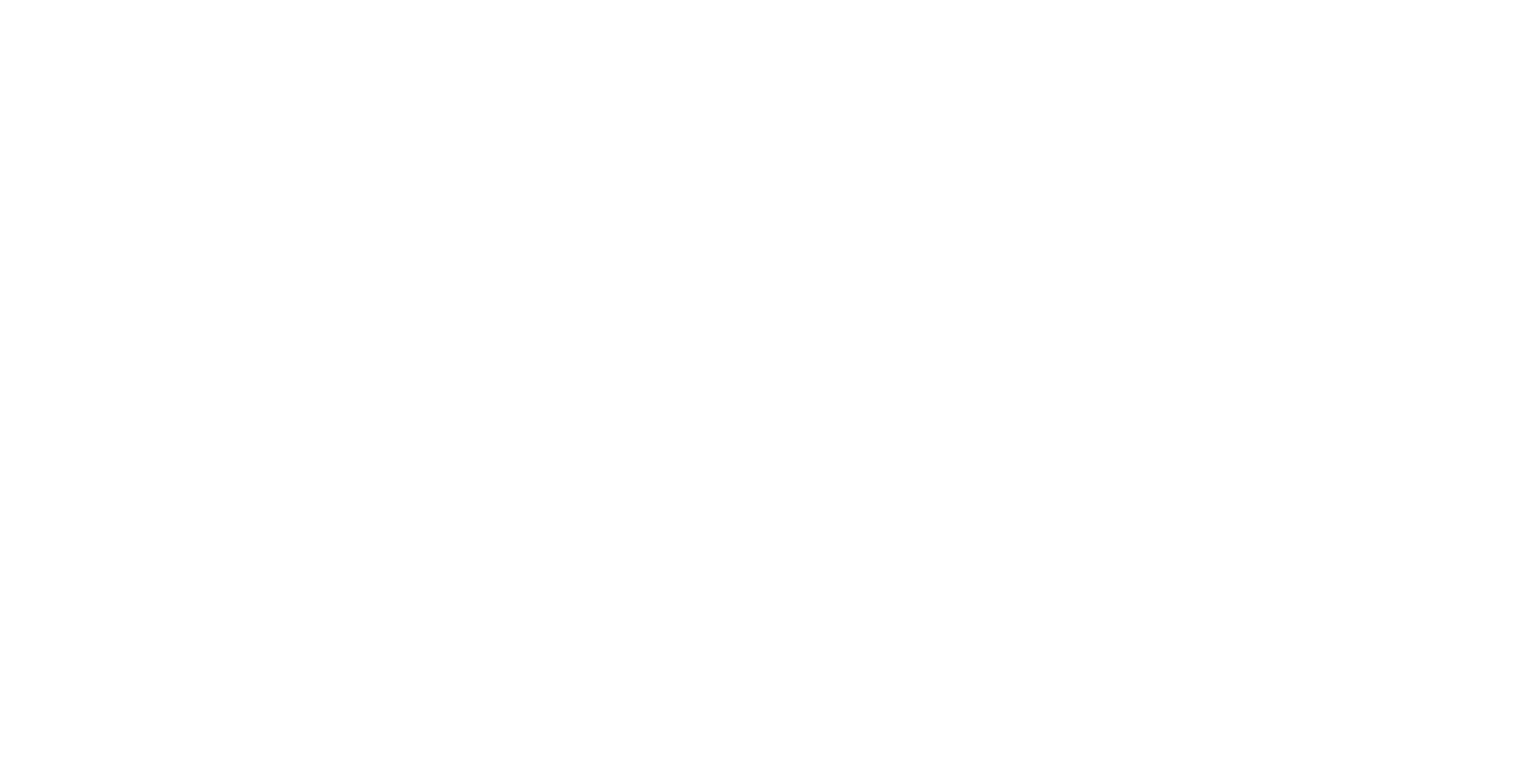 scroll, scrollTop: 0, scrollLeft: 0, axis: both 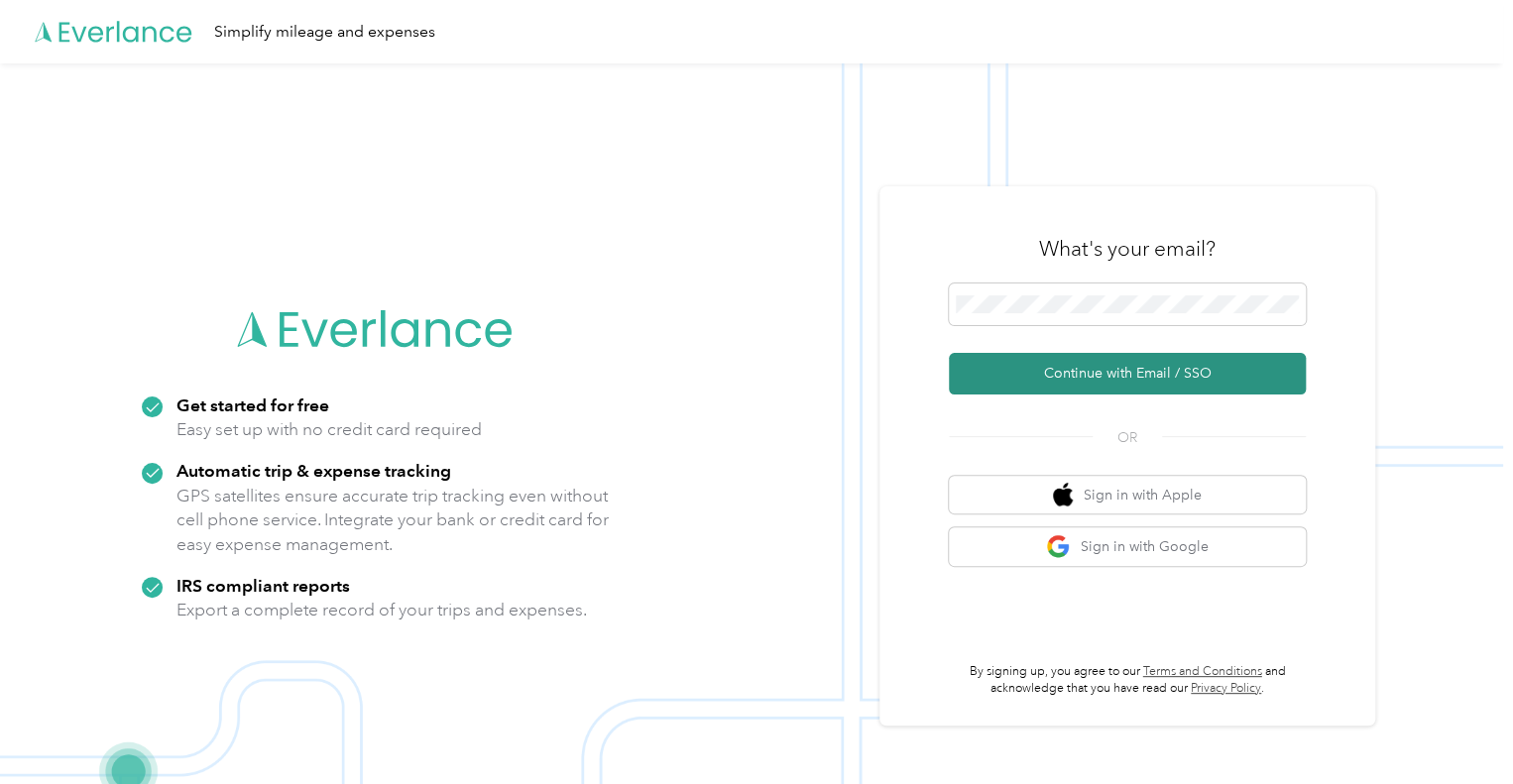 click on "Continue with Email / SSO" at bounding box center (1127, 374) 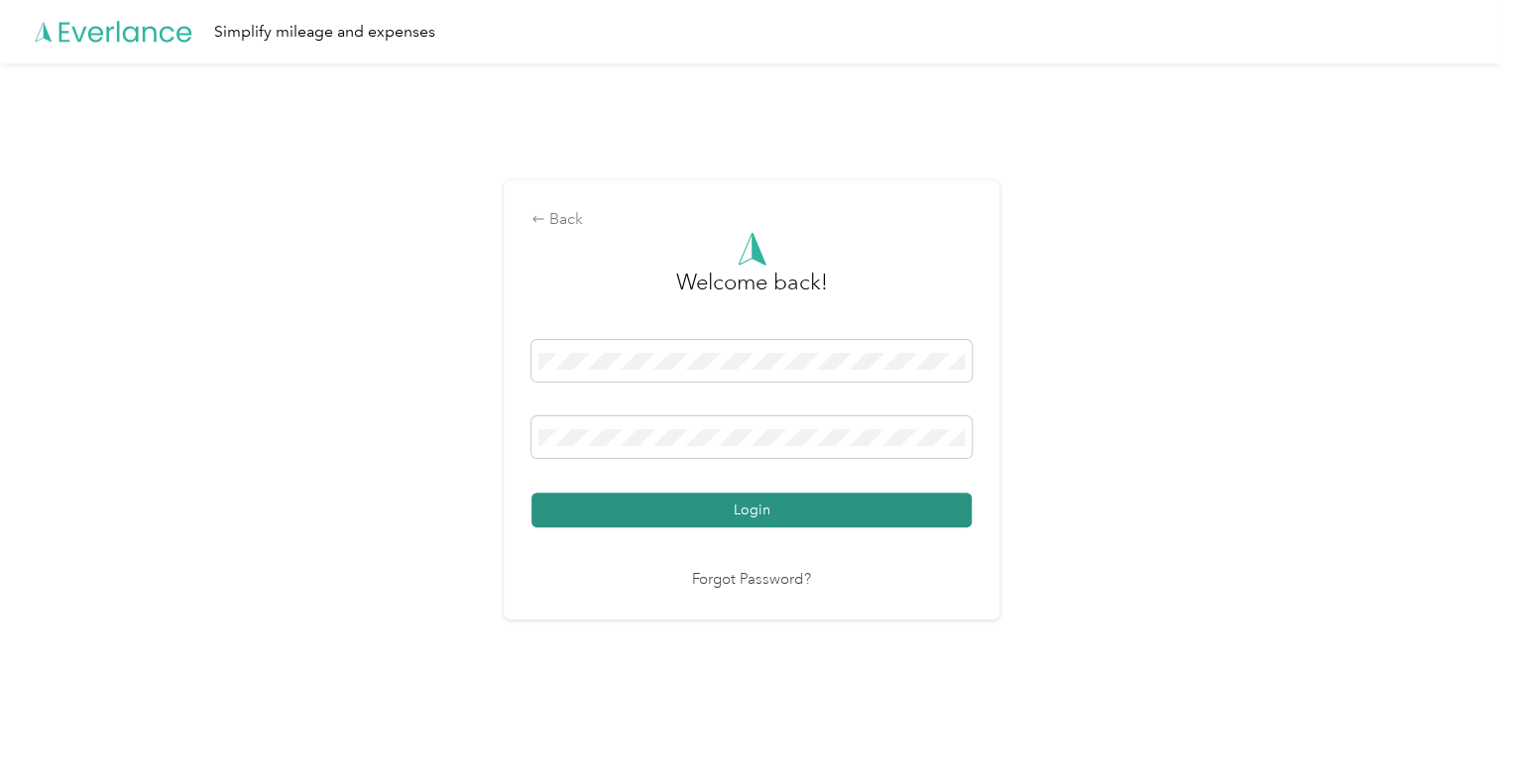 click on "Login" at bounding box center [752, 509] 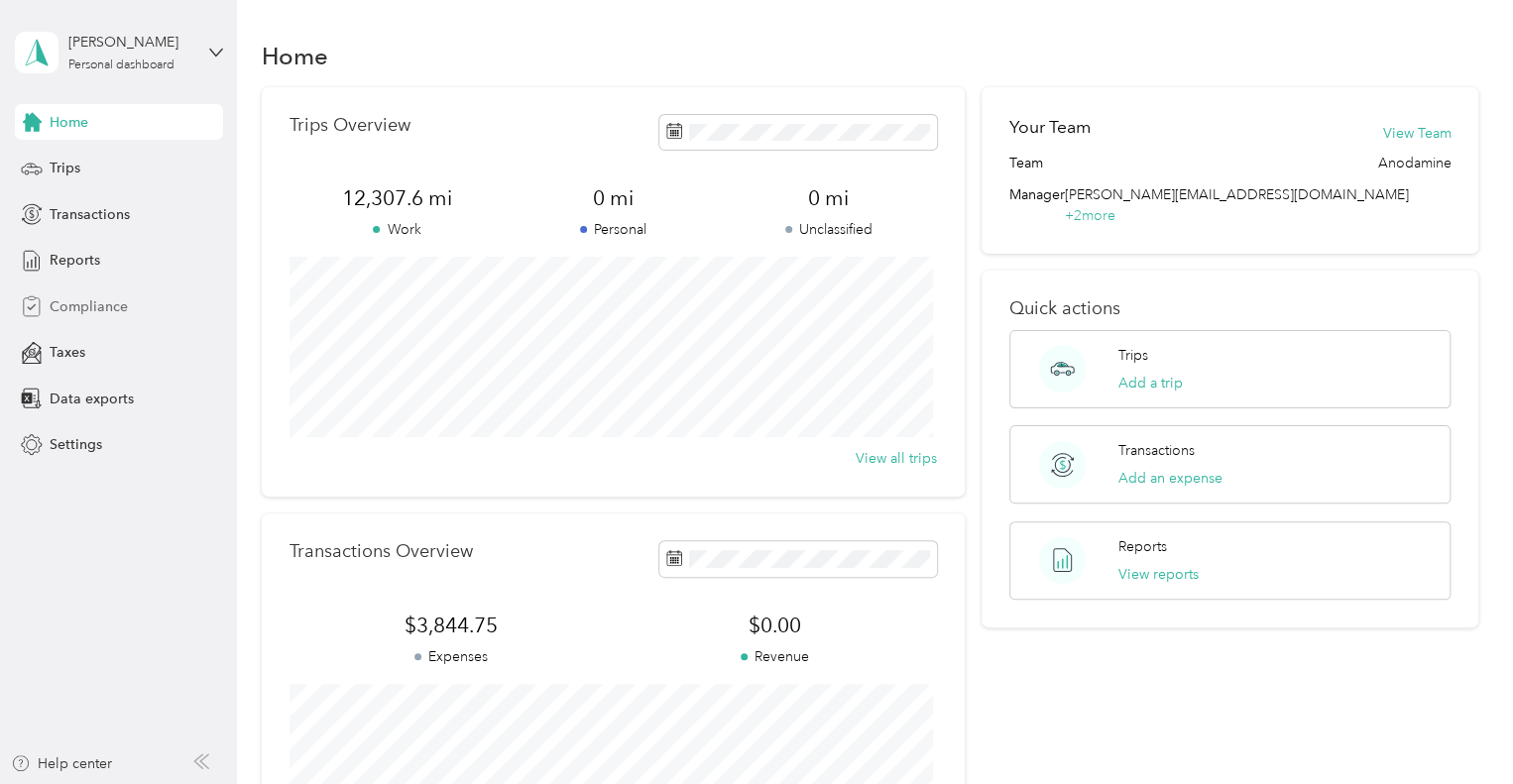 click on "Compliance" at bounding box center [88, 306] 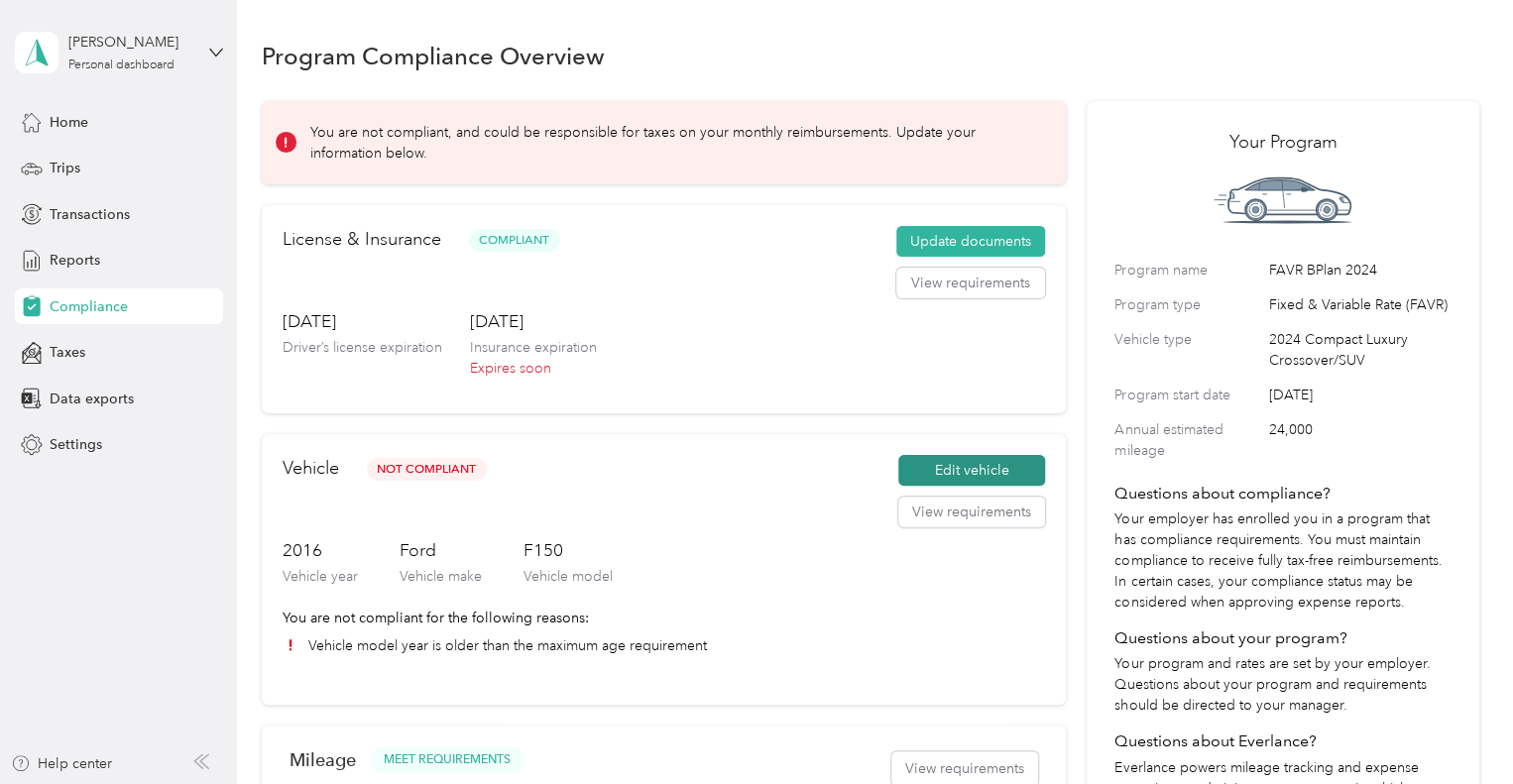 click on "Edit vehicle" at bounding box center [972, 471] 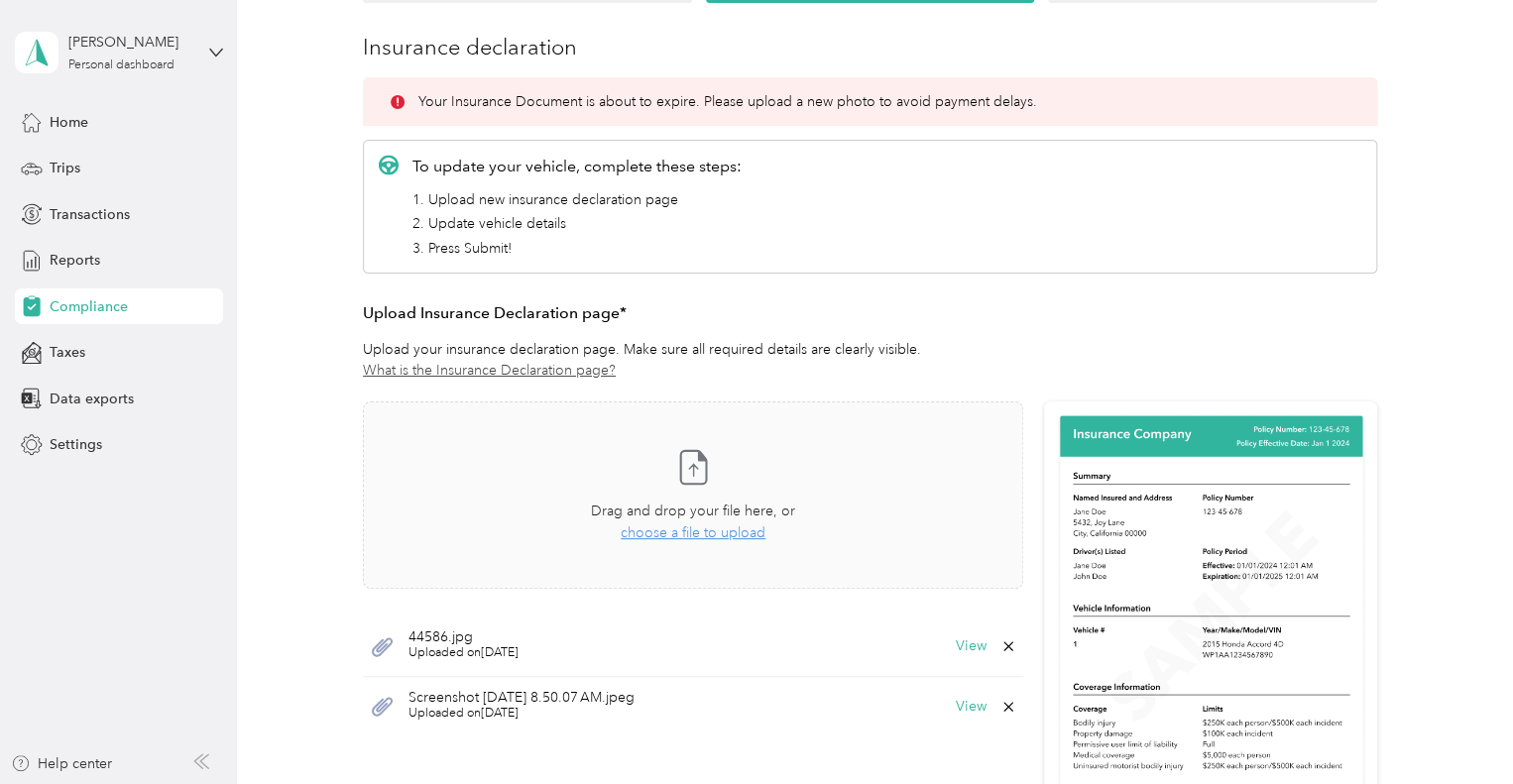 scroll, scrollTop: 209, scrollLeft: 0, axis: vertical 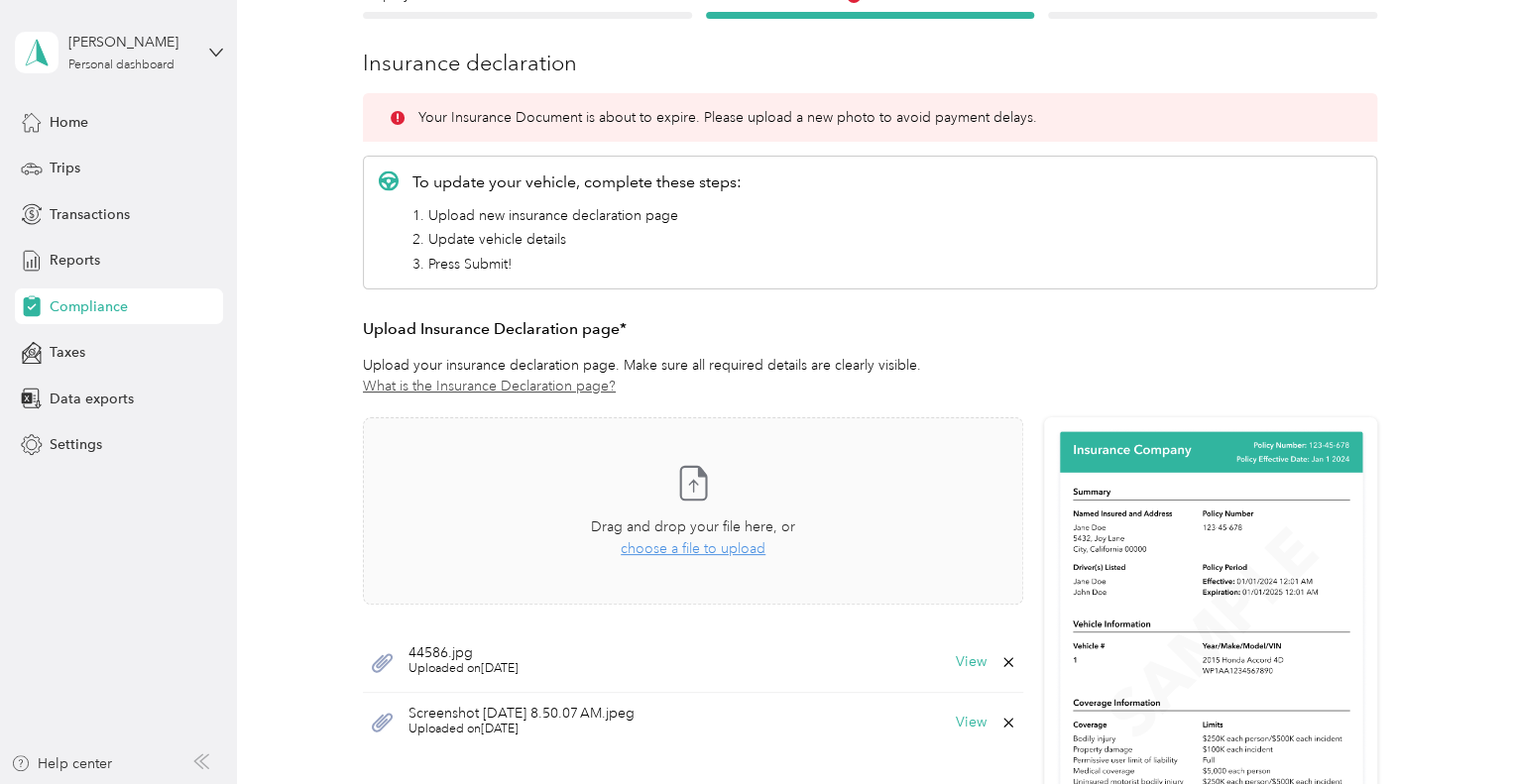 click 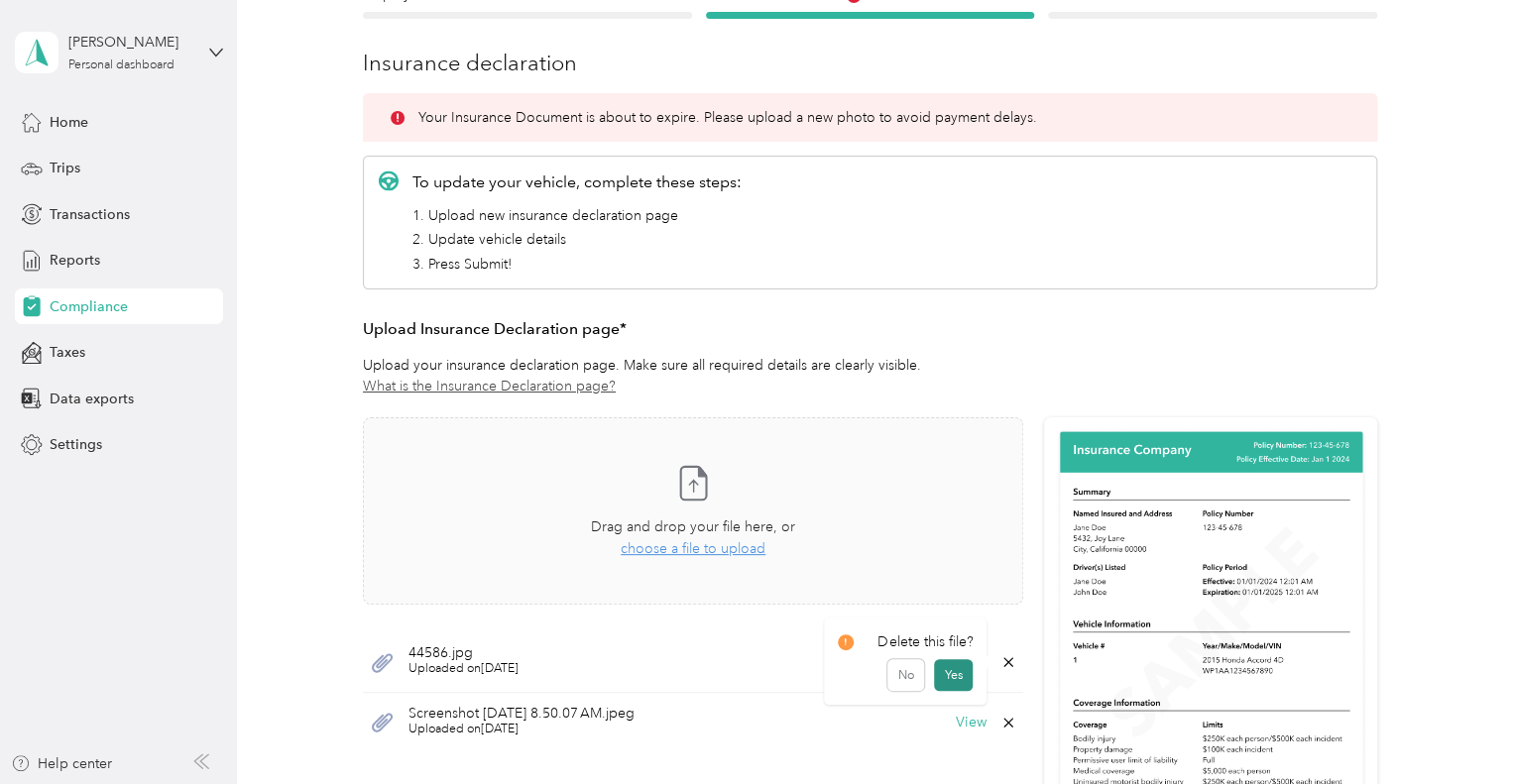 click on "Yes" at bounding box center [953, 675] 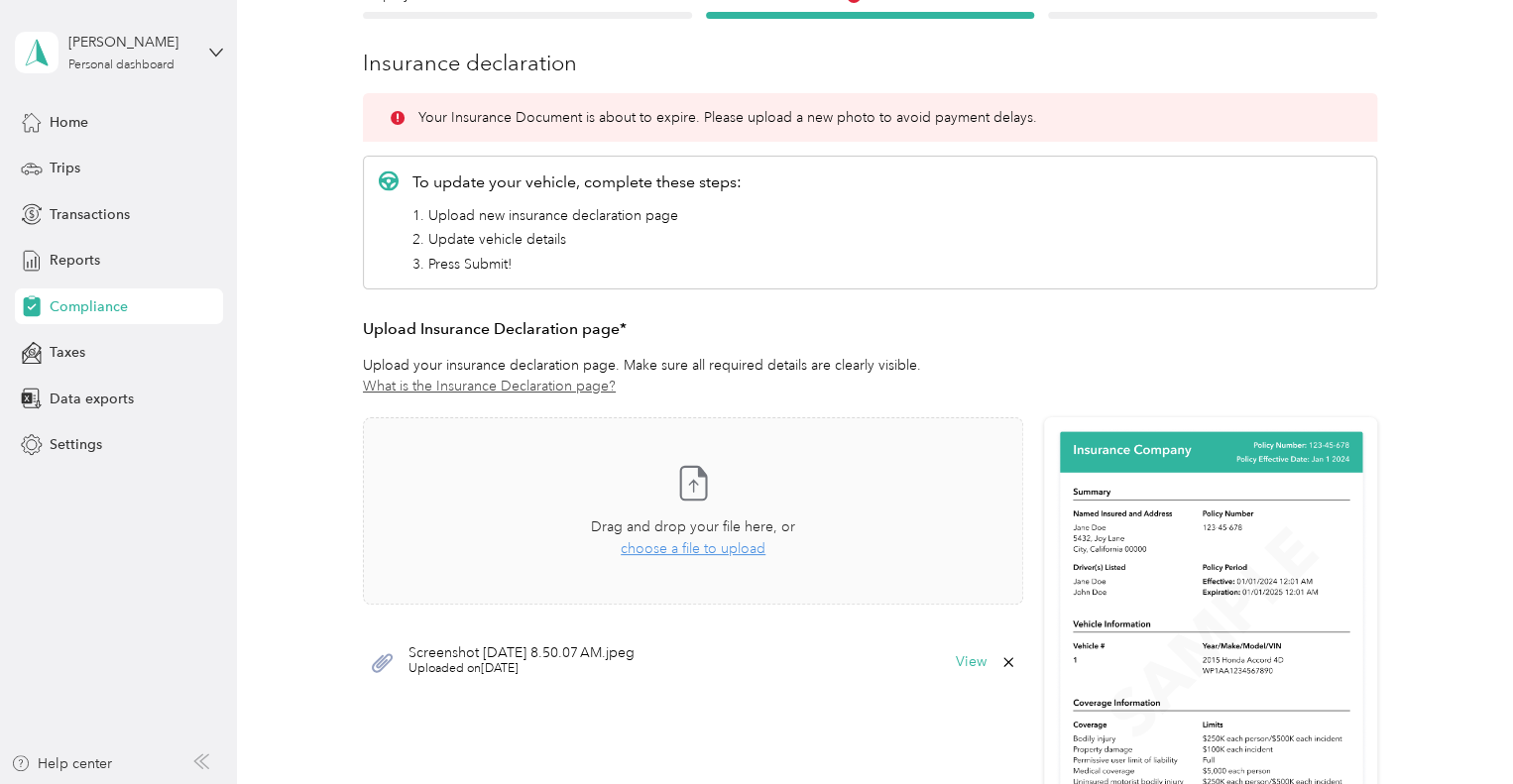click on "Uploaded on  [DATE]" at bounding box center (522, 669) 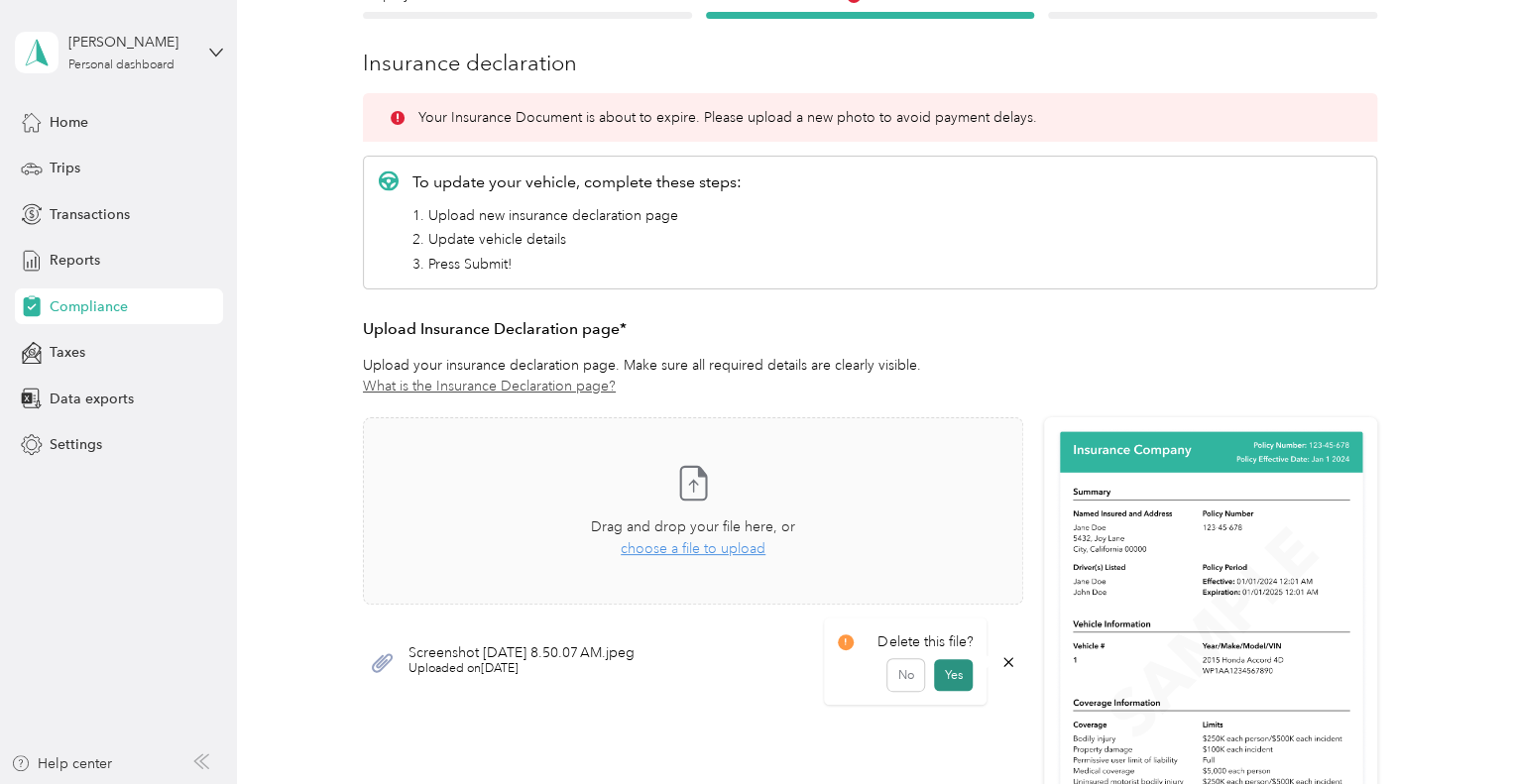 click on "Yes" at bounding box center [953, 675] 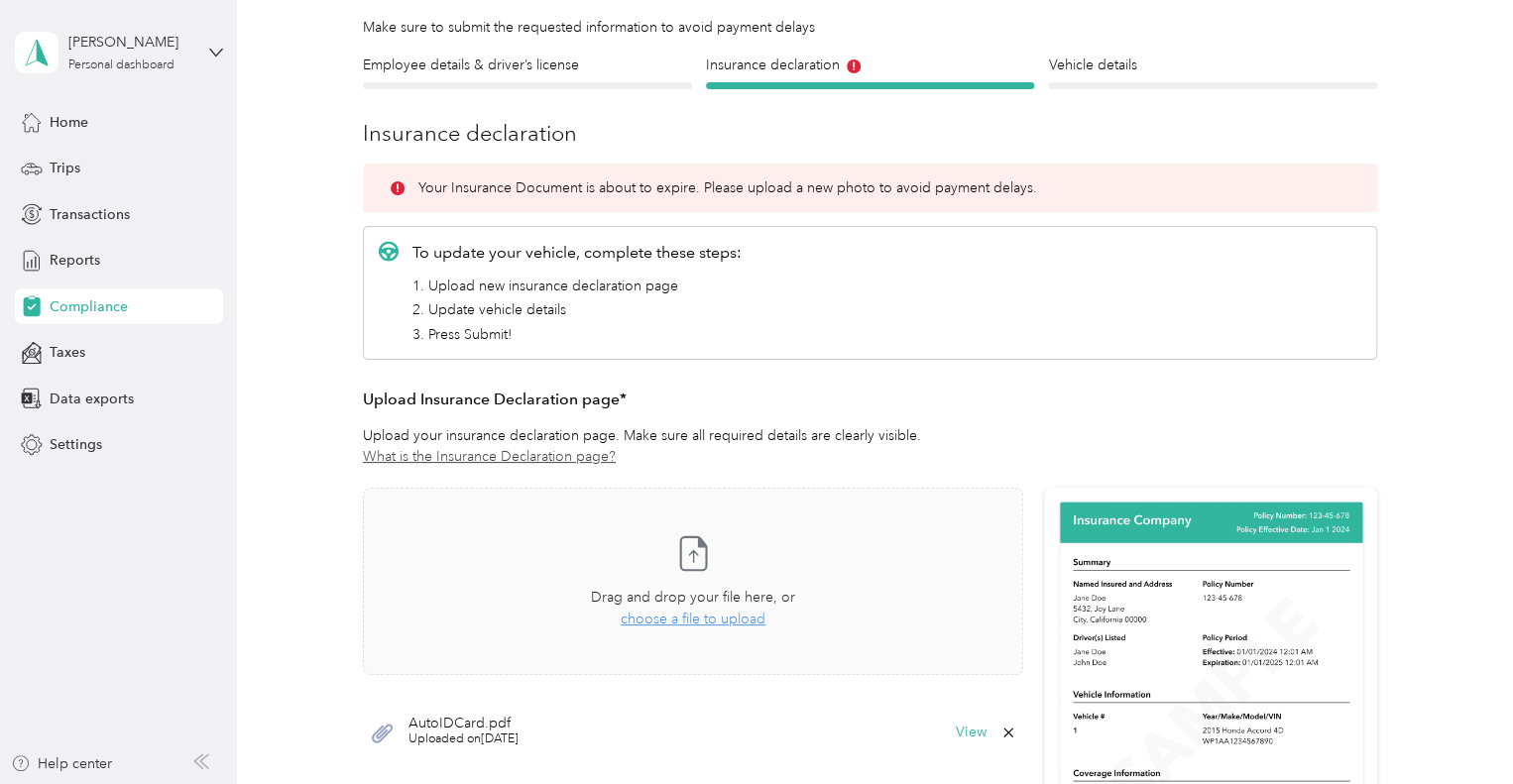 scroll, scrollTop: 110, scrollLeft: 0, axis: vertical 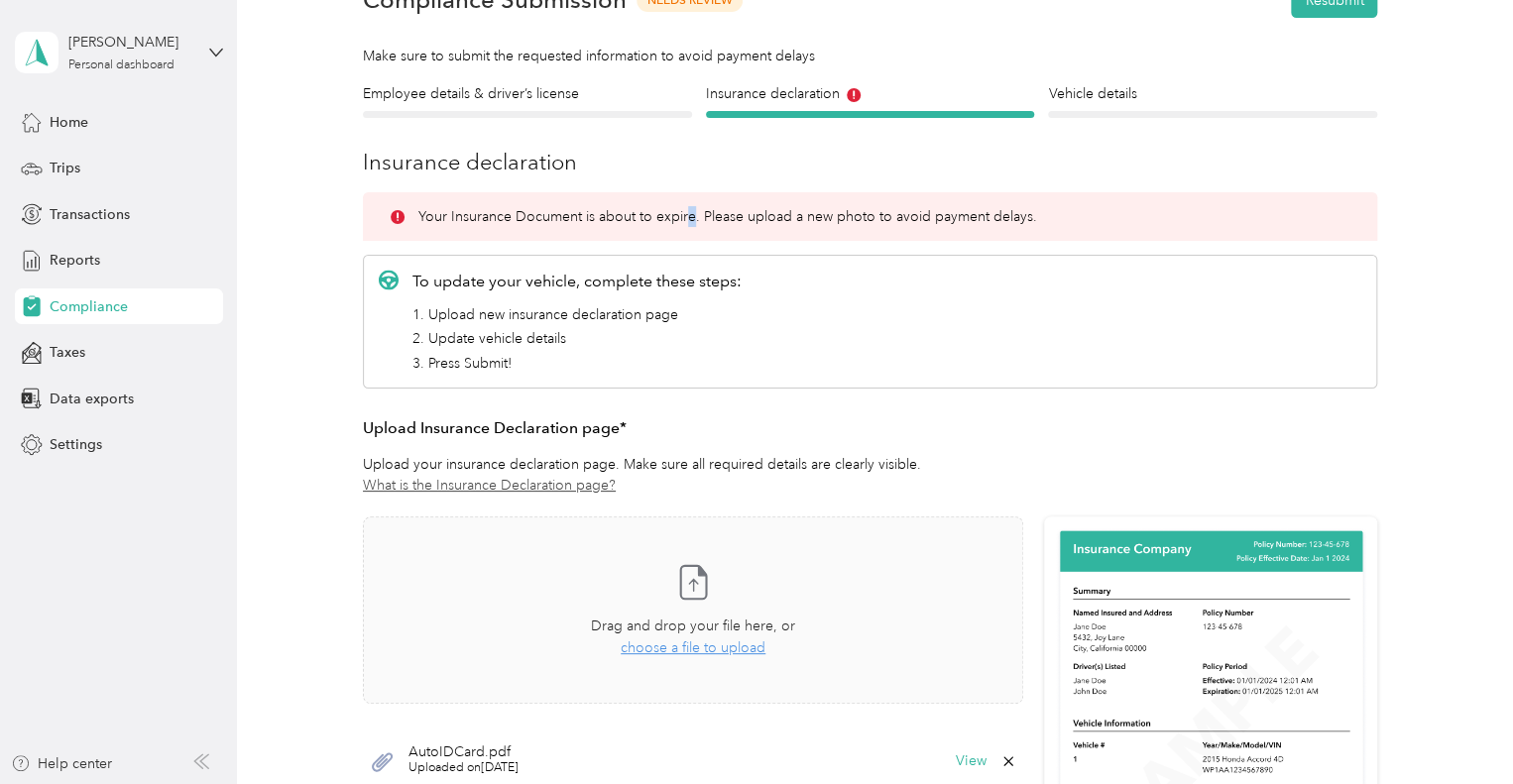 drag, startPoint x: 686, startPoint y: 225, endPoint x: 706, endPoint y: 225, distance: 20 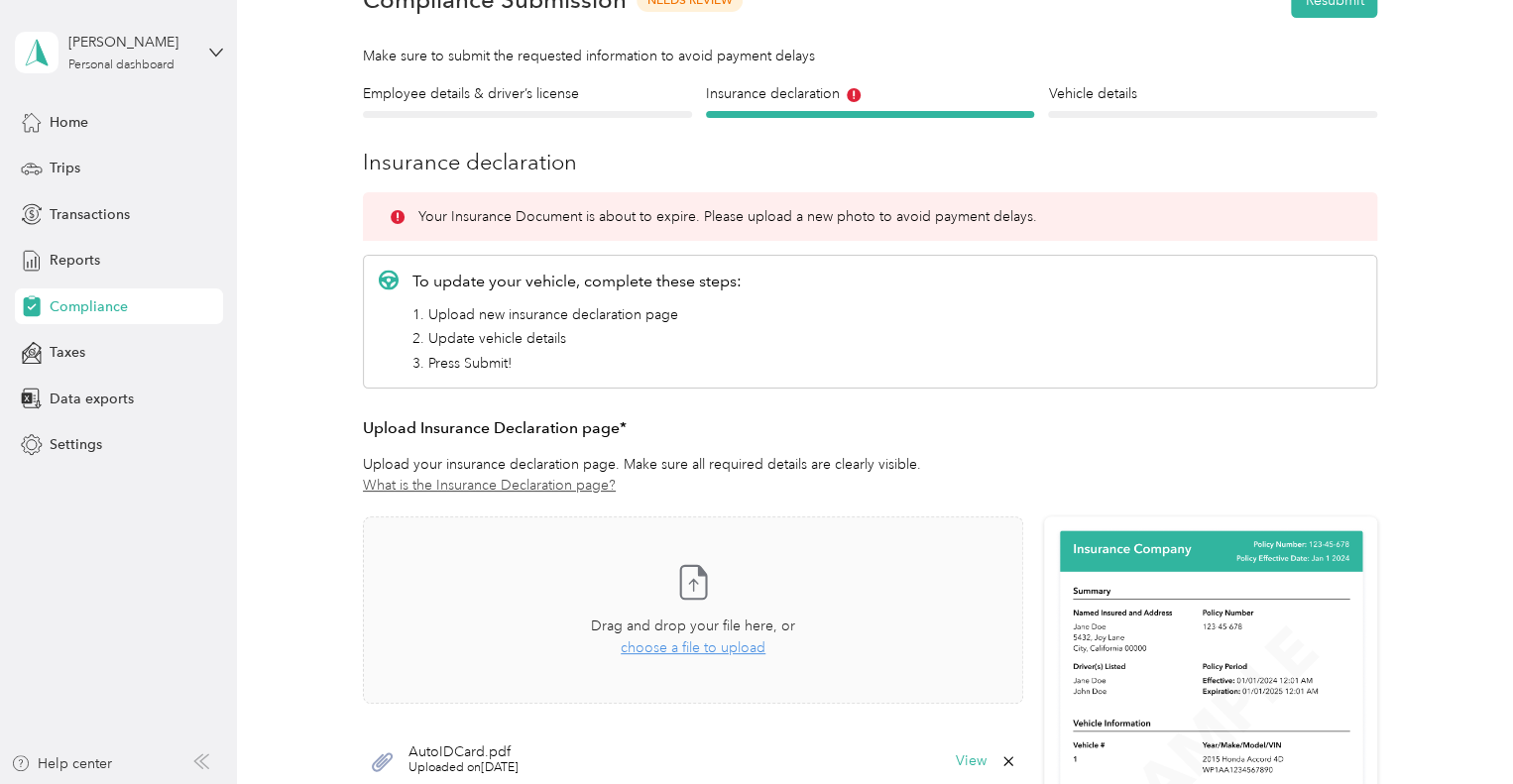 click on "To update your vehicle, complete these steps: 1. Upload new insurance declaration page 2. Update vehicle details 3. Press Submit!" at bounding box center (870, 321) 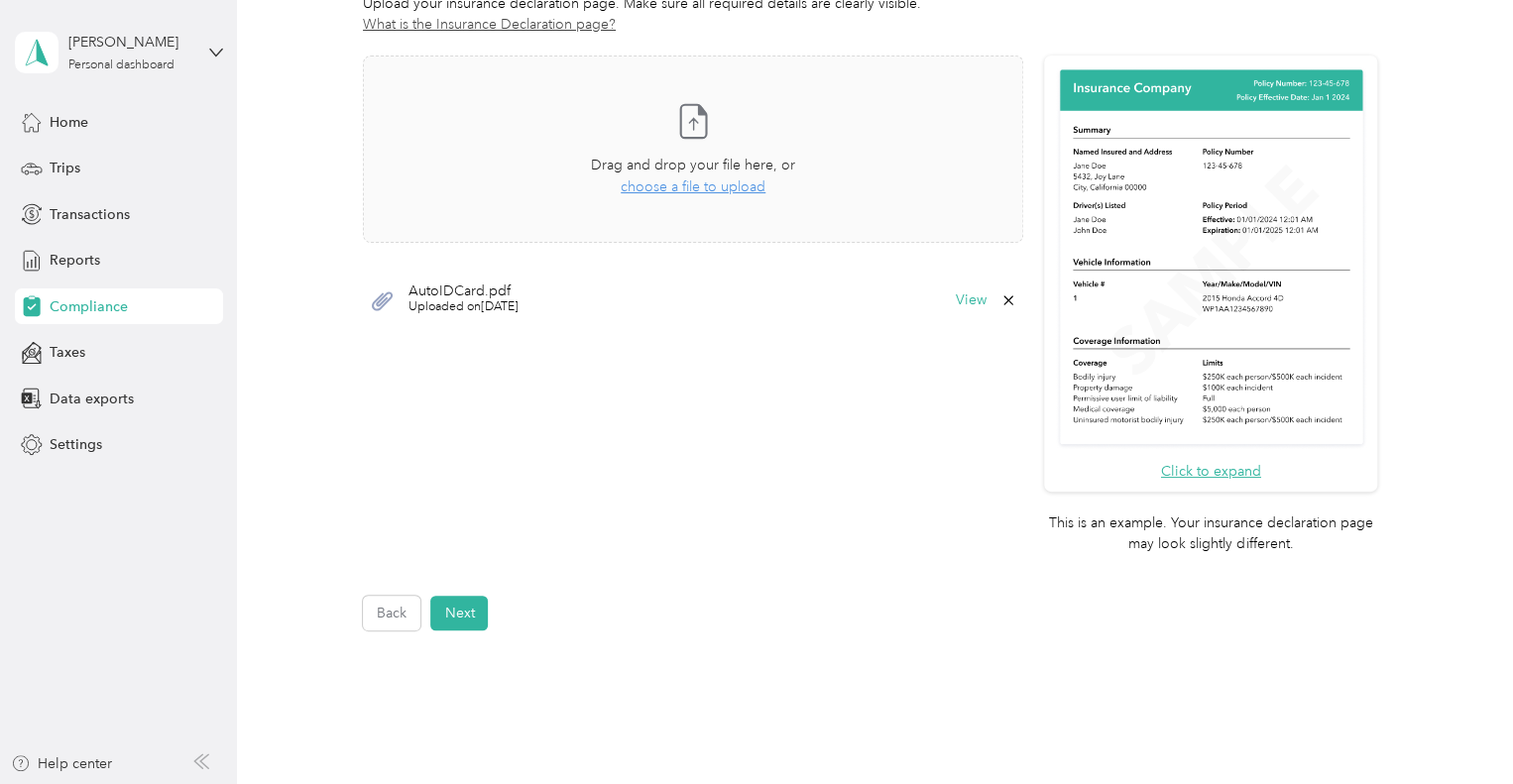 scroll, scrollTop: 705, scrollLeft: 0, axis: vertical 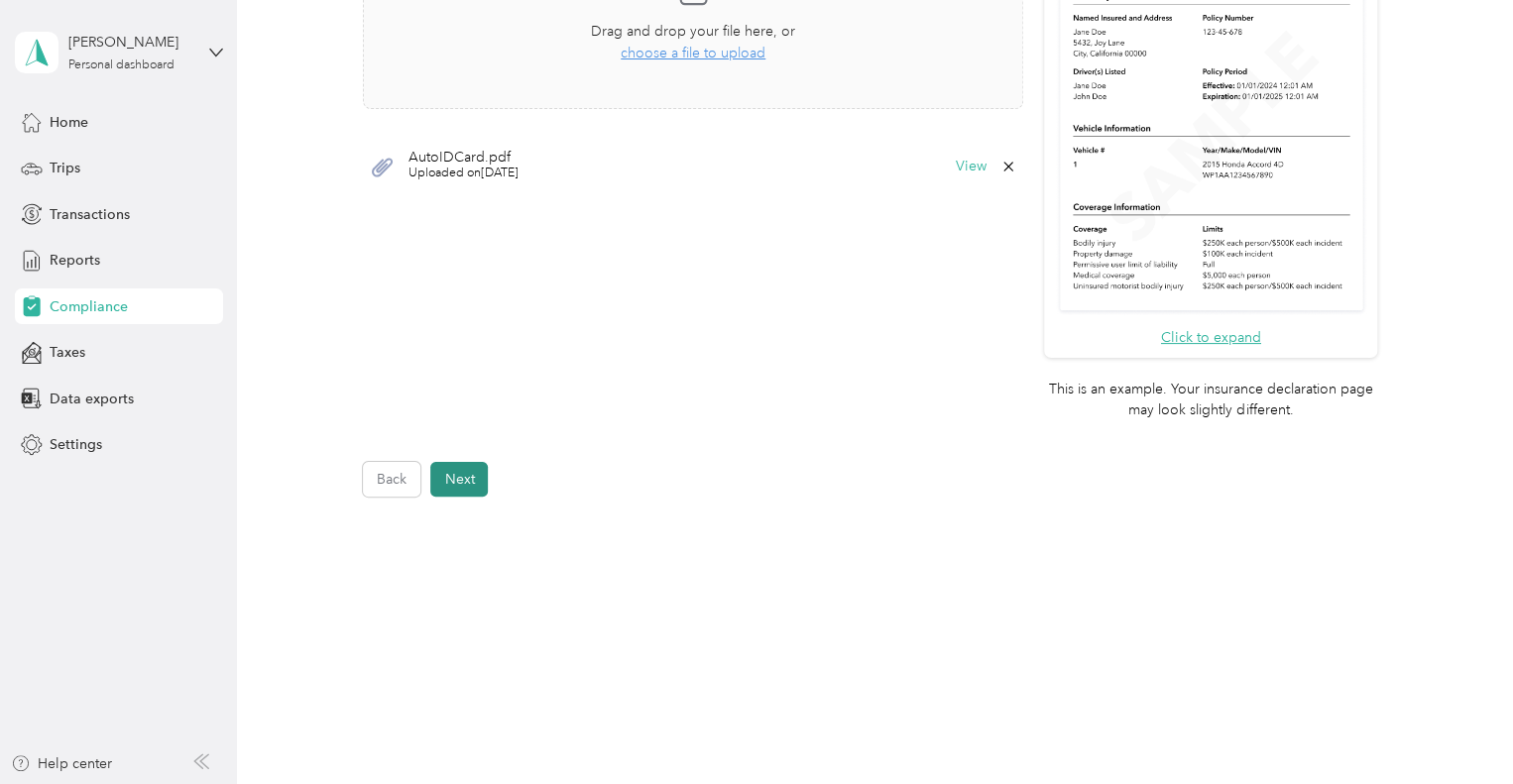 click on "Next" at bounding box center (459, 479) 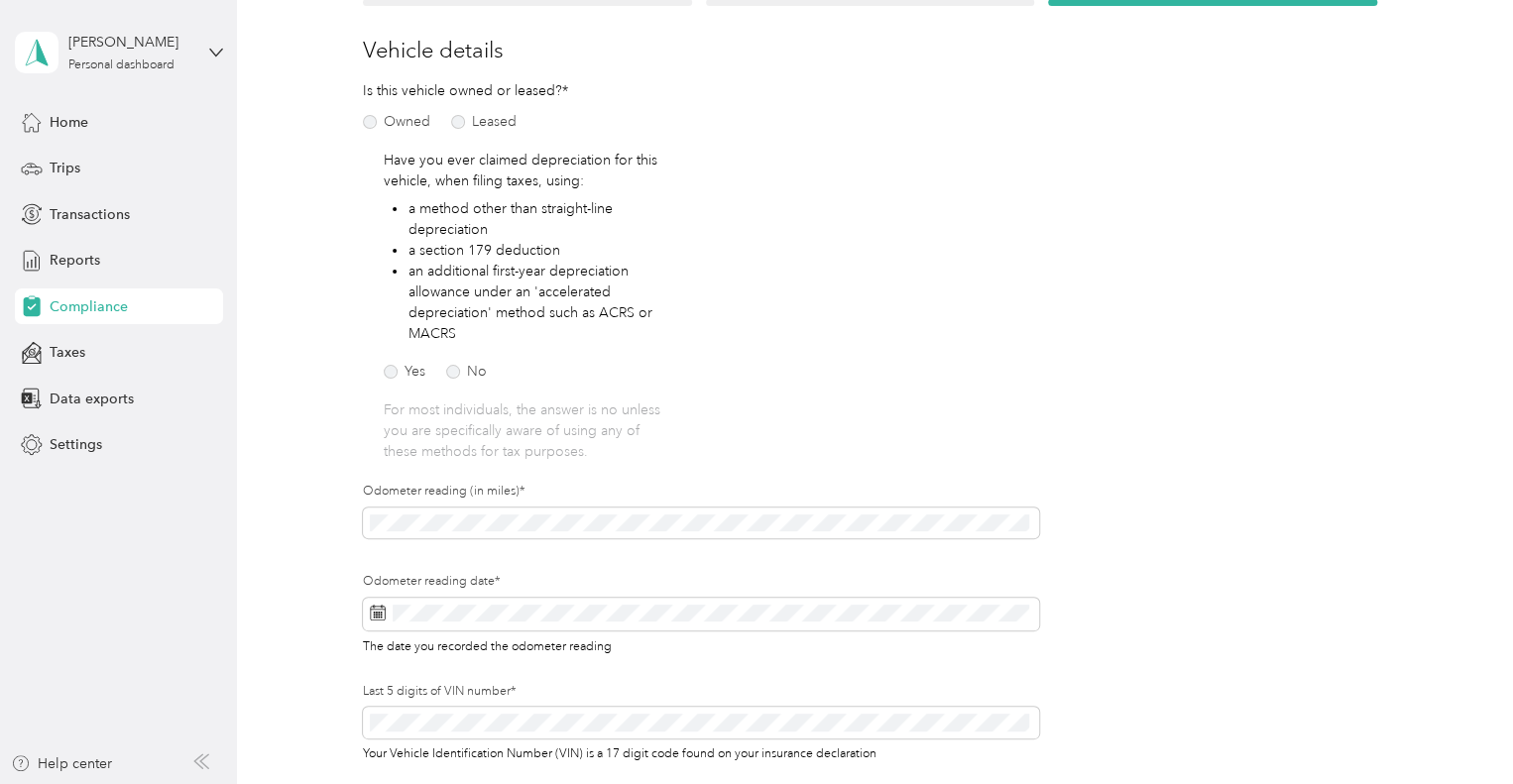 scroll, scrollTop: 321, scrollLeft: 0, axis: vertical 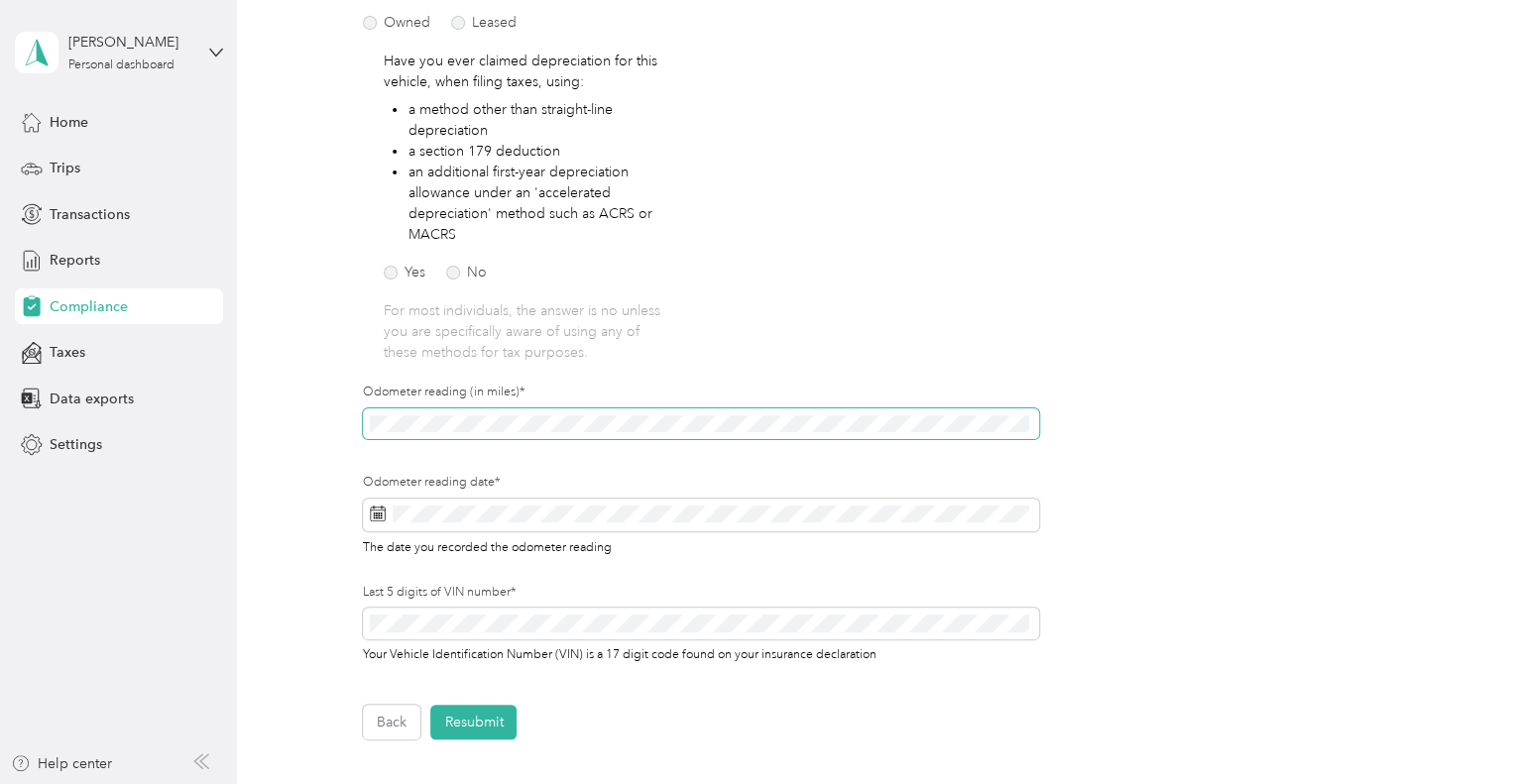 click on "Employee details & driver’s license License Insurance declaration Insurance Vehicle details Vehicle Vehicle details First name*   Last name*   Mobile number*   Upload Driver's License* Upload an image of the FRONT of your license. Ensure that all details are visible. Take a photo or choose a photo from your library Drag and drop your file here, or choose a file to upload IMG_2114.jpeg Uploaded on  [DATE] View To update your vehicle, complete these steps: 1. Upload new insurance declaration page 2. Update vehicle details 3. Press Submit! Upload Insurance Declaration page* Upload your insurance declaration page. Make sure all required details are clearly visible.   What is the Insurance Declaration page? Click to expand This is an example. Your insurance declaration page may look slightly different. Take a photo or choose a photo from your library Drag and drop your file here, or choose a file to upload AutoIDCard.pdf Uploaded on  [DATE] View Is this vehicle owned or leased?* Owned Leased Yes No" at bounding box center (871, 305) 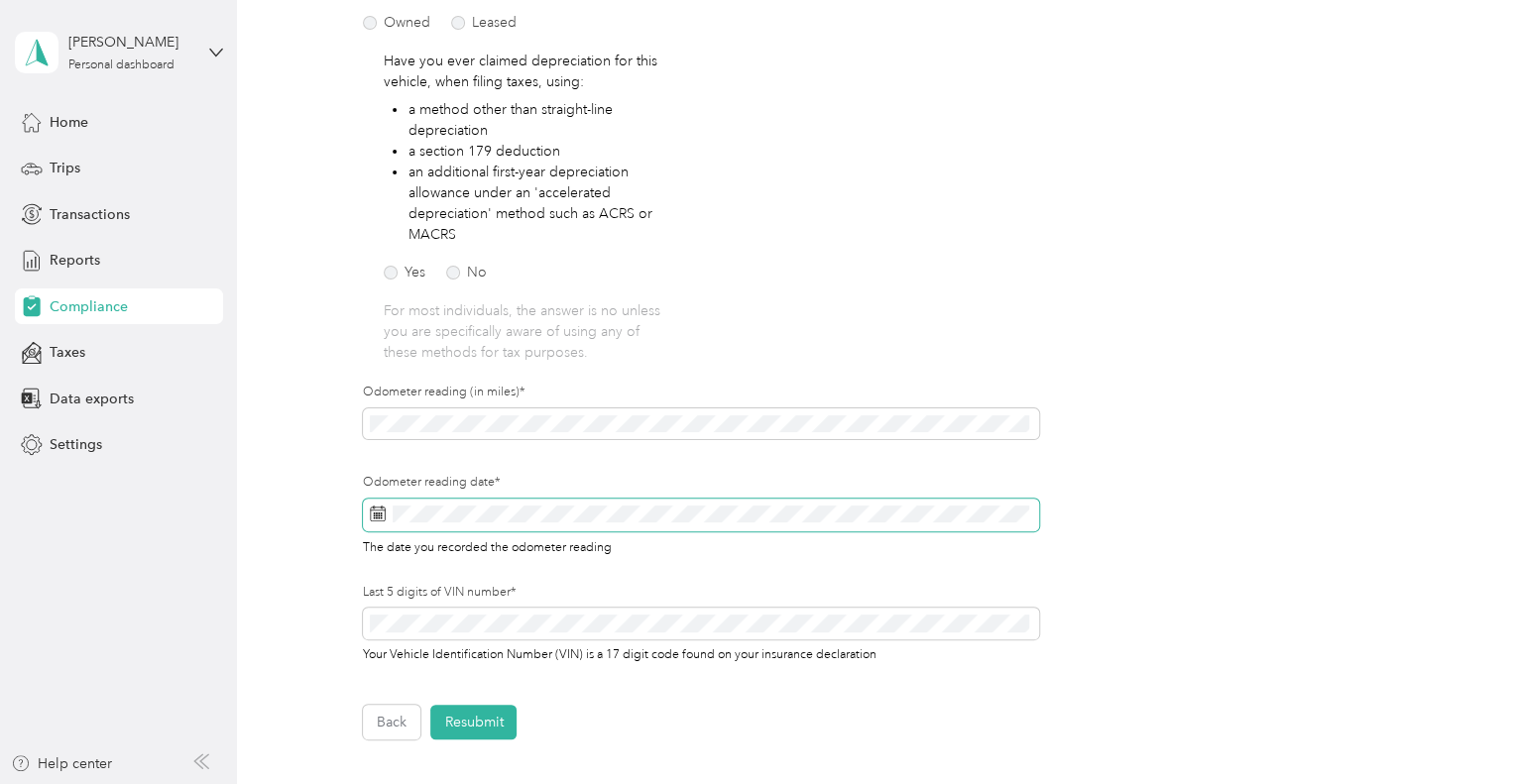 click 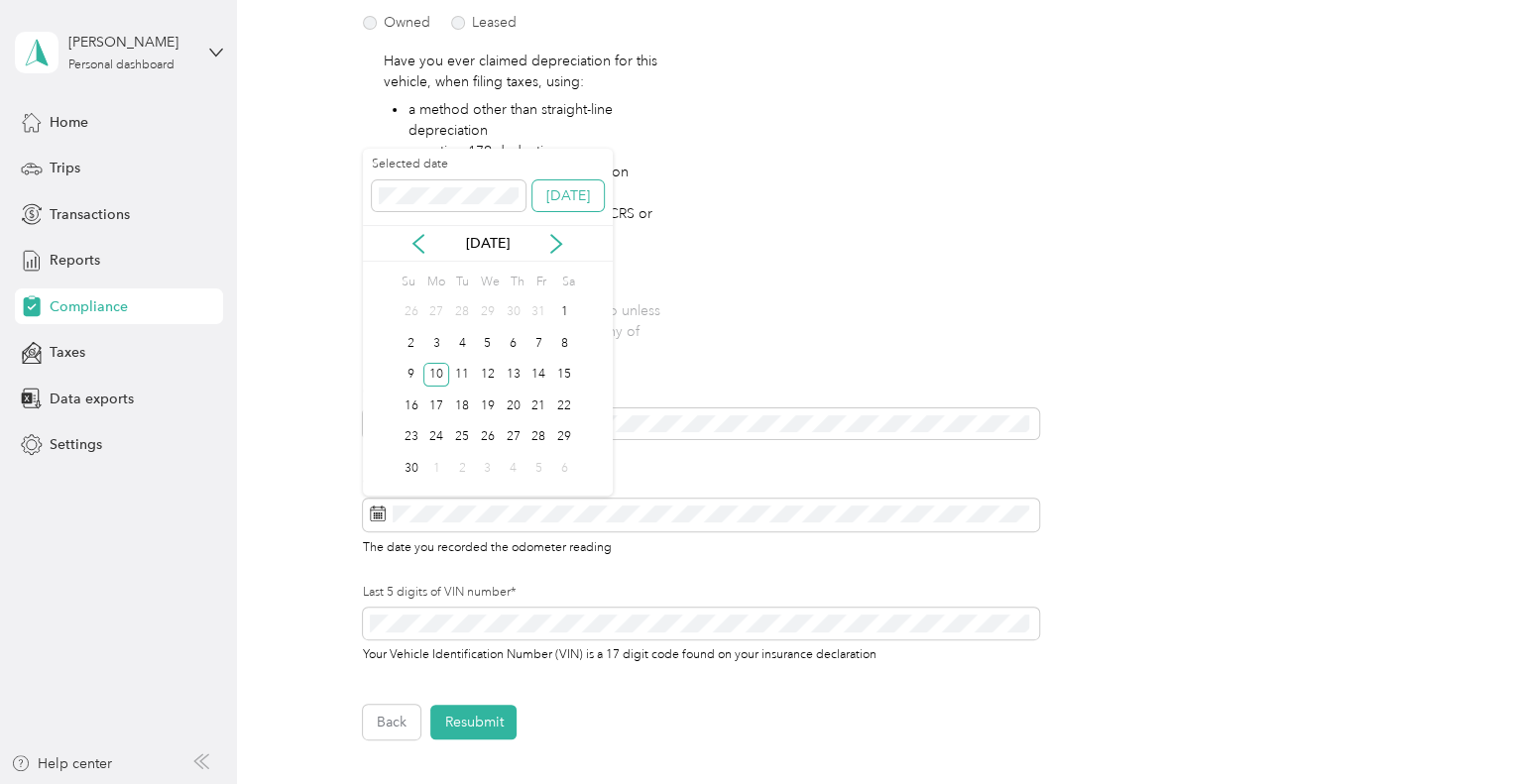 click on "[DATE]" at bounding box center [568, 196] 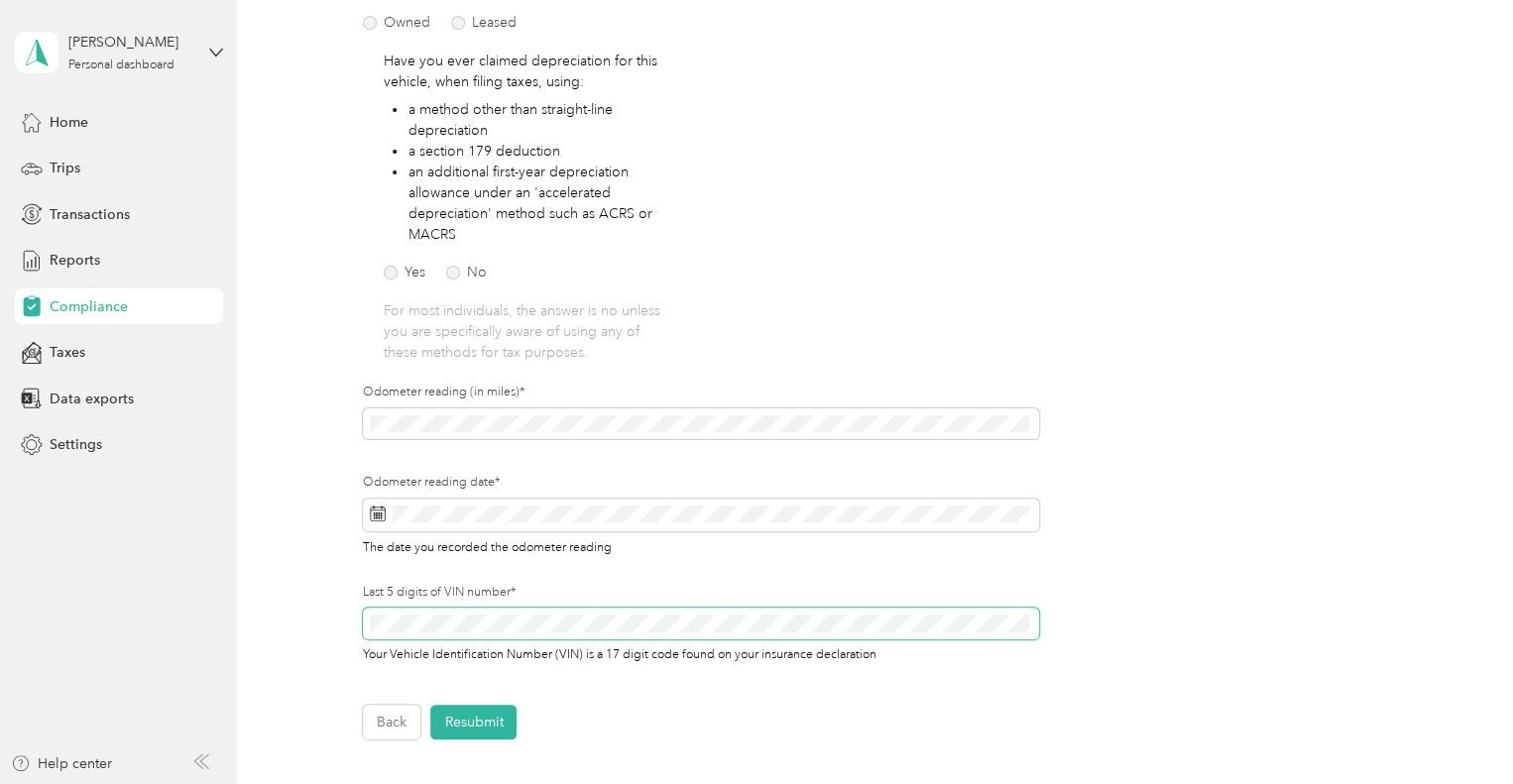 click on "Employee details & driver’s license License Insurance declaration Insurance Vehicle details Vehicle Vehicle details First name*   Last name*   Mobile number*   Upload Driver's License* Upload an image of the FRONT of your license. Ensure that all details are visible. Take a photo or choose a photo from your library Drag and drop your file here, or choose a file to upload IMG_2114.jpeg Uploaded on  [DATE] View To update your vehicle, complete these steps: 1. Upload new insurance declaration page 2. Update vehicle details 3. Press Submit! Upload Insurance Declaration page* Upload your insurance declaration page. Make sure all required details are clearly visible.   What is the Insurance Declaration page? Click to expand This is an example. Your insurance declaration page may look slightly different. Take a photo or choose a photo from your library Drag and drop your file here, or choose a file to upload AutoIDCard.pdf Uploaded on  [DATE] View Is this vehicle owned or leased?* Owned Leased Yes No" at bounding box center (871, 305) 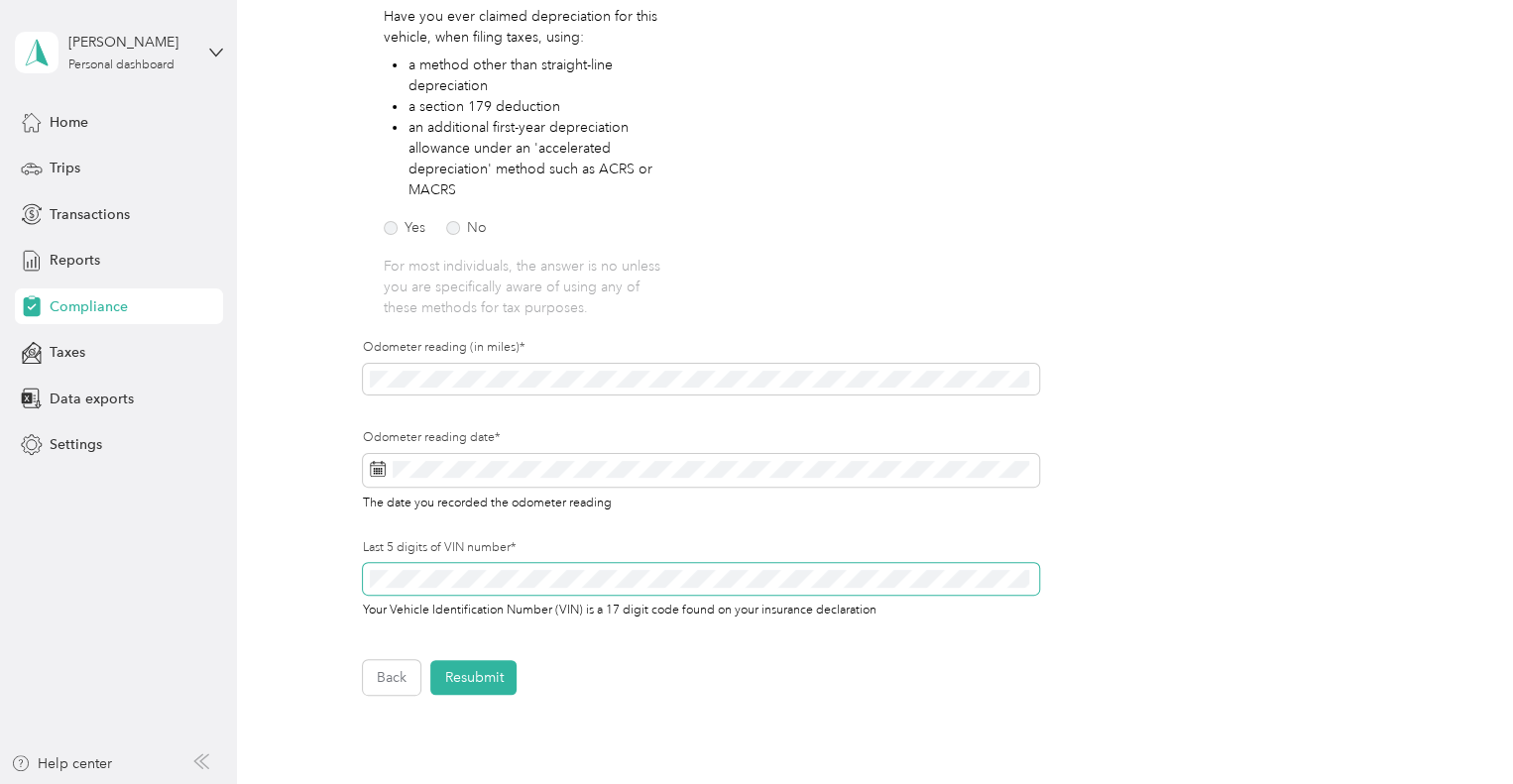 scroll, scrollTop: 0, scrollLeft: 0, axis: both 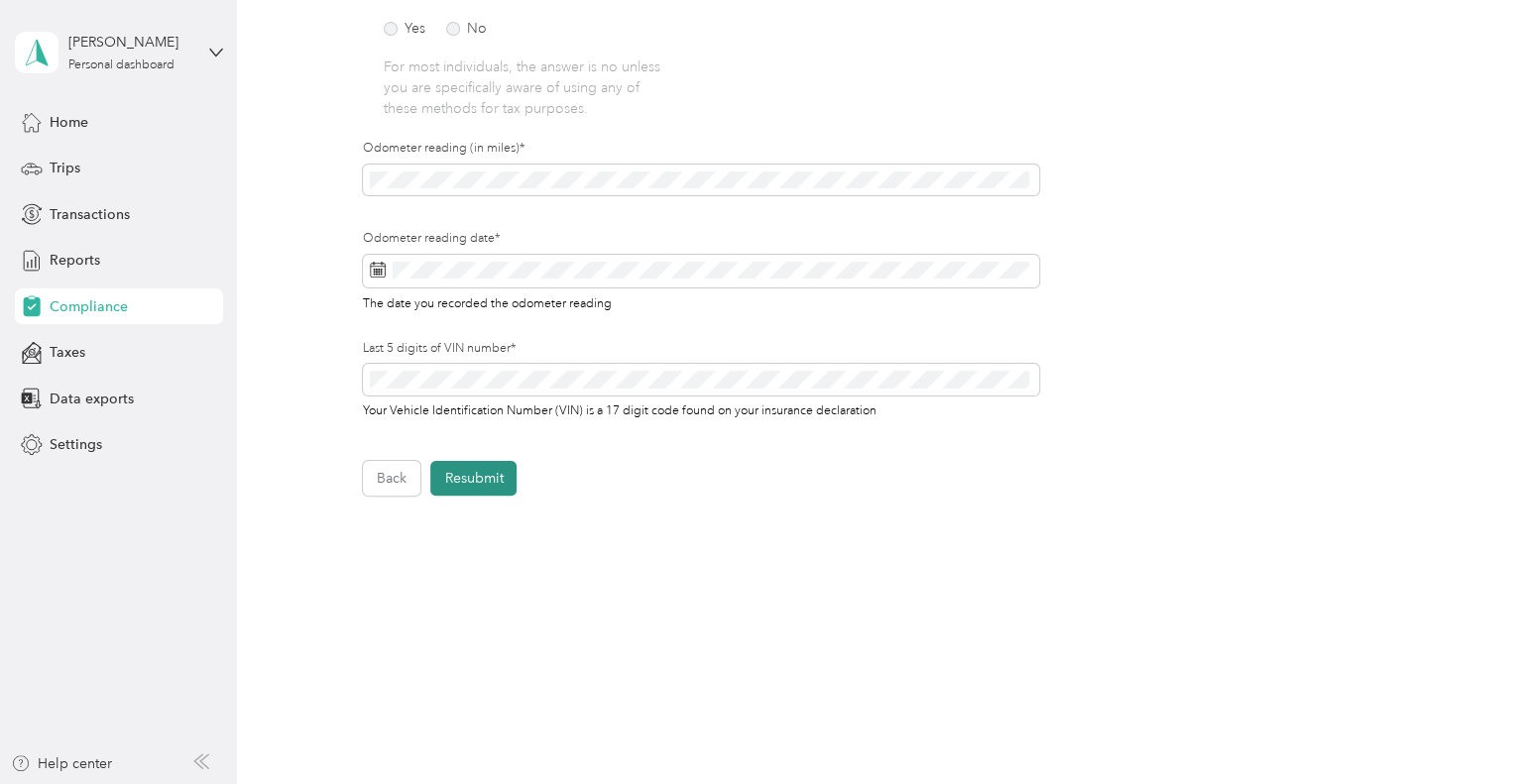 click on "Resubmit" at bounding box center [473, 478] 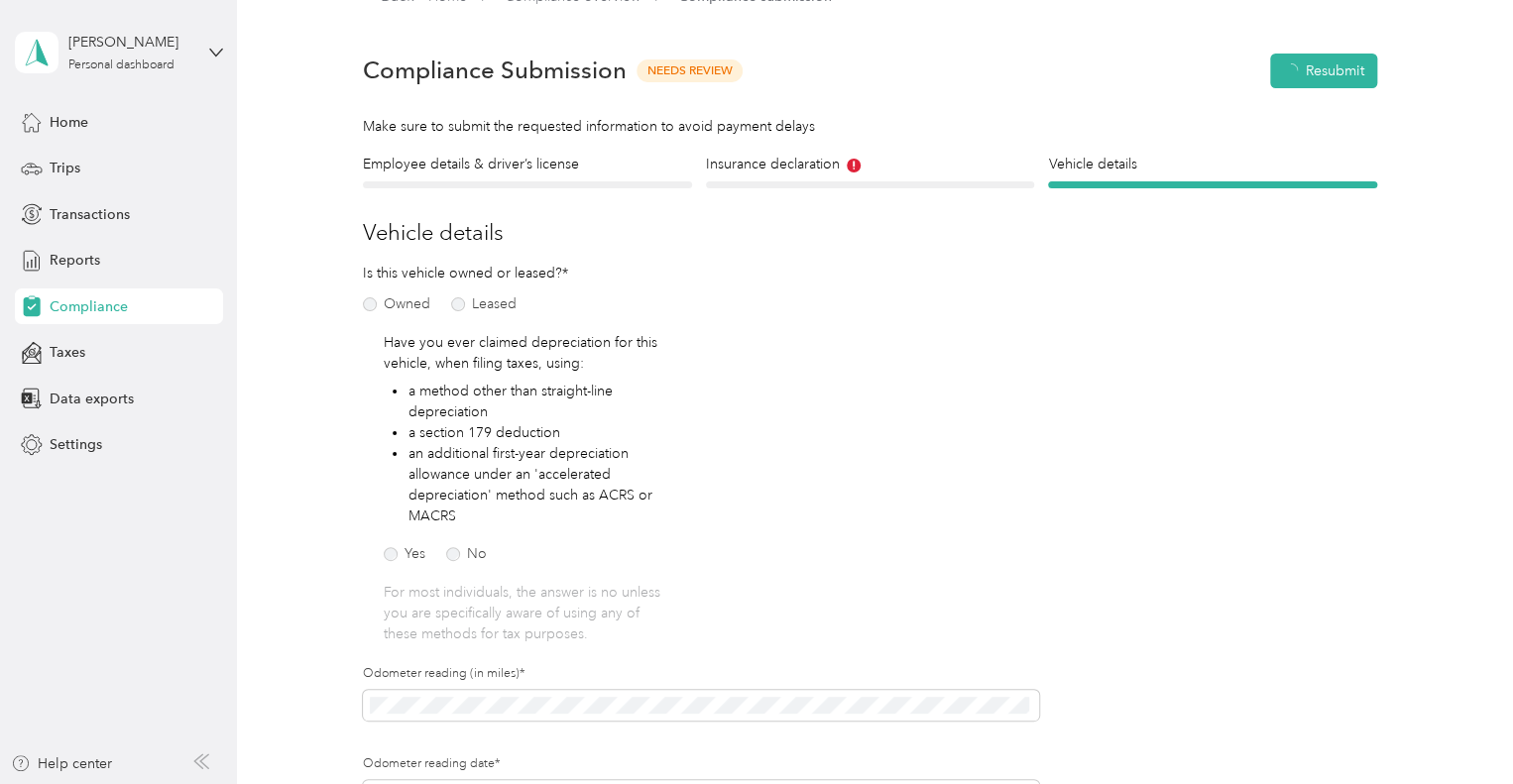 scroll, scrollTop: 24, scrollLeft: 0, axis: vertical 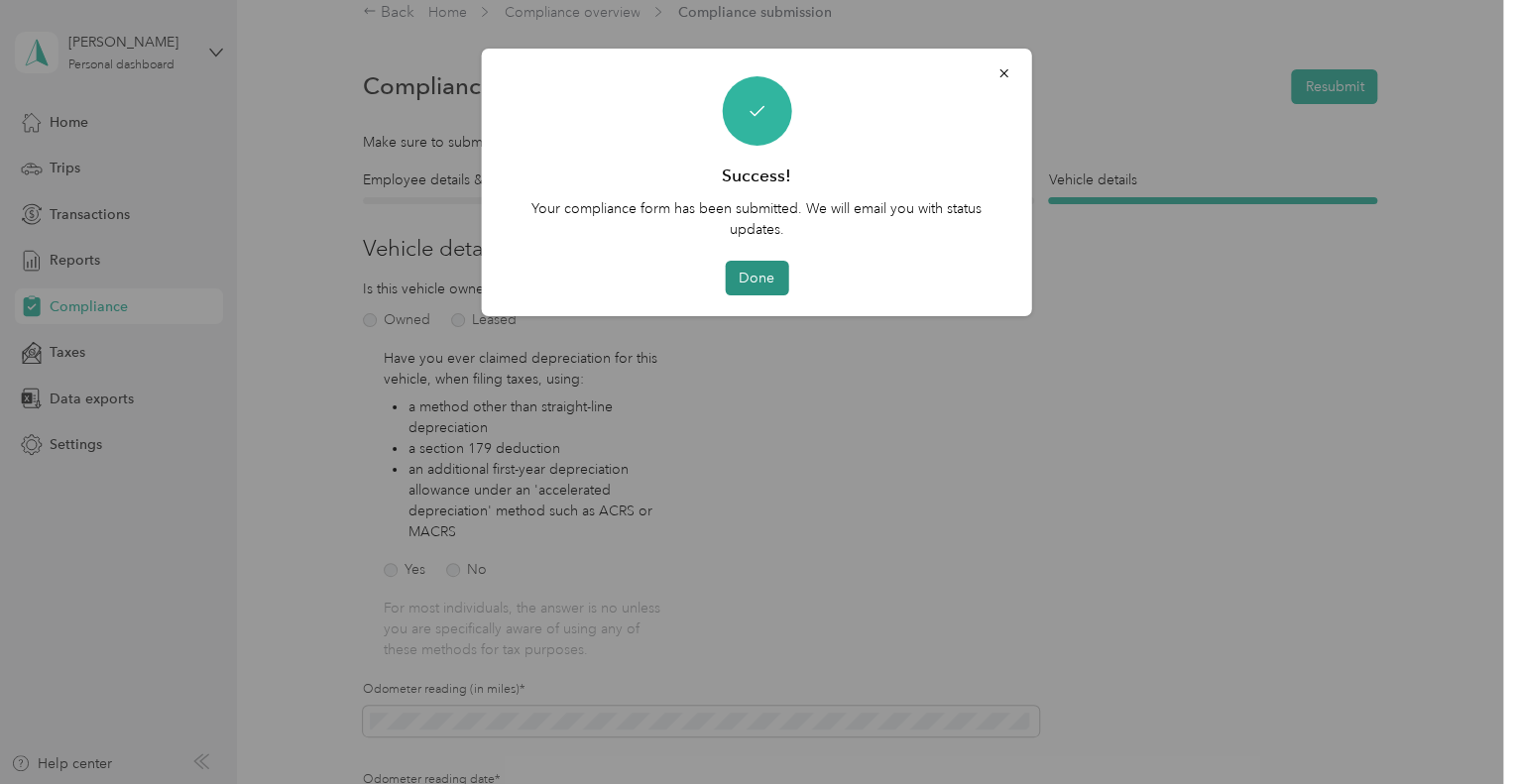 click on "Done" at bounding box center [756, 278] 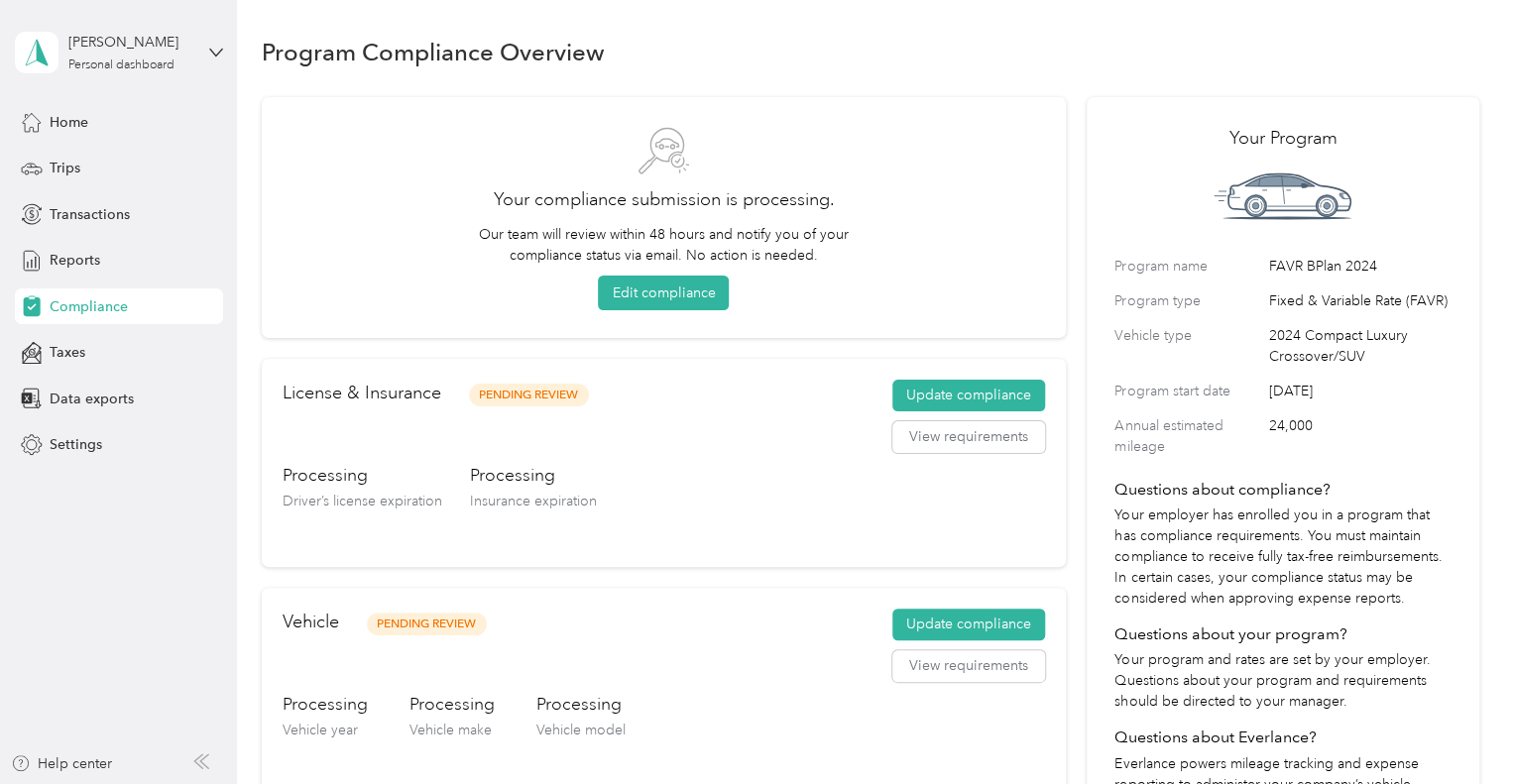 scroll, scrollTop: 0, scrollLeft: 0, axis: both 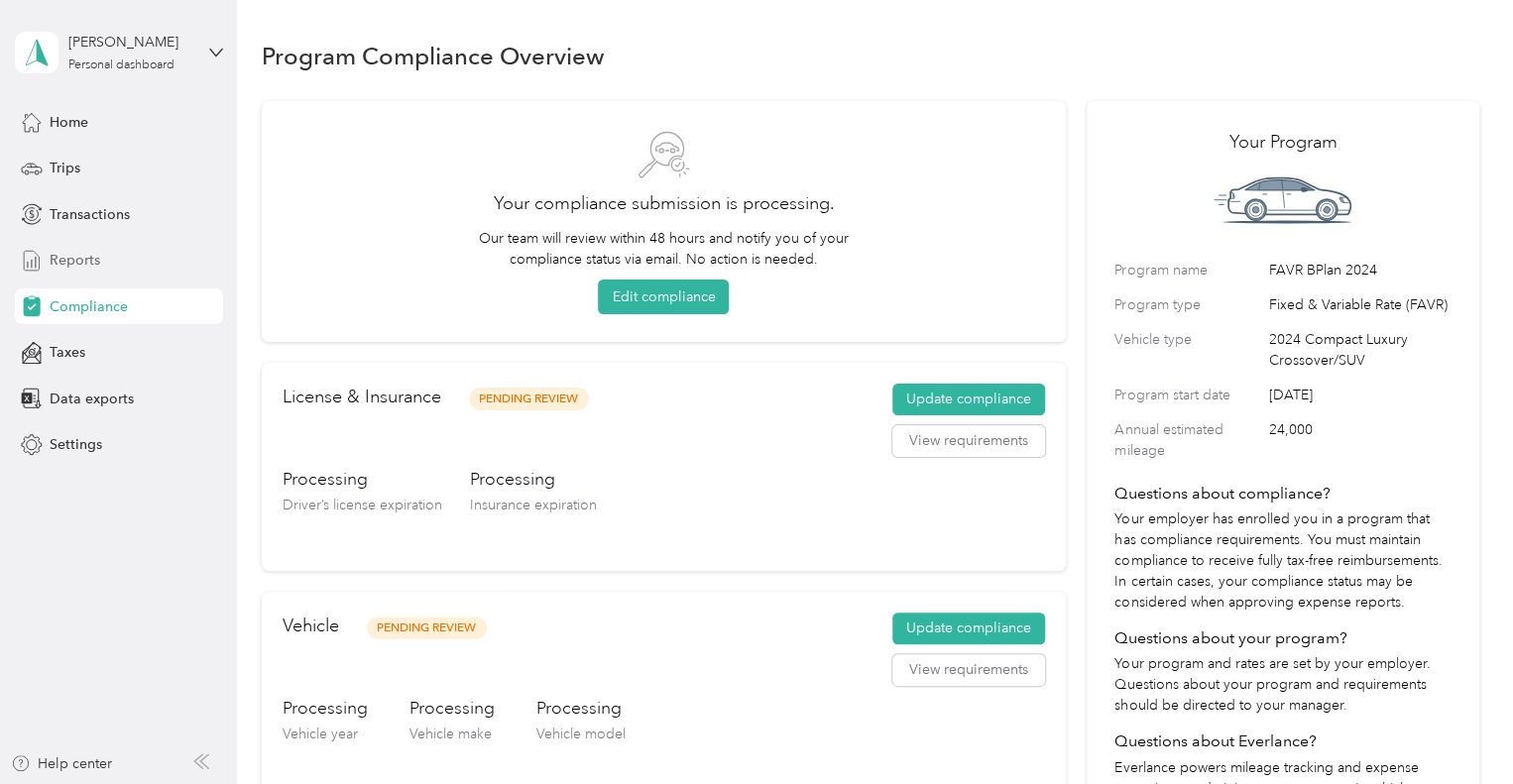 click on "Reports" at bounding box center (74, 260) 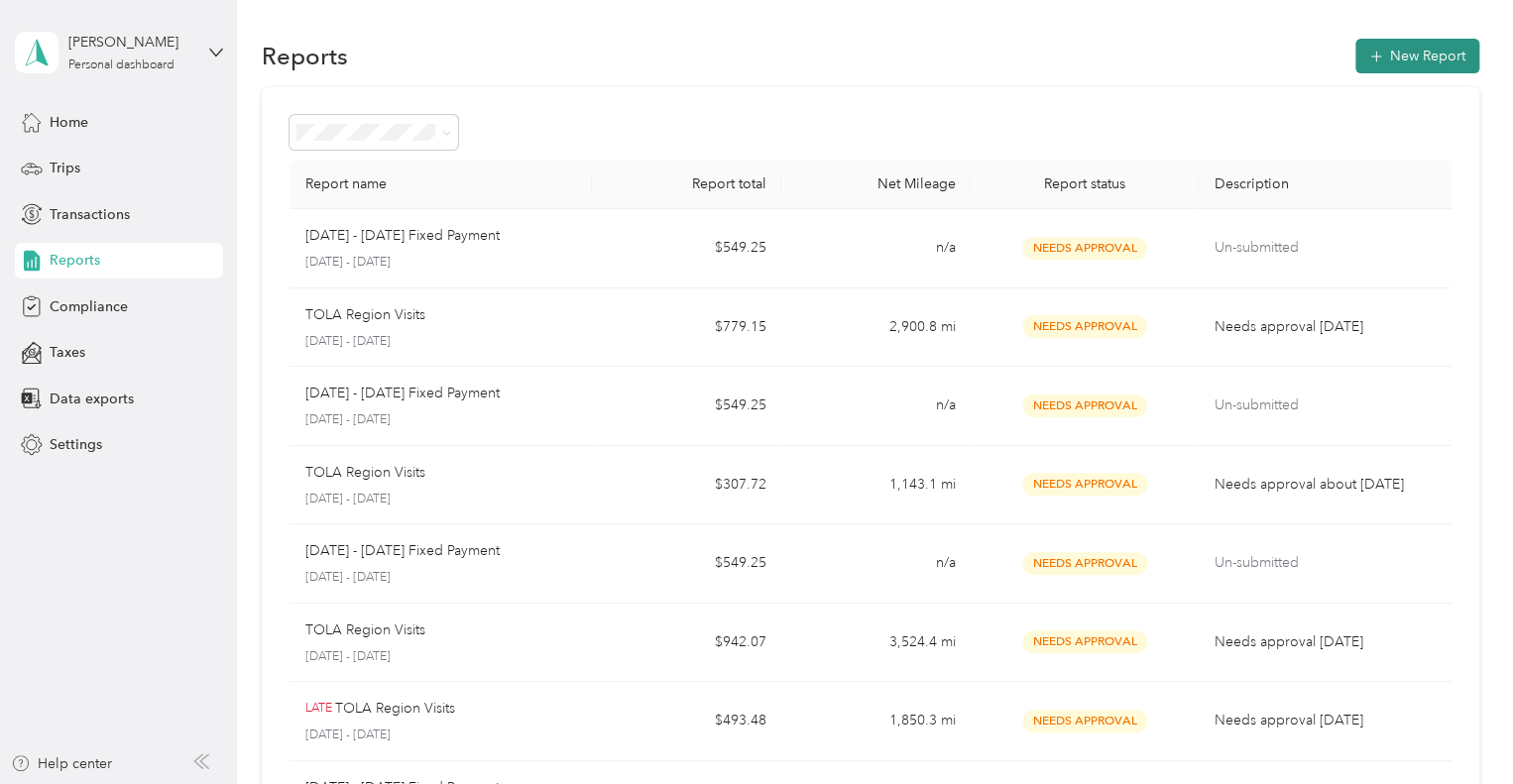 click on "New Report" at bounding box center [1417, 56] 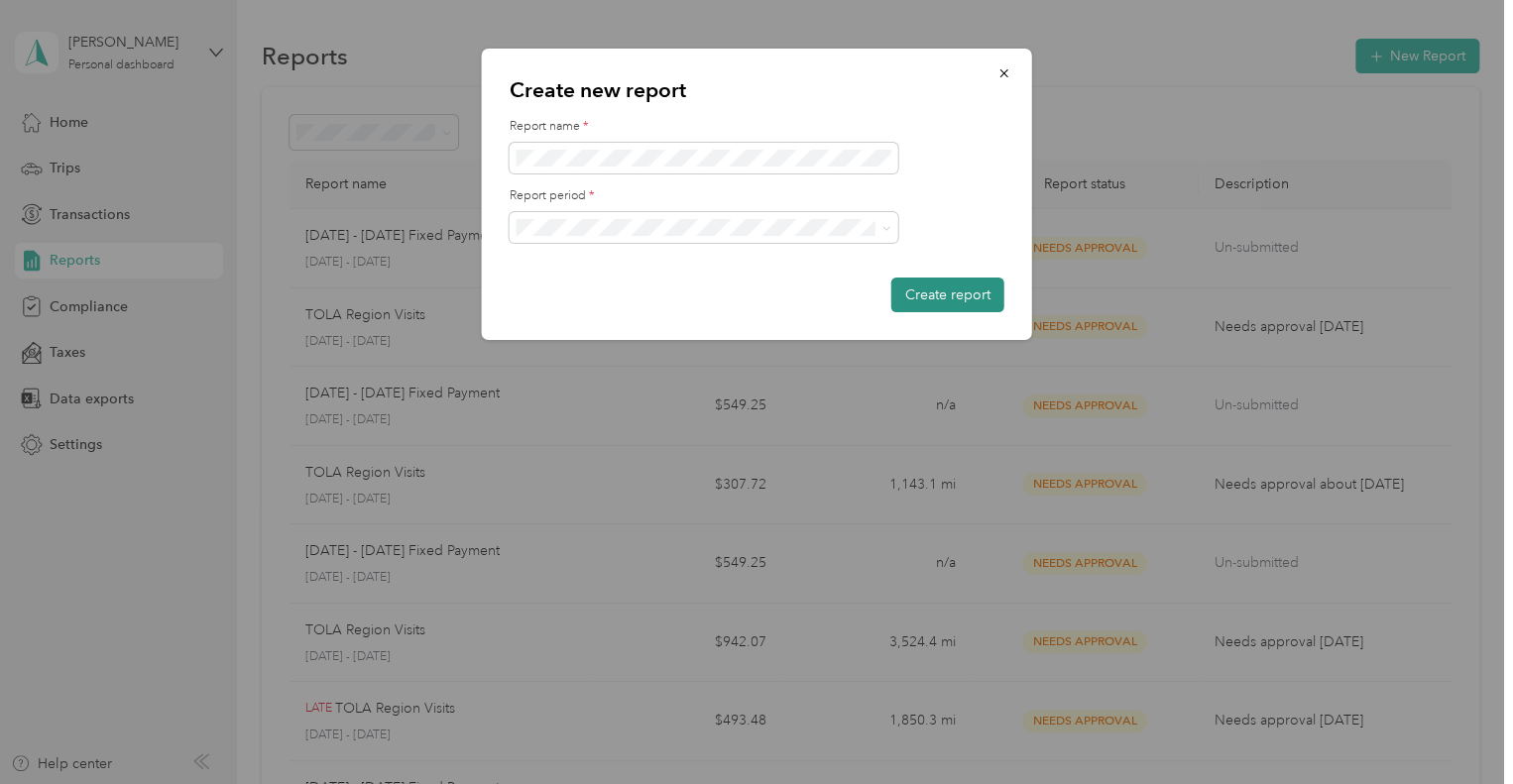 click on "Create report" at bounding box center (948, 294) 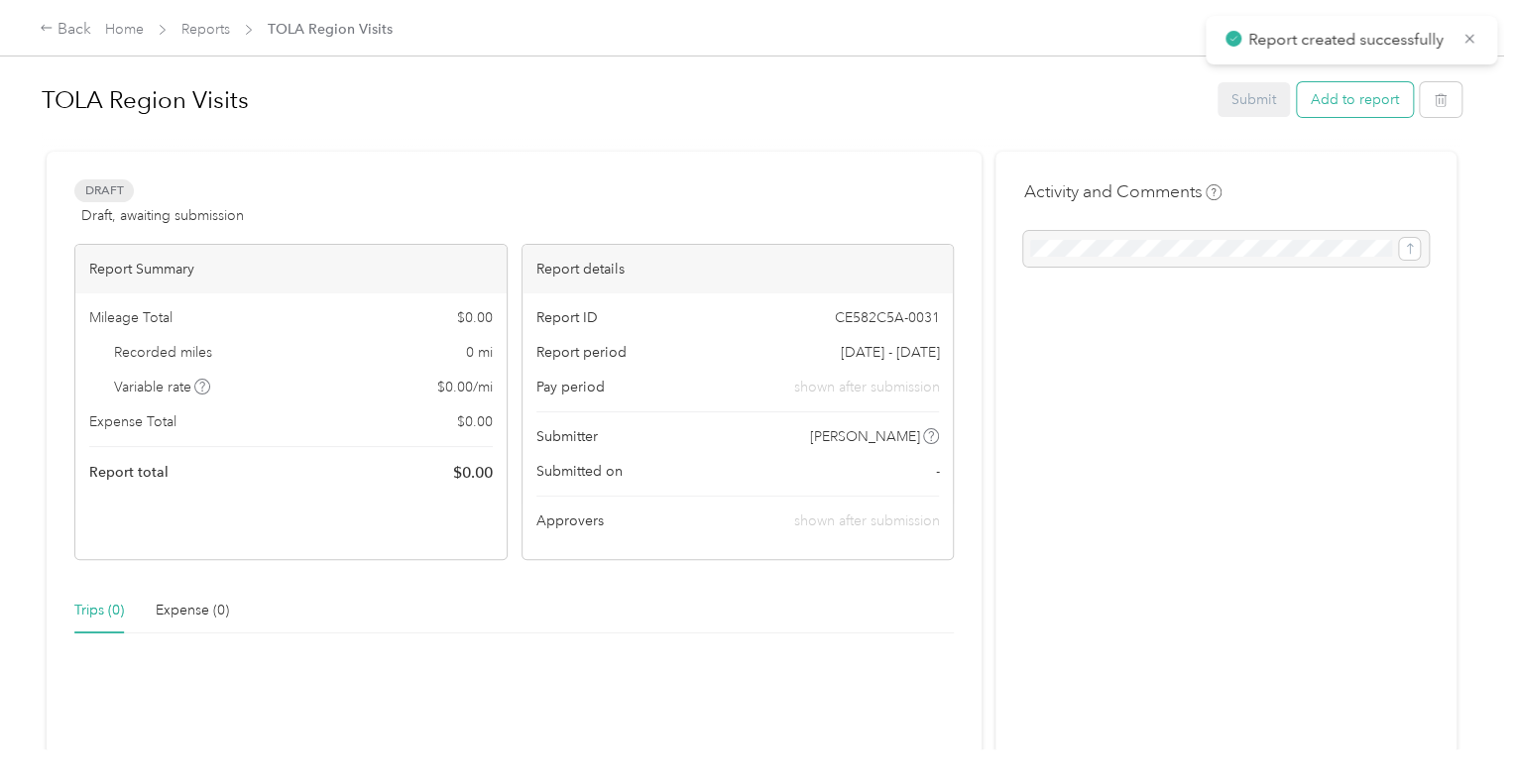 click on "Add to report" at bounding box center (1354, 99) 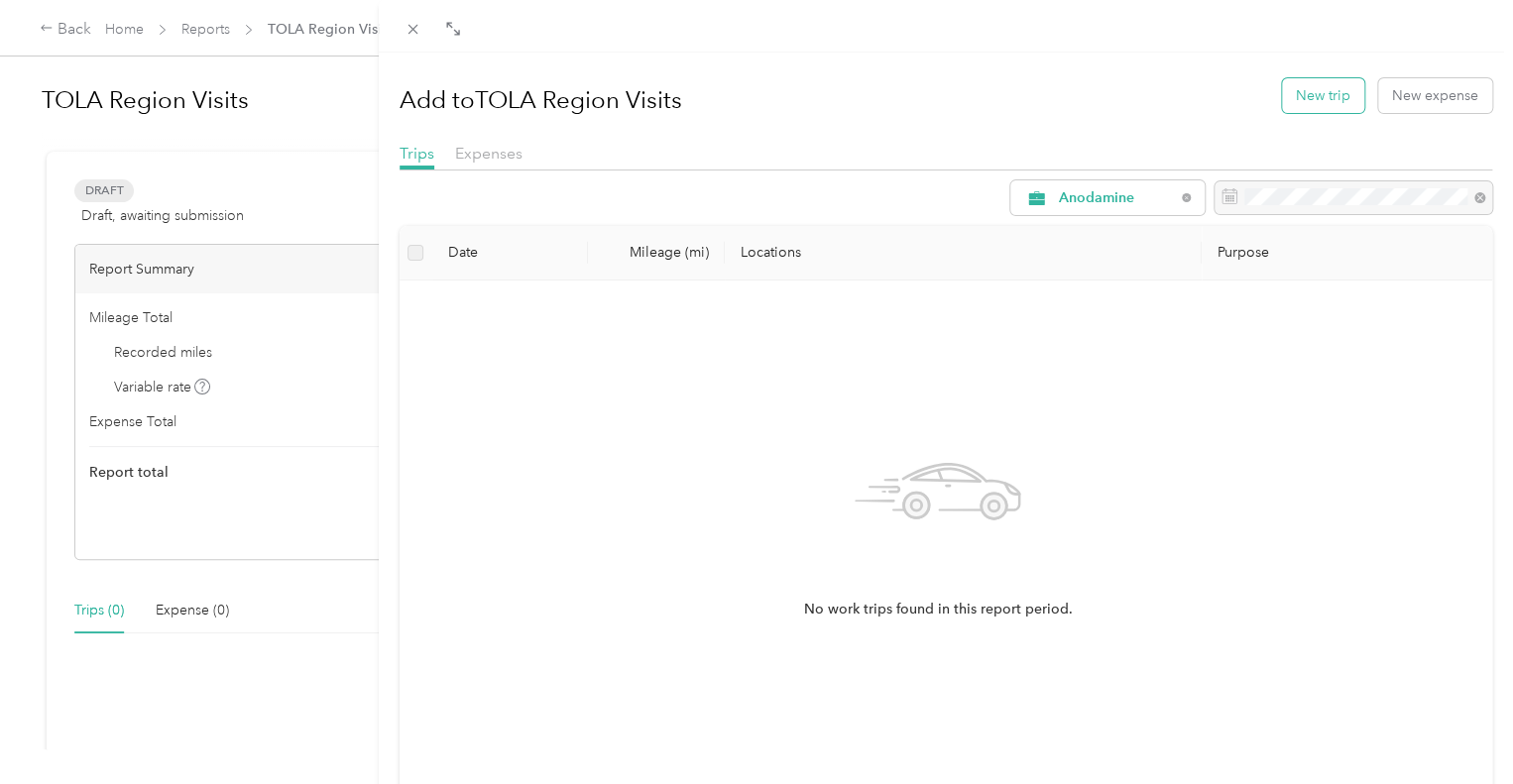 click on "New trip" at bounding box center (1323, 95) 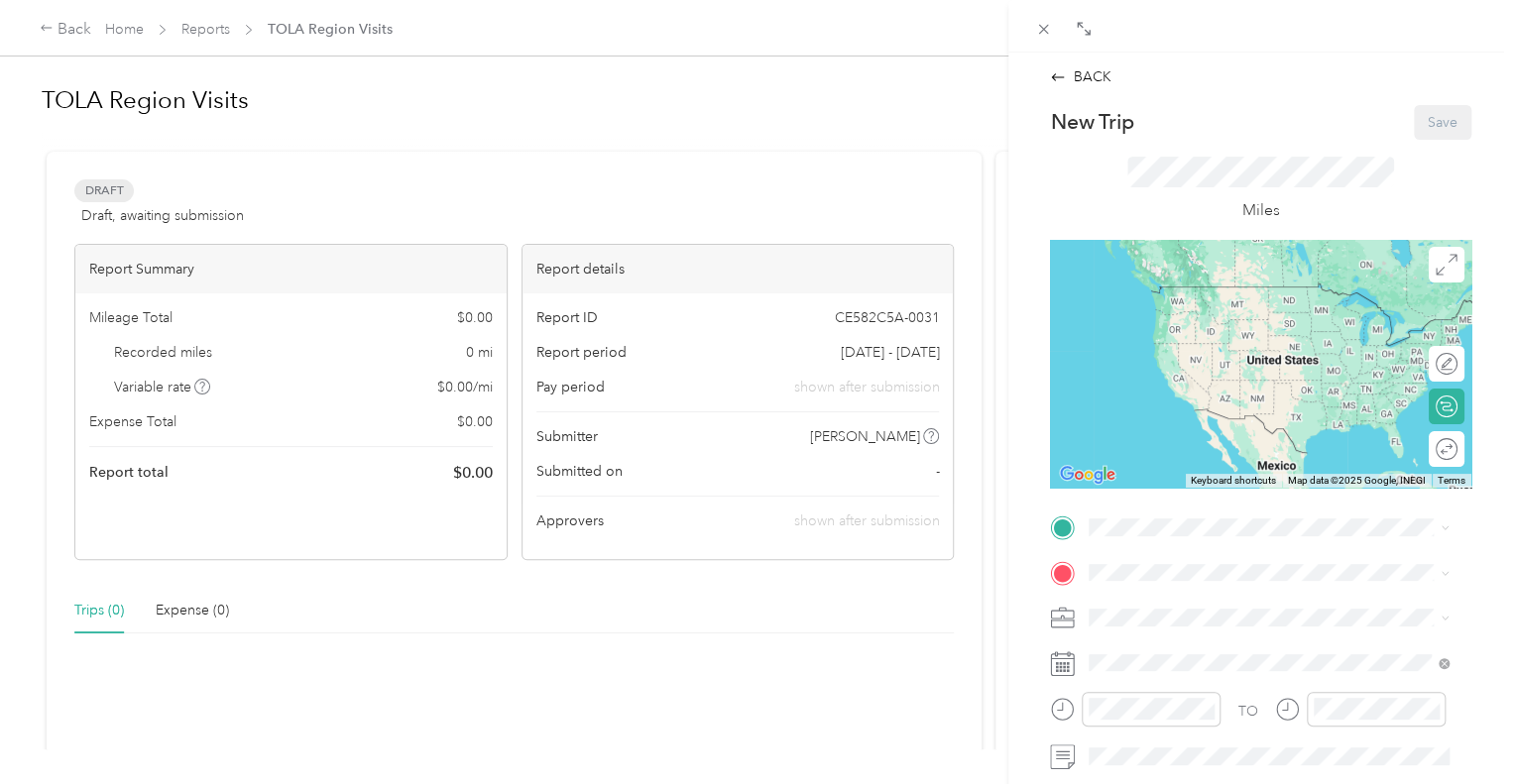 click on "BACK New Trip Save This trip cannot be edited because it is either under review, approved, or paid. Contact your Team Manager to edit it. Miles ← Move left → Move right ↑ Move up ↓ Move down + Zoom in - Zoom out Home Jump left by 75% End Jump right by 75% Page Up Jump up by 75% Page Down Jump down by 75% To navigate, press the arrow keys. Keyboard shortcuts Map Data Map data ©2025 Google, INEGI Map data ©2025 Google, INEGI 1000 km  Click to toggle between metric and imperial units Terms Report a map error Edit route Calculate route Round trip TO Add photo" at bounding box center (756, 392) 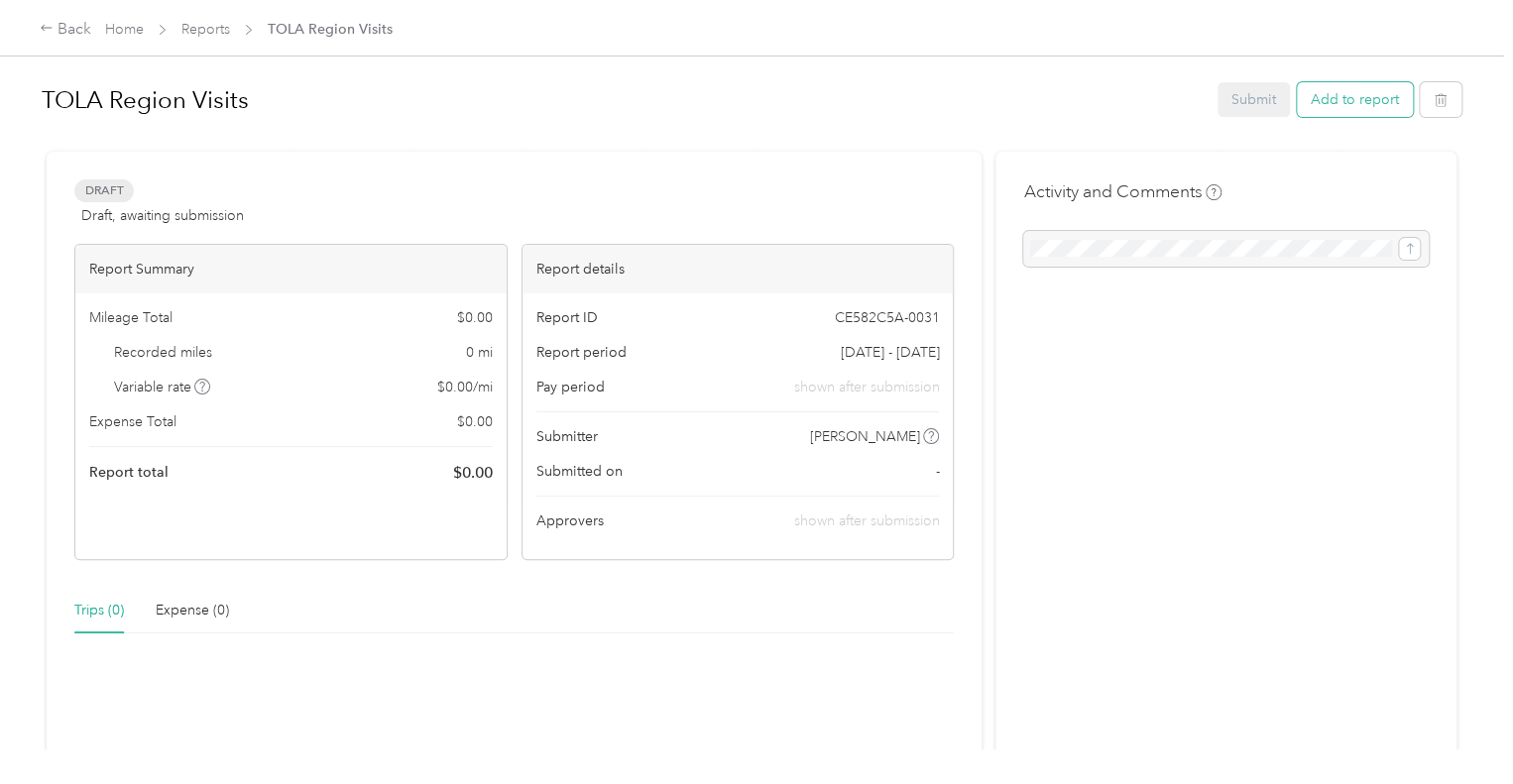 click on "Add to report" at bounding box center (1354, 99) 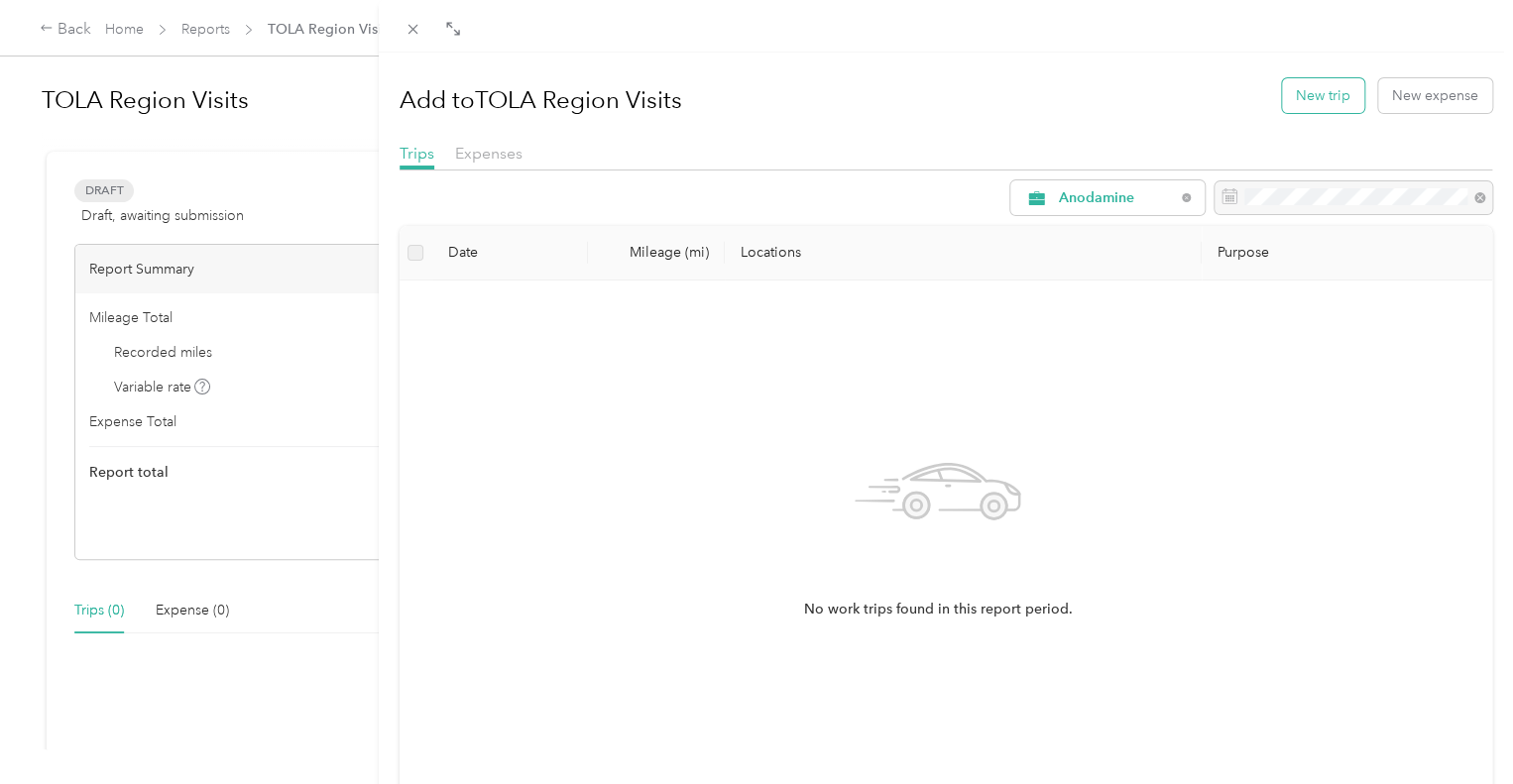click on "New trip" at bounding box center [1323, 95] 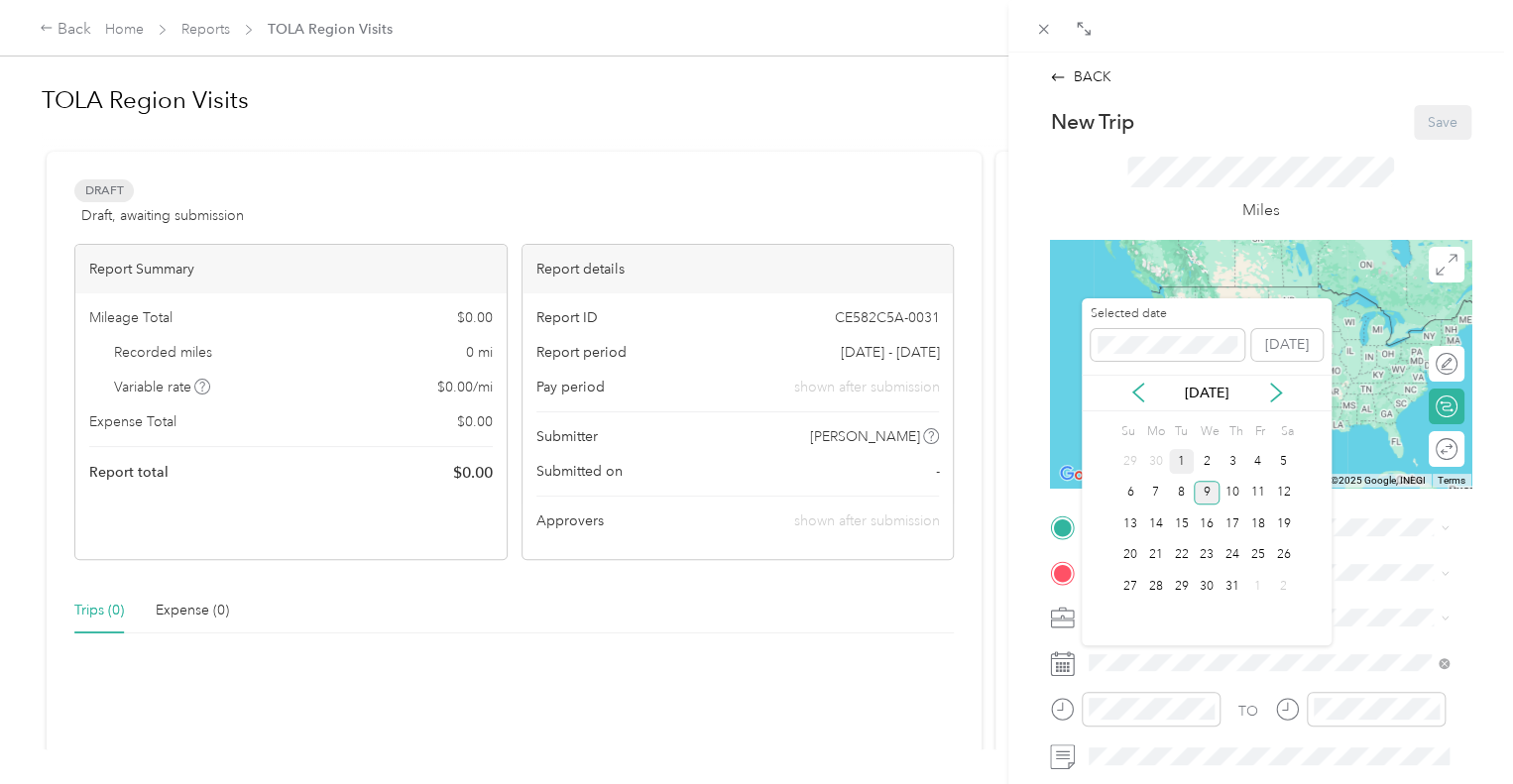 click on "1" at bounding box center [1182, 461] 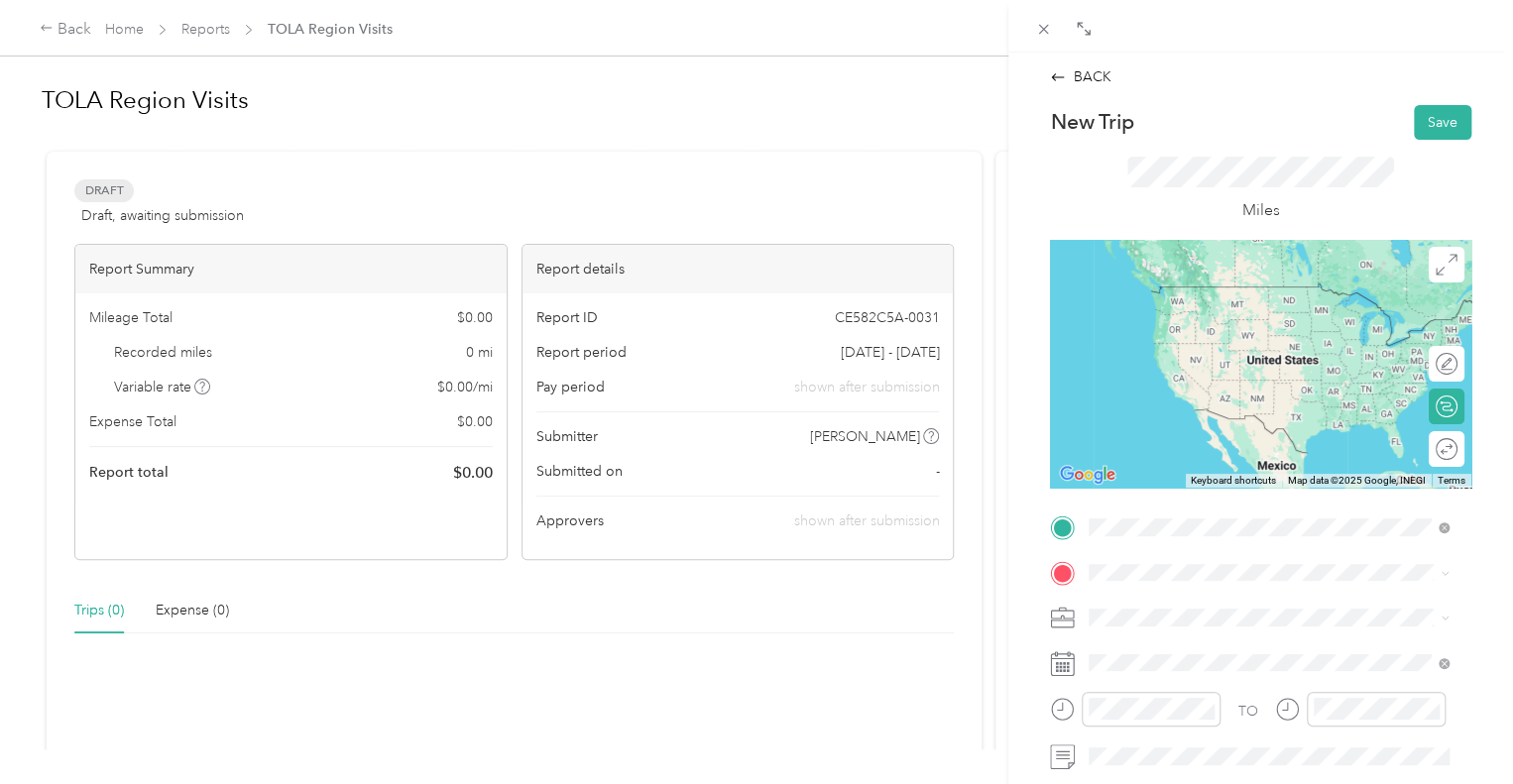 click on "Home [STREET_ADDRESS][PERSON_NAME]" at bounding box center (1244, 395) 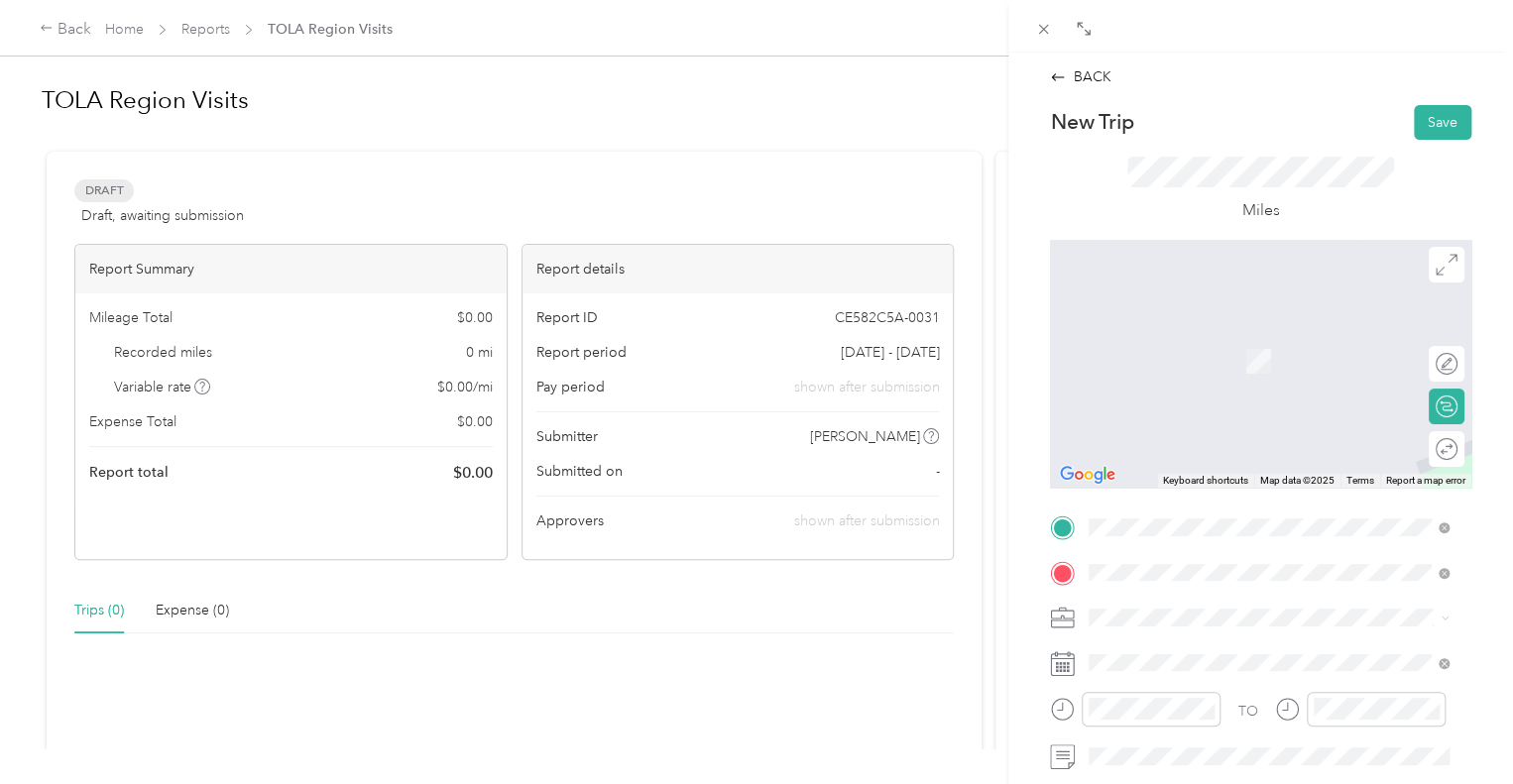 click on "[PERSON_NAME]
[US_STATE], [GEOGRAPHIC_DATA]" at bounding box center (1237, 339) 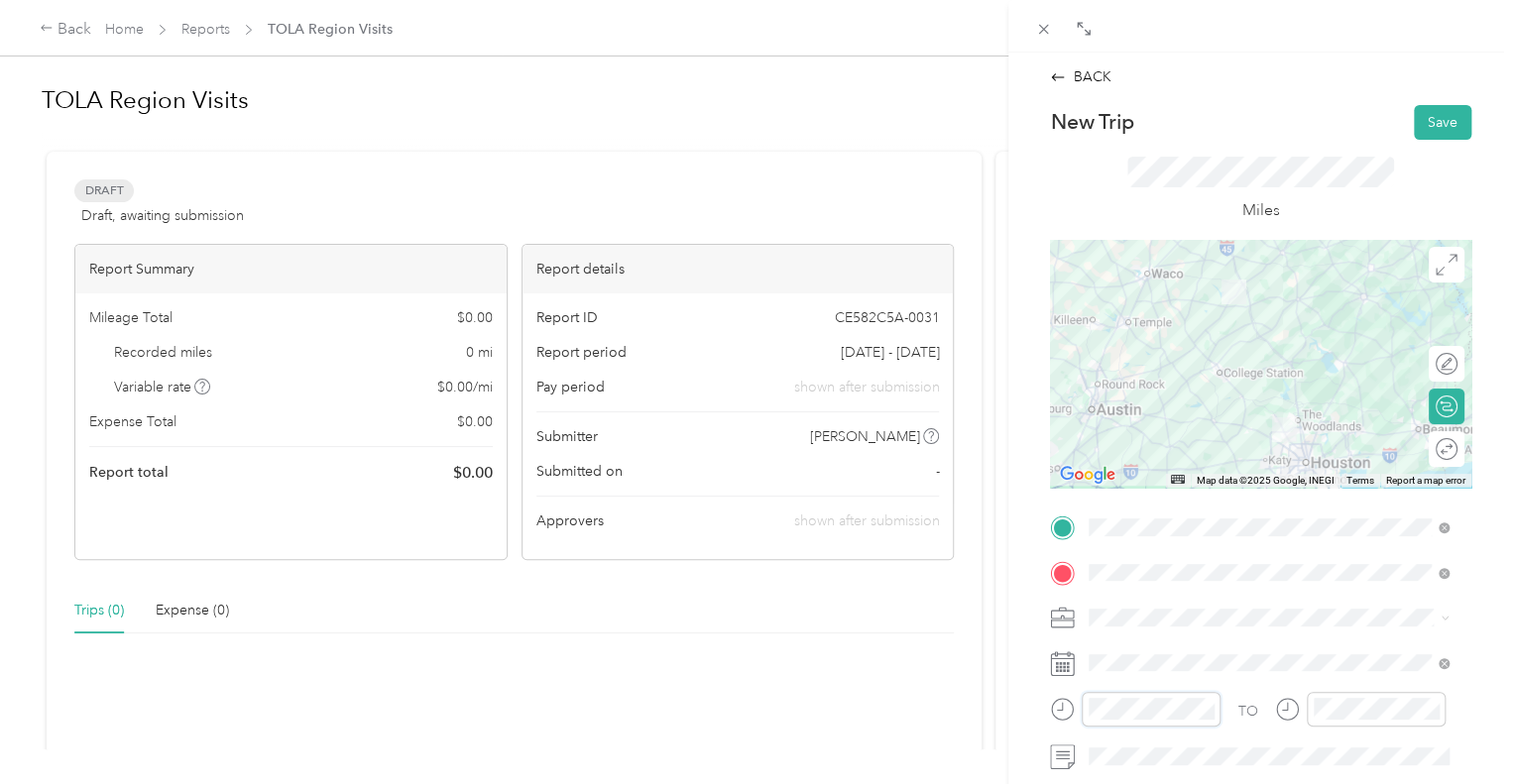 click on "New Trip Save This trip cannot be edited because it is either under review, approved, or paid. Contact your Team Manager to edit it. Miles ← Move left → Move right ↑ Move up ↓ Move down + Zoom in - Zoom out Home Jump left by 75% End Jump right by 75% Page Up Jump up by 75% Page Down Jump down by 75% To navigate, press the arrow keys. Map Data Map data ©2025 Google, INEGI Map data ©2025 Google, INEGI 50 km  Click to toggle between metric and imperial units Terms Report a map error Edit route Calculate route Round trip TO Add photo" at bounding box center (1260, 548) 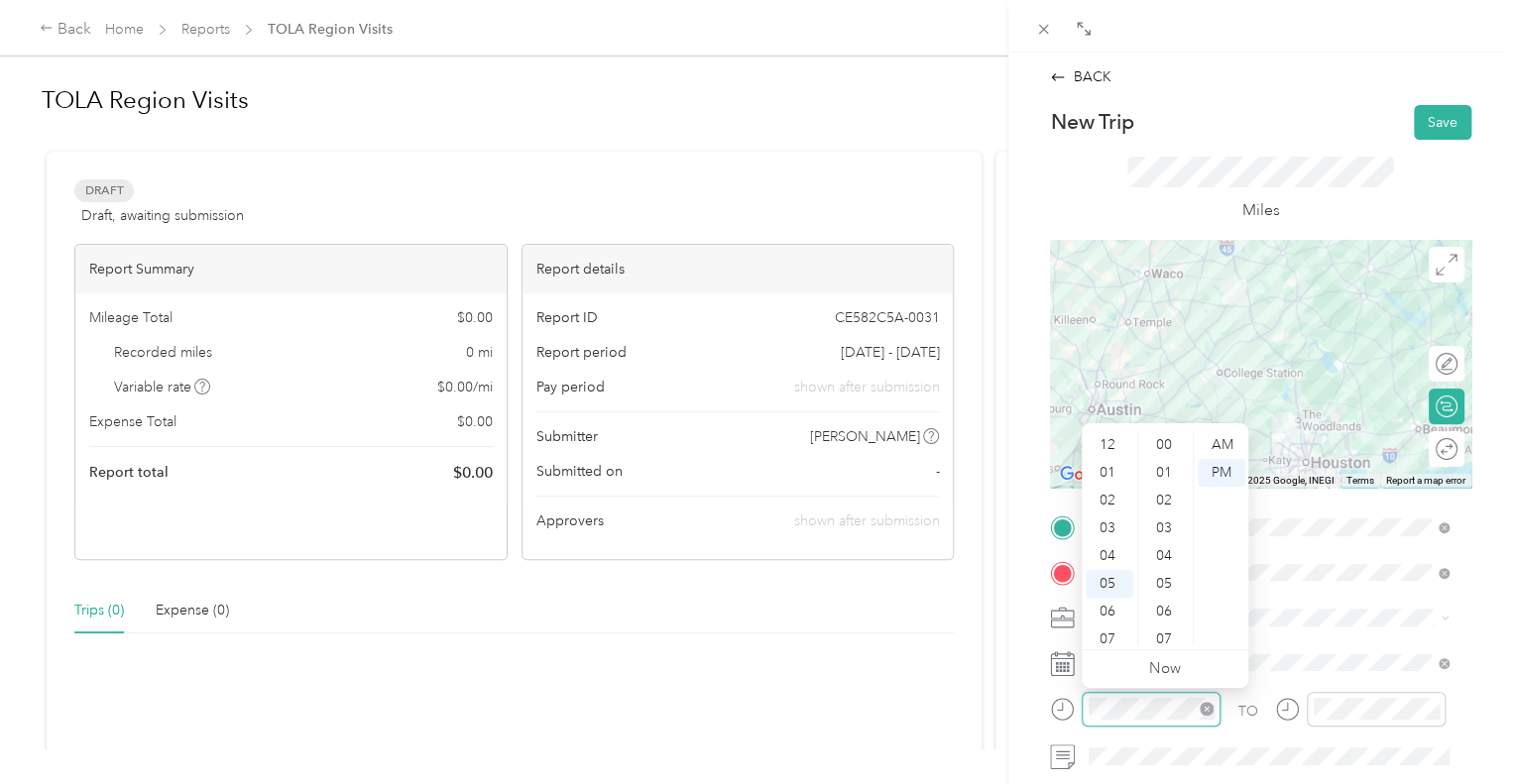 scroll, scrollTop: 119, scrollLeft: 0, axis: vertical 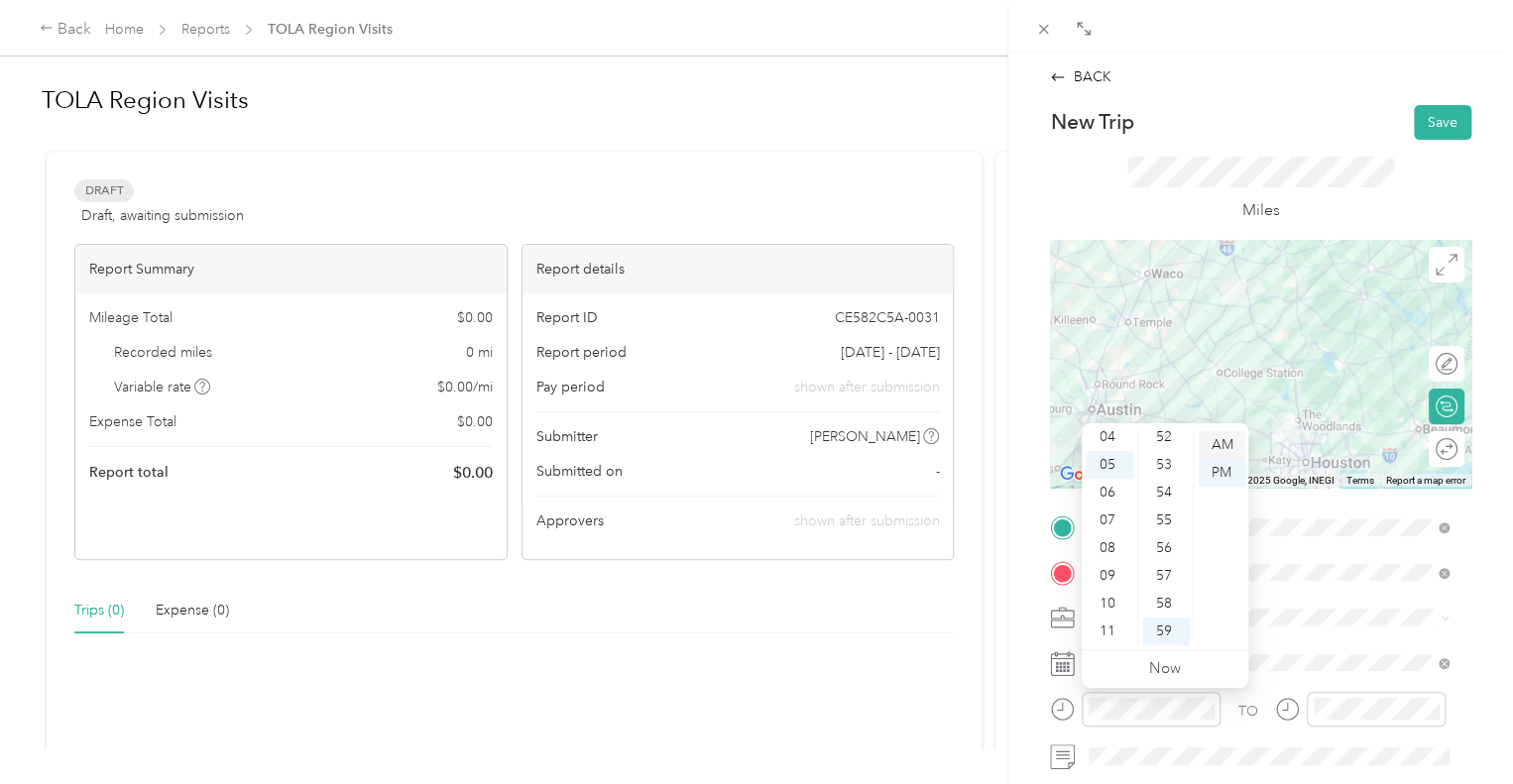 click on "AM" at bounding box center [1222, 445] 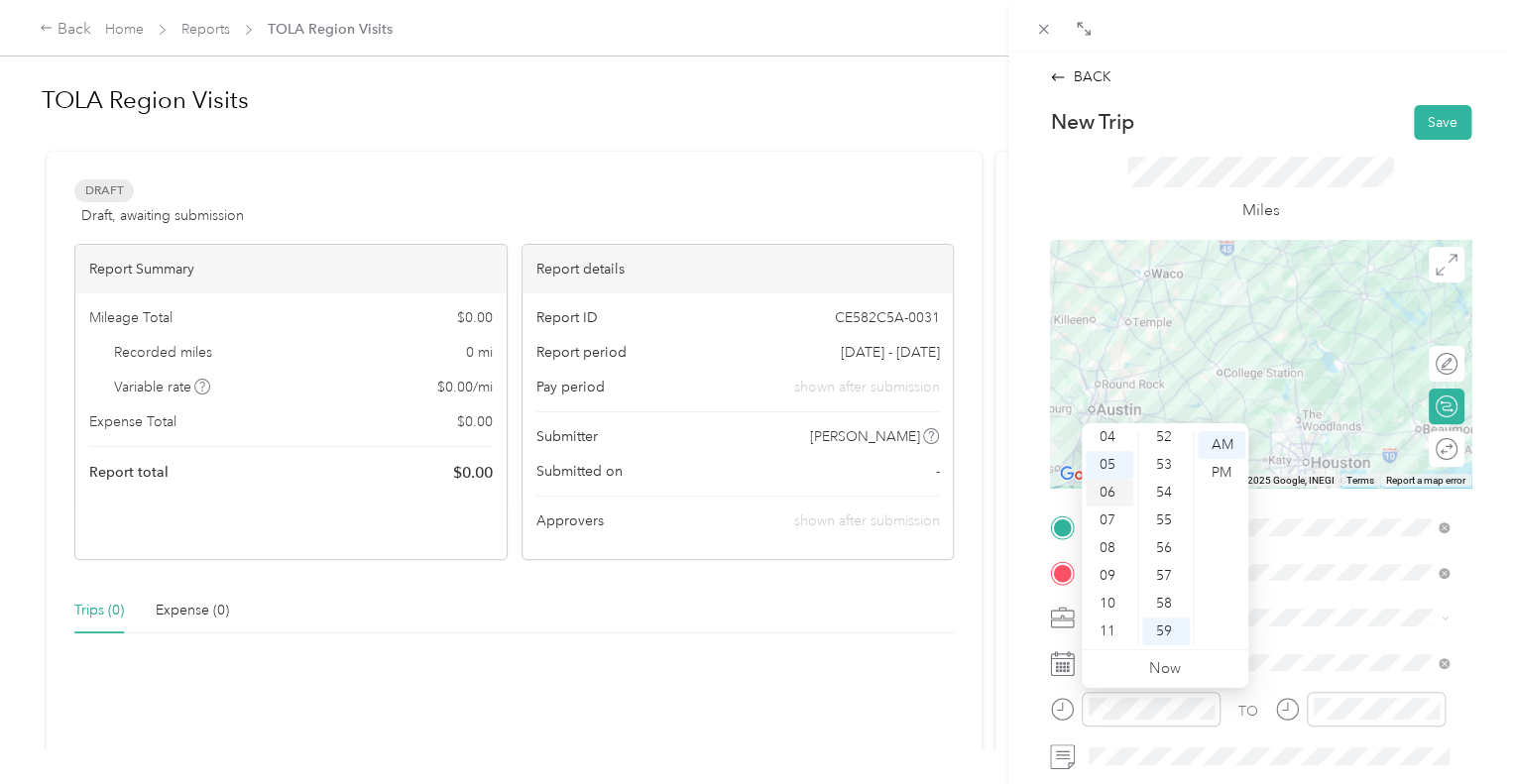 click on "06" at bounding box center (1109, 493) 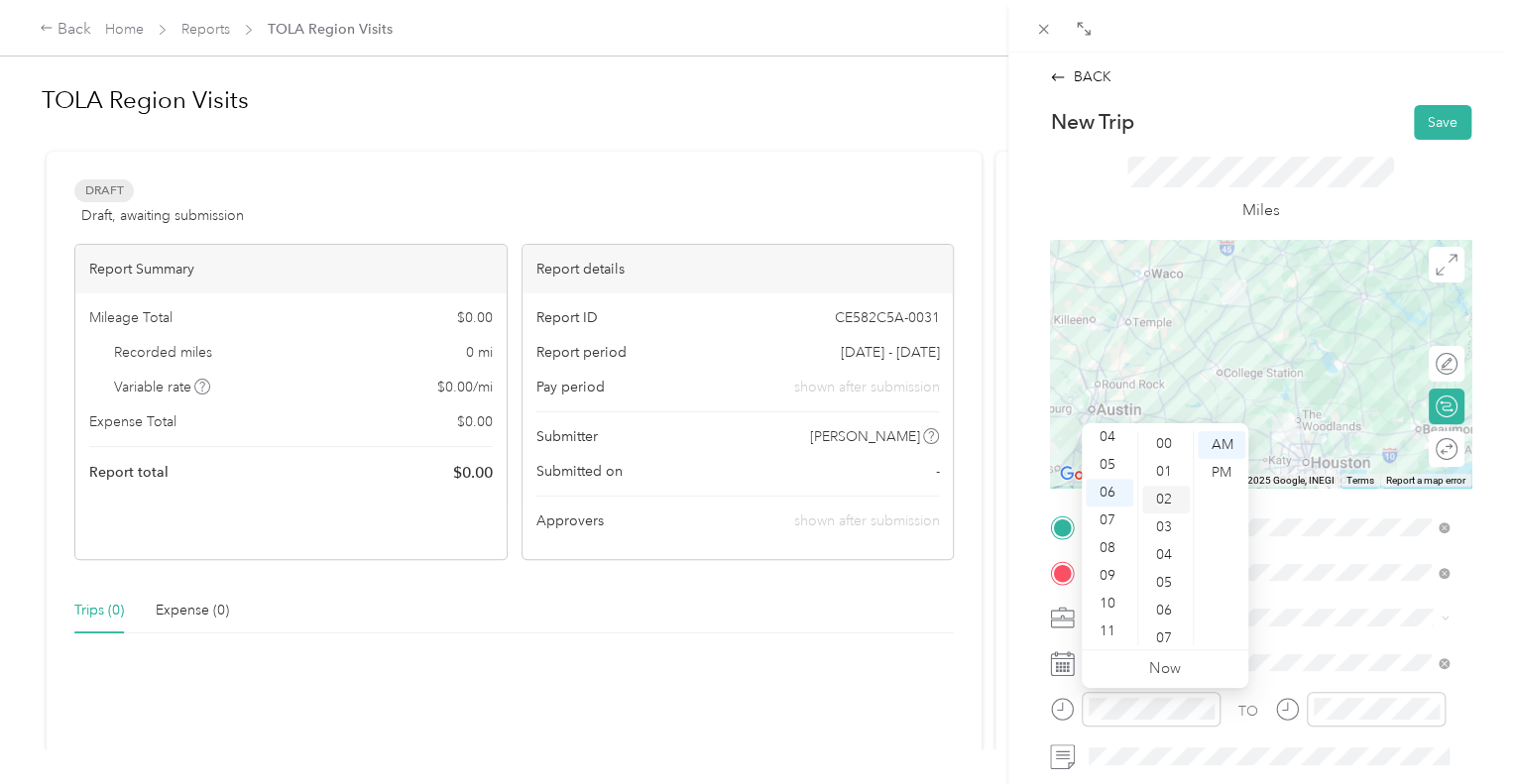 scroll, scrollTop: 0, scrollLeft: 0, axis: both 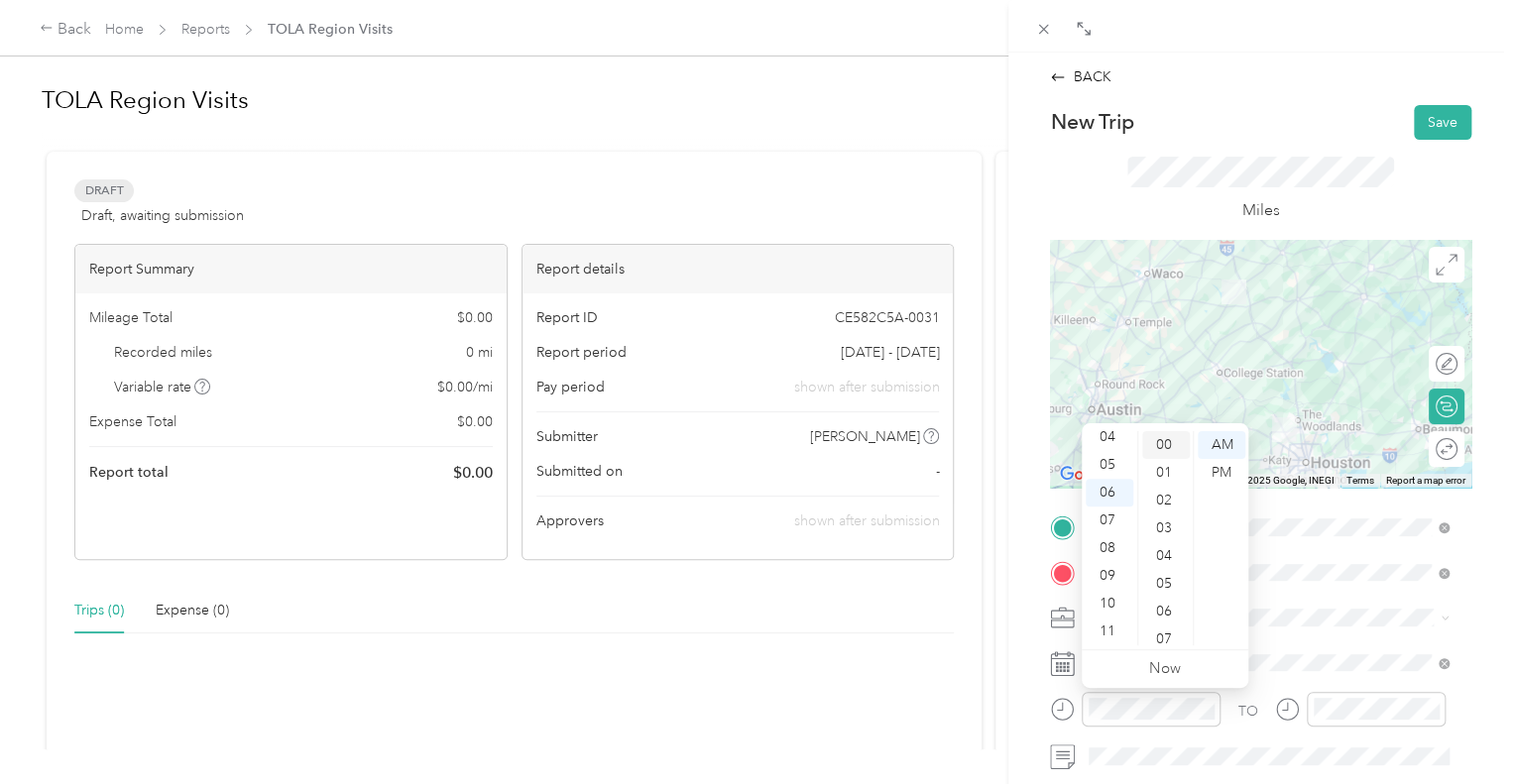 click on "00" at bounding box center (1166, 445) 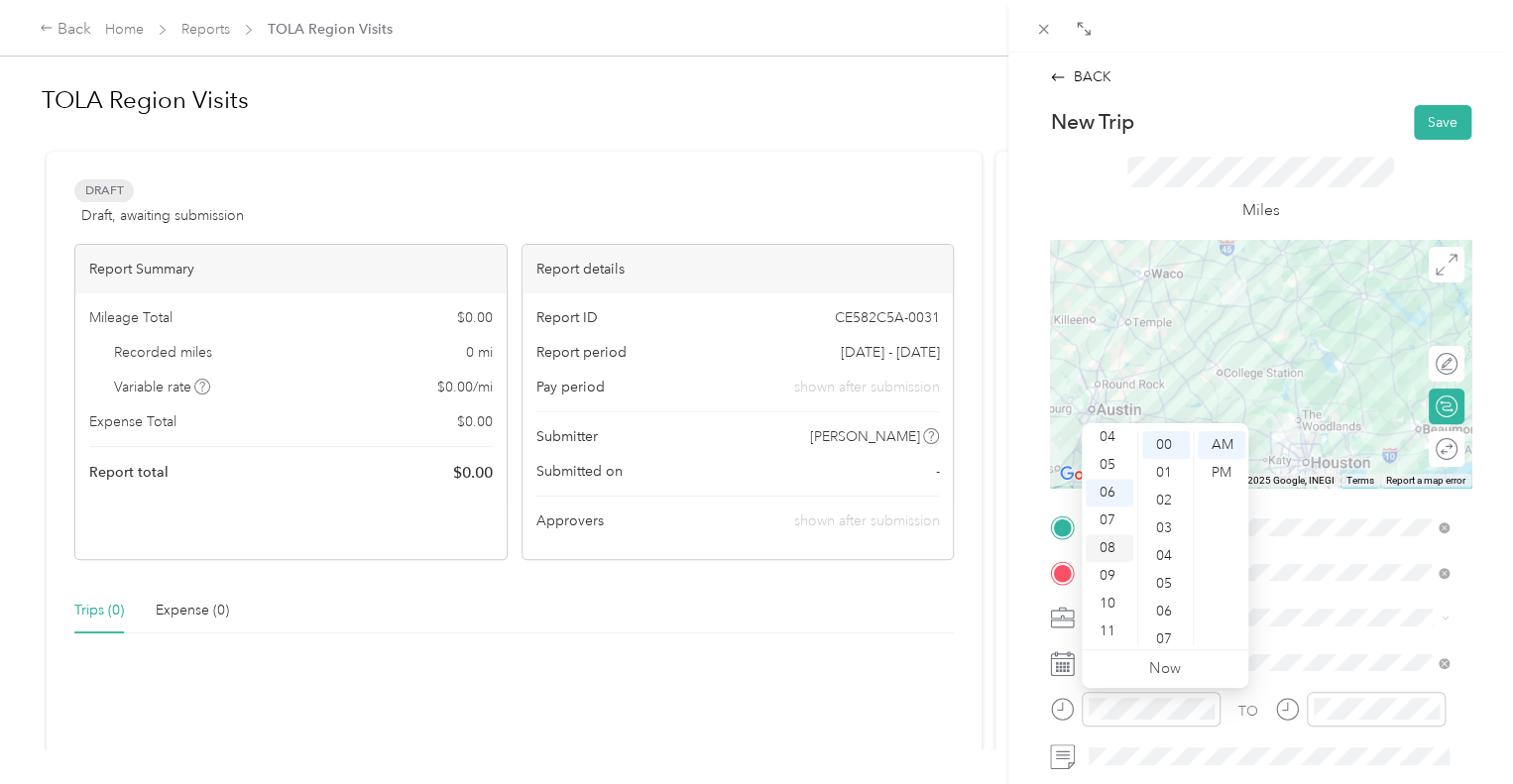 click on "08" at bounding box center [1109, 548] 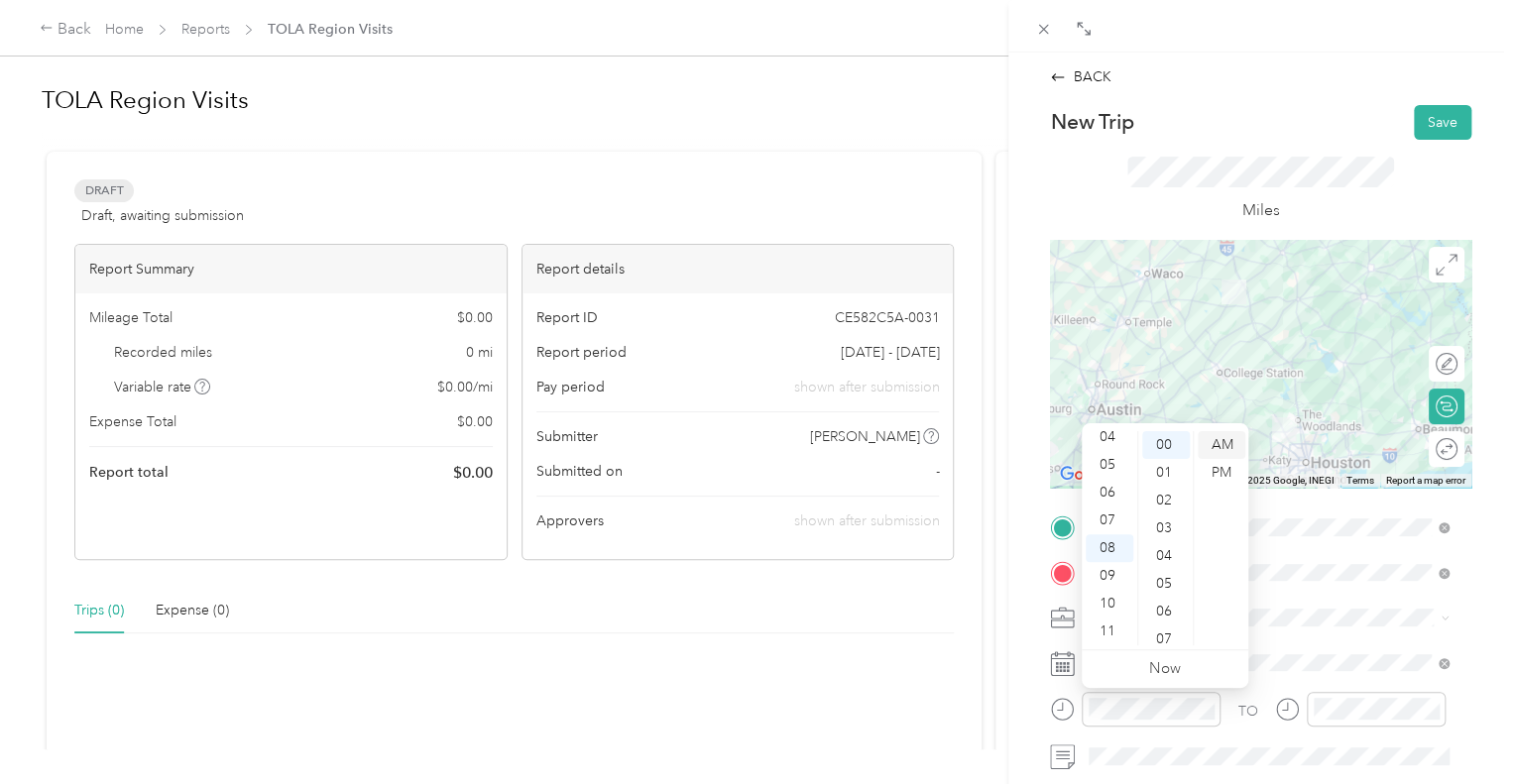 click on "AM" at bounding box center (1222, 445) 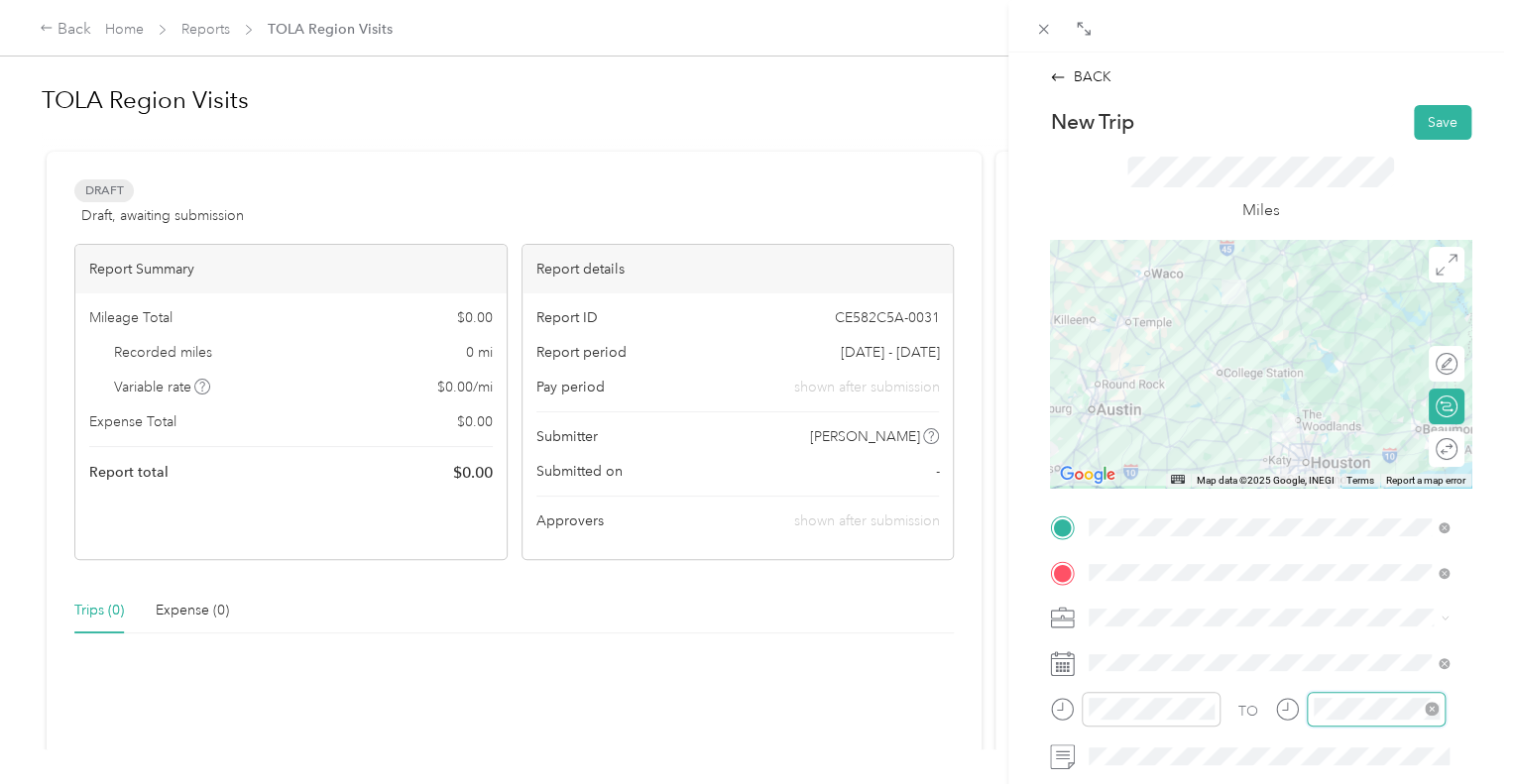 scroll, scrollTop: 119, scrollLeft: 0, axis: vertical 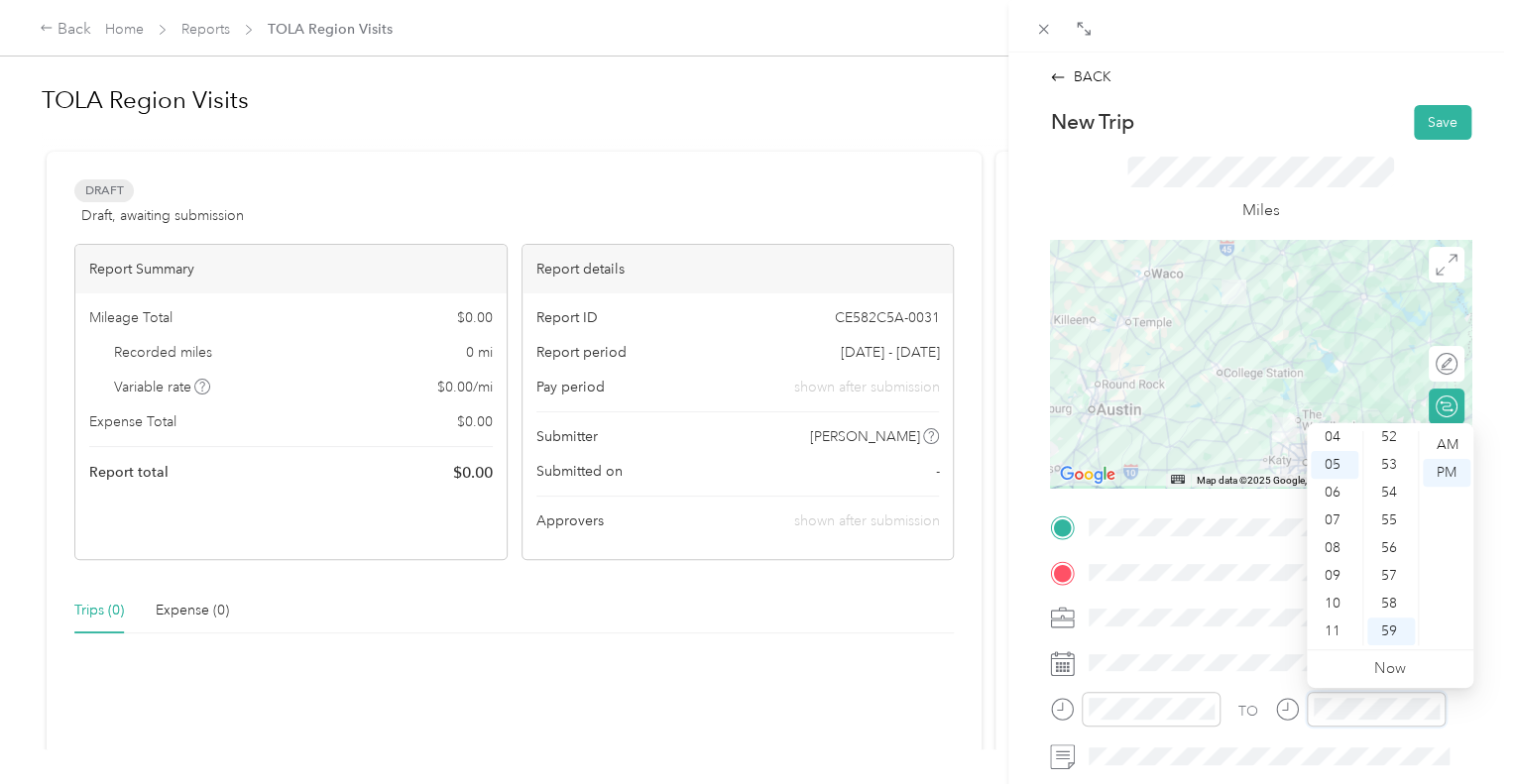 click at bounding box center (1360, 709) 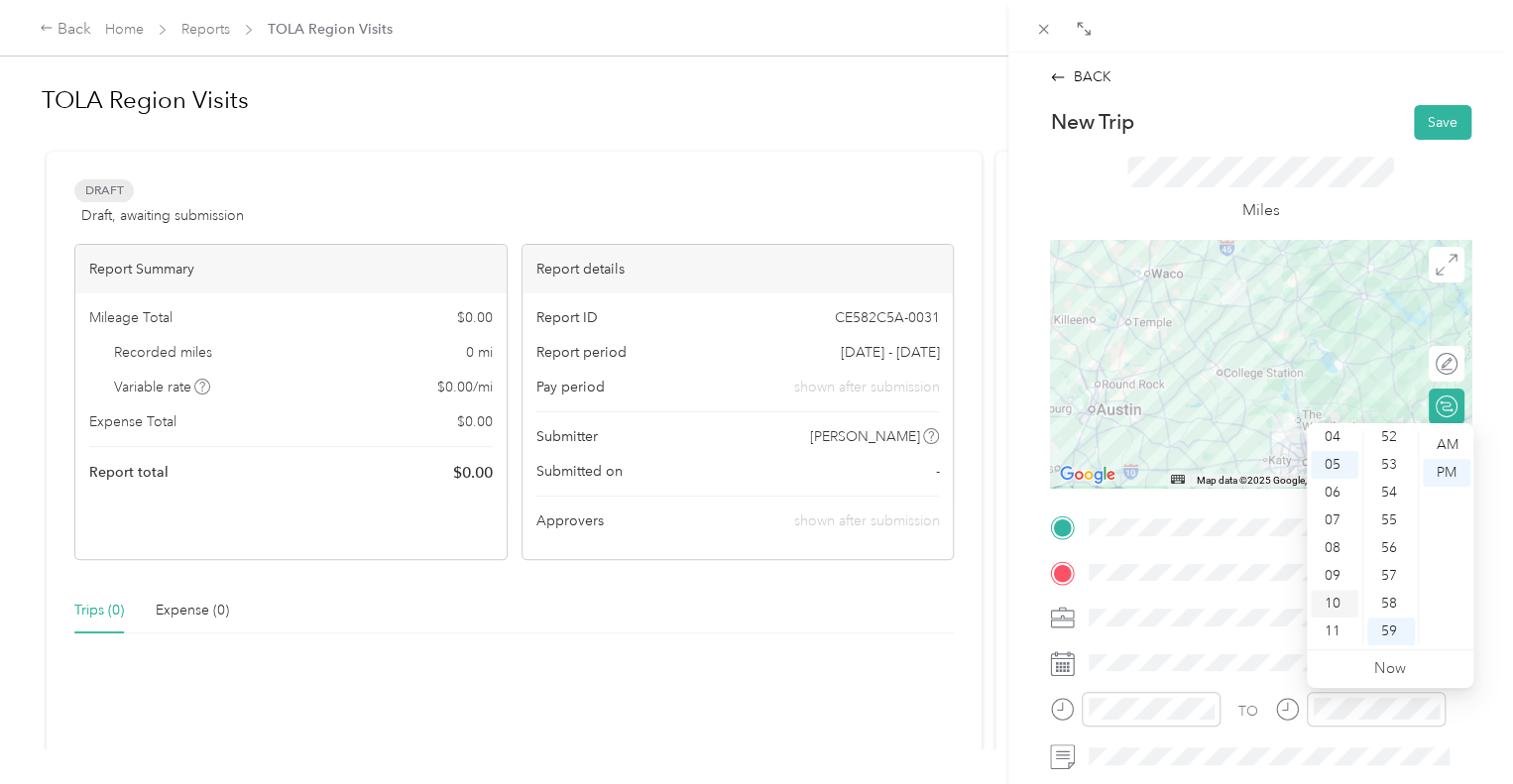 click on "10" at bounding box center [1335, 604] 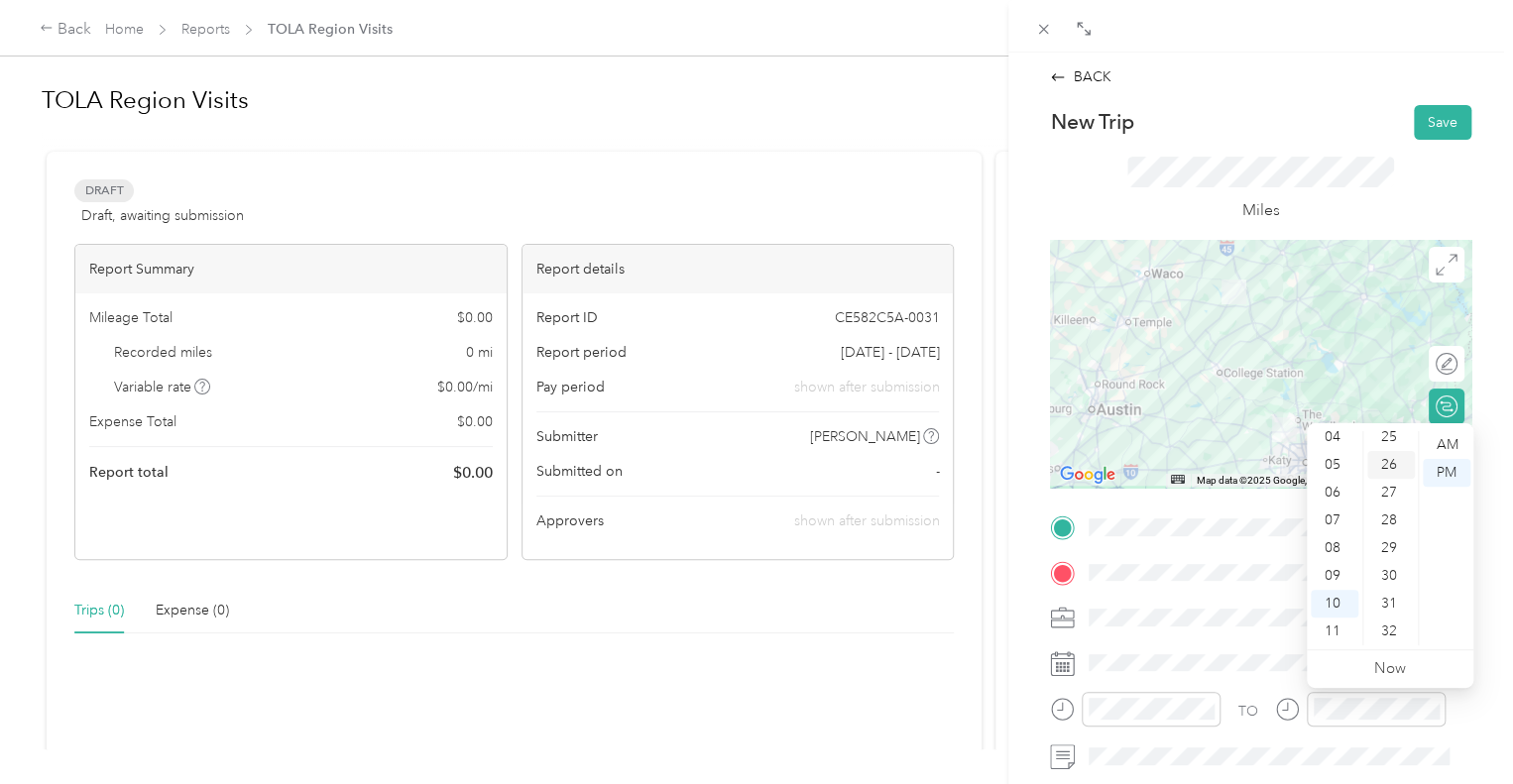 scroll, scrollTop: 658, scrollLeft: 0, axis: vertical 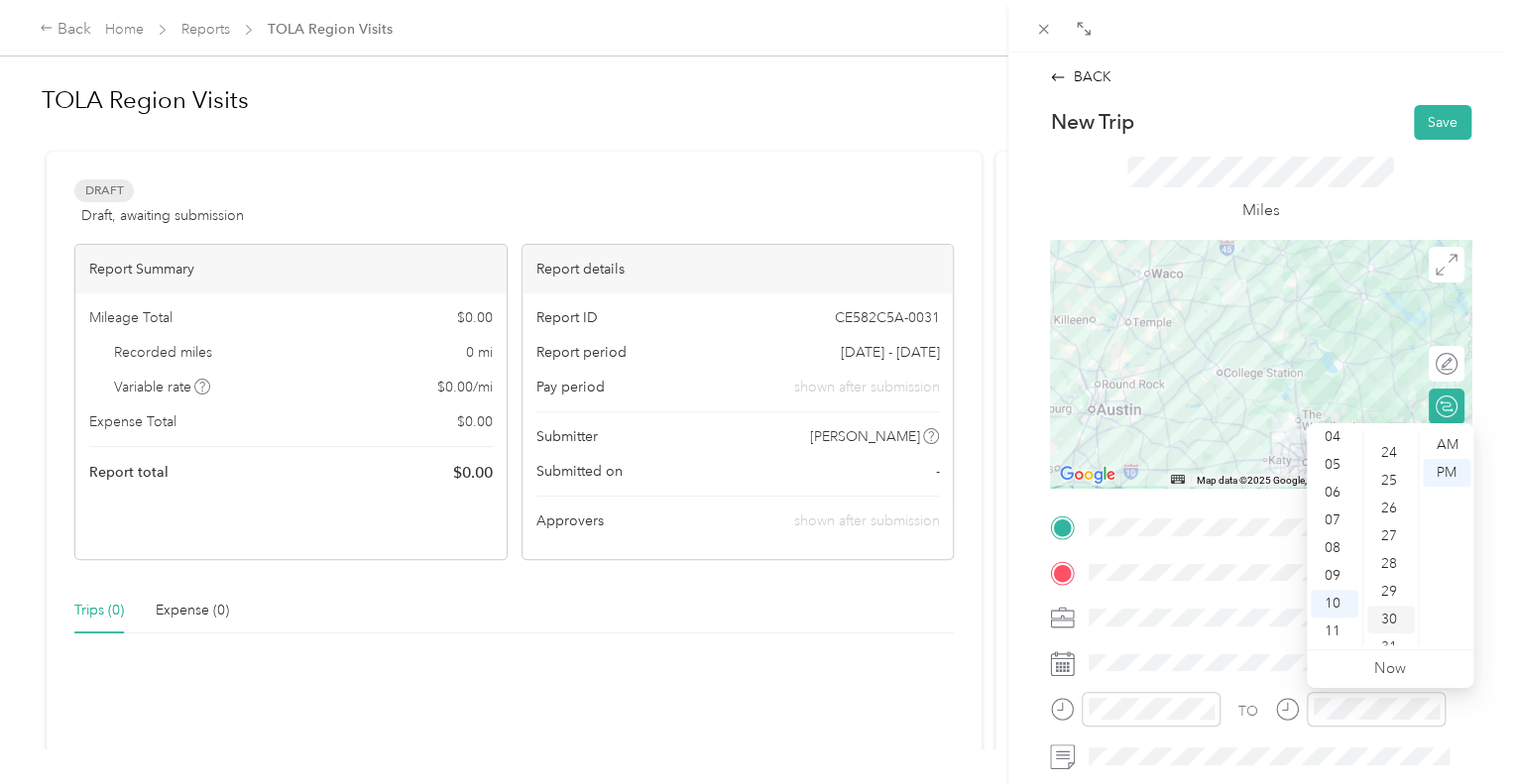 click on "30" at bounding box center [1391, 619] 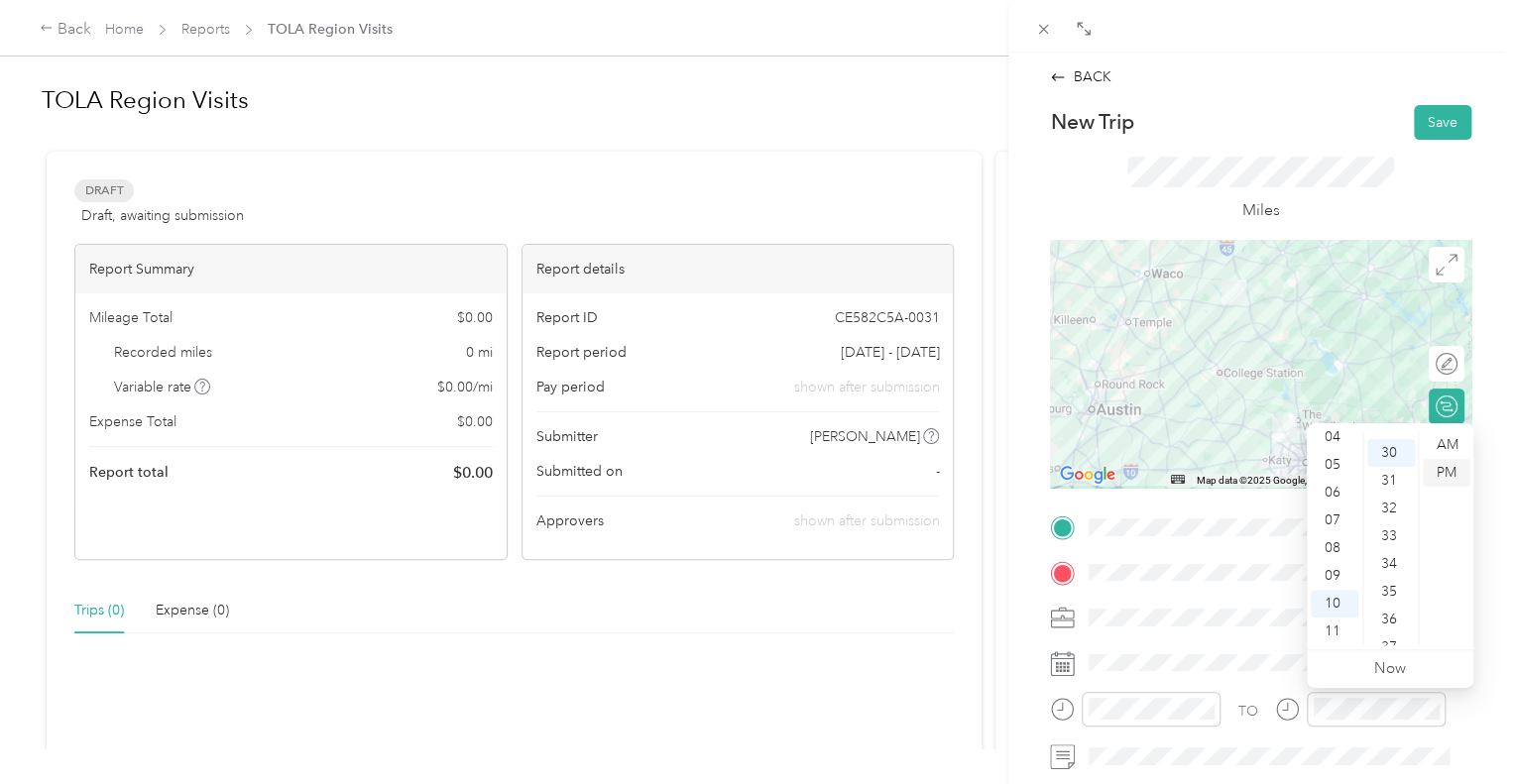 scroll, scrollTop: 833, scrollLeft: 0, axis: vertical 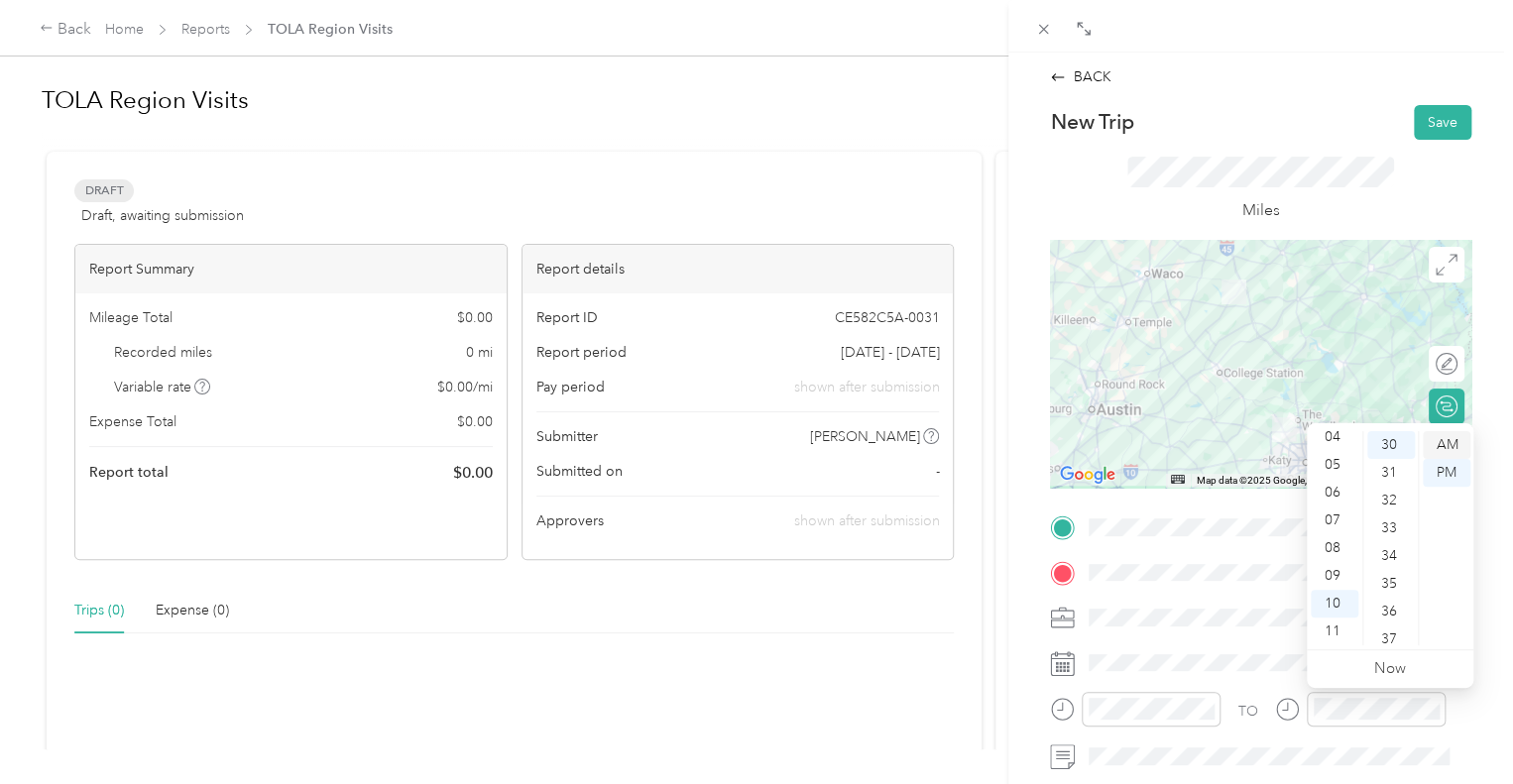 click on "AM" at bounding box center [1447, 445] 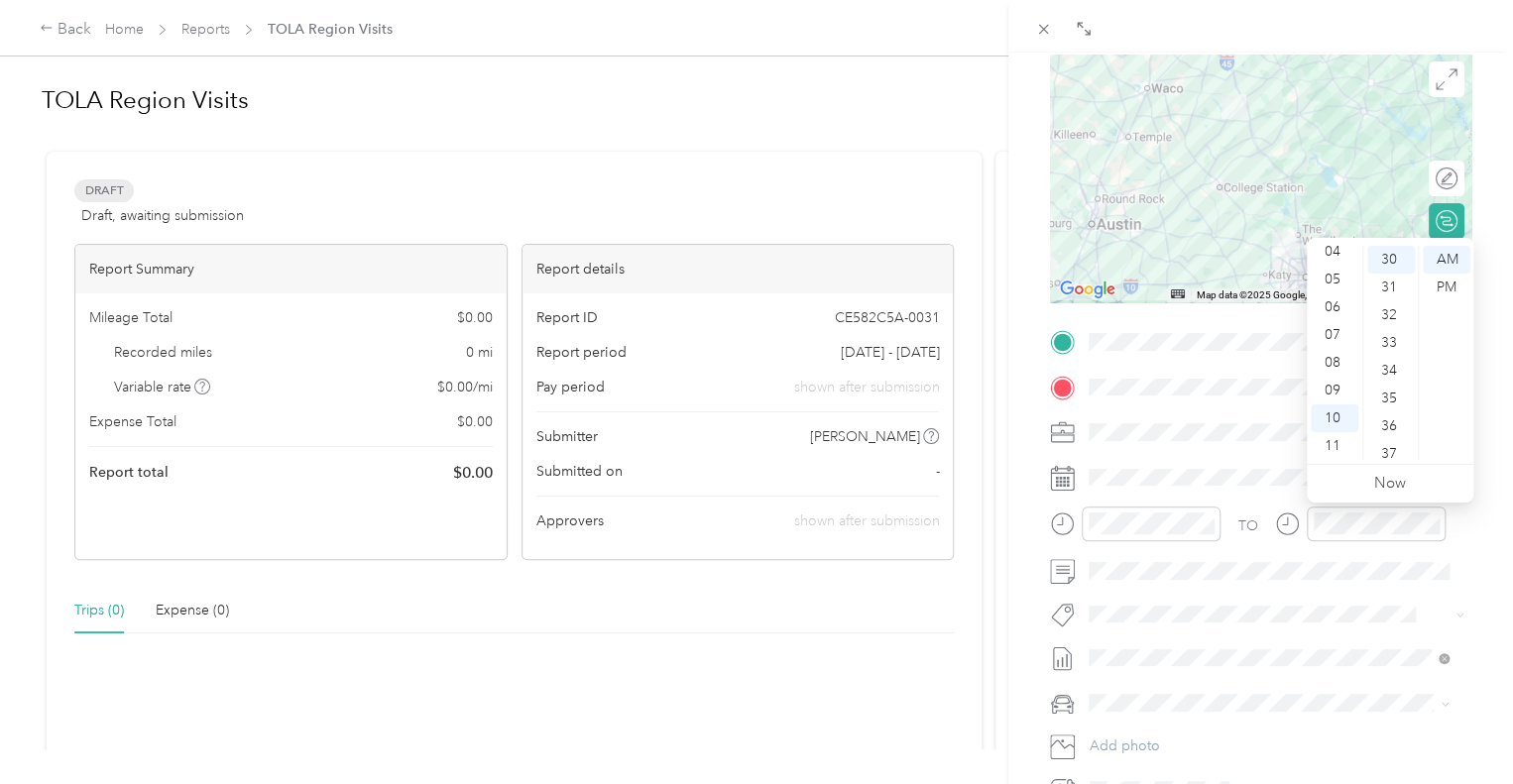 scroll, scrollTop: 198, scrollLeft: 0, axis: vertical 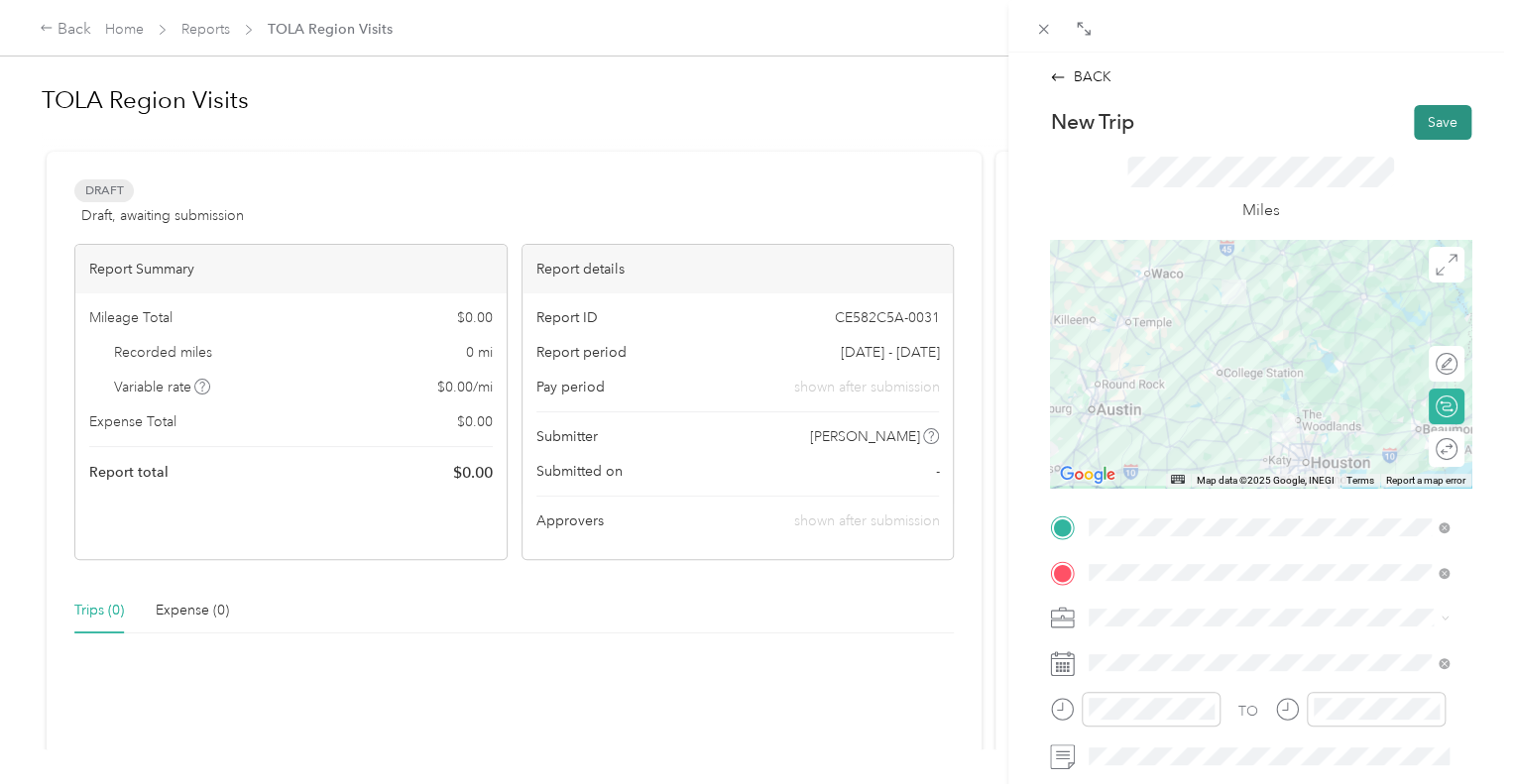click on "Save" at bounding box center [1443, 122] 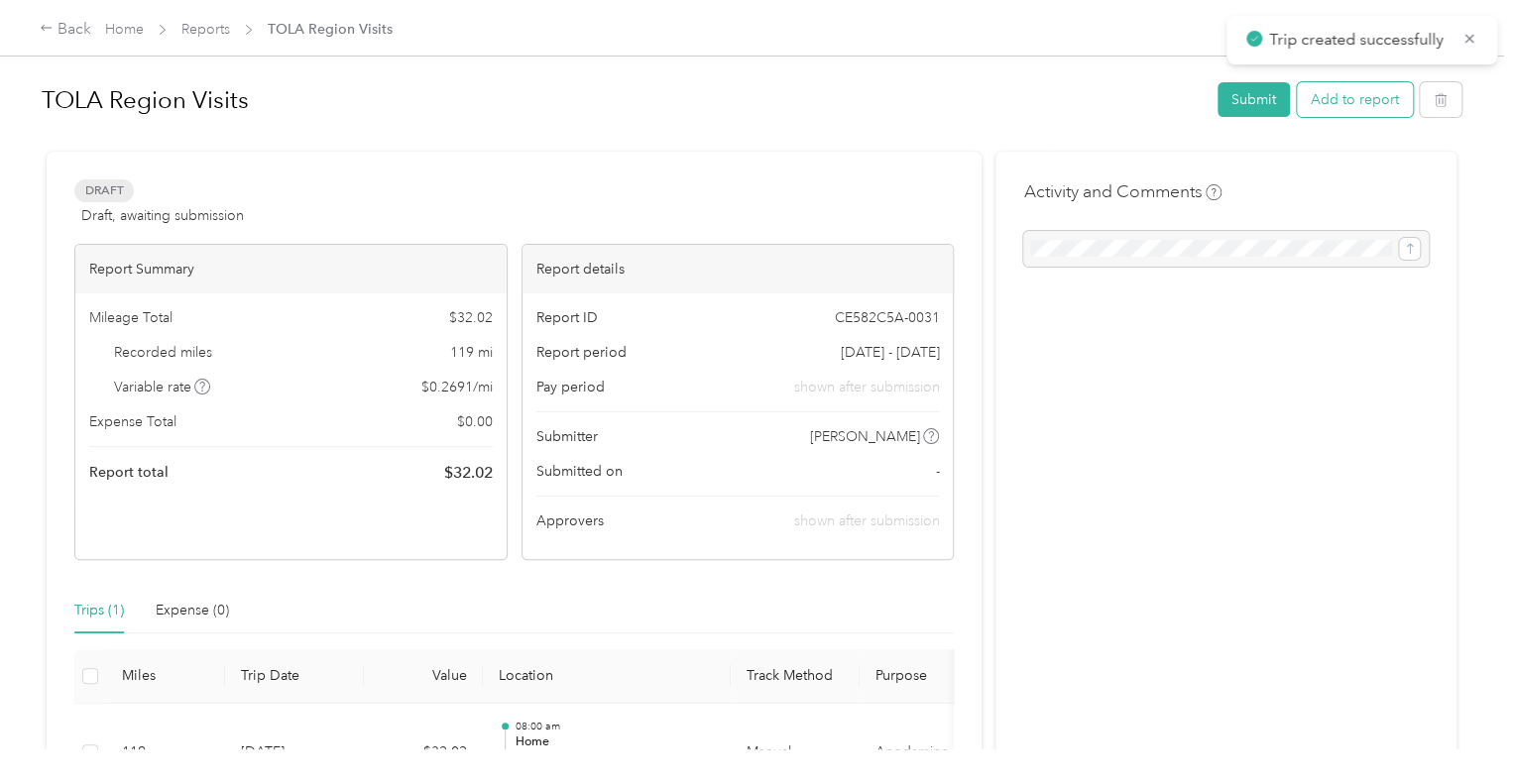 click on "Add to report" at bounding box center (1354, 99) 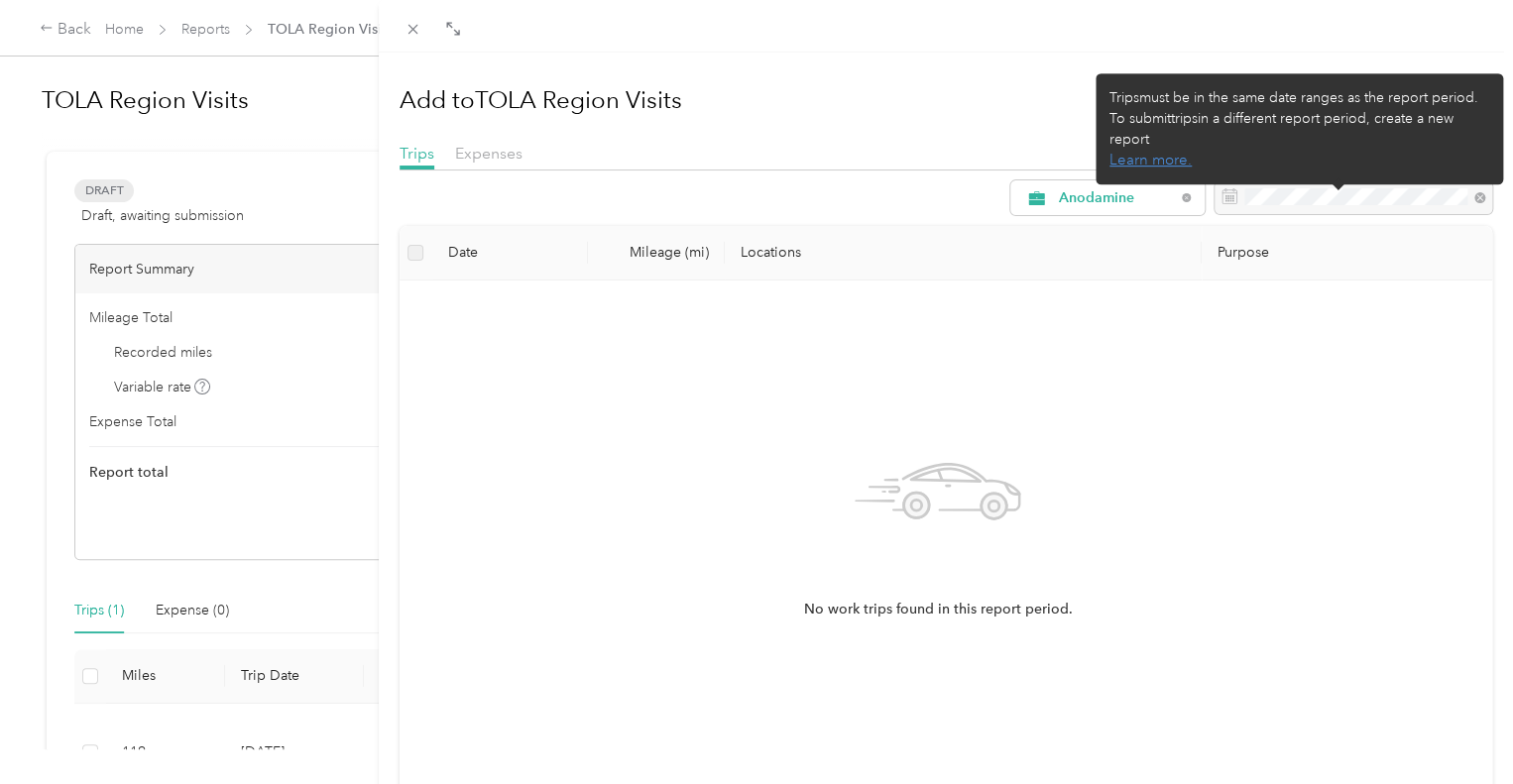click on "Add to  TOLA Region Visits New trip New expense" at bounding box center [946, 95] 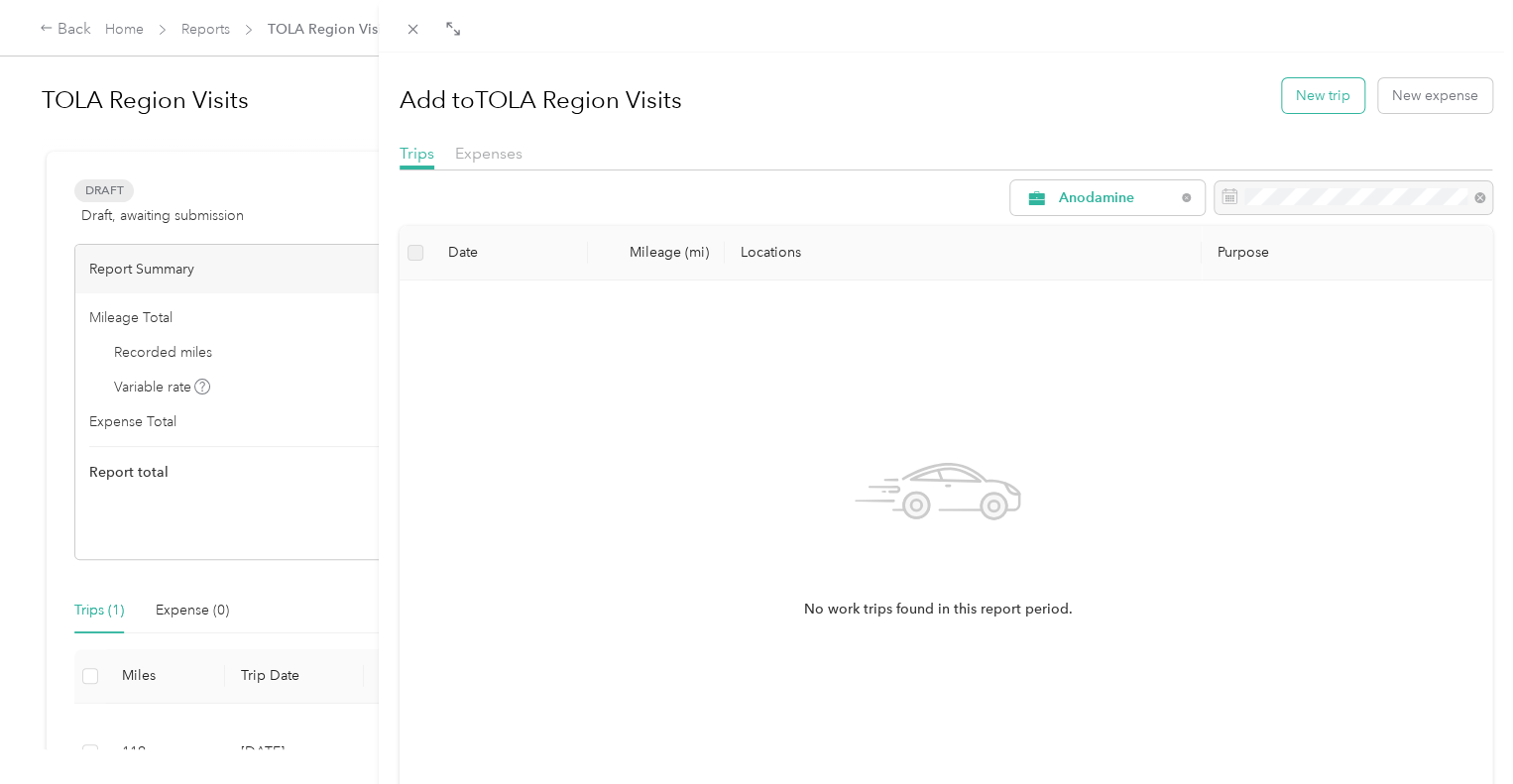 click on "New trip" at bounding box center [1323, 95] 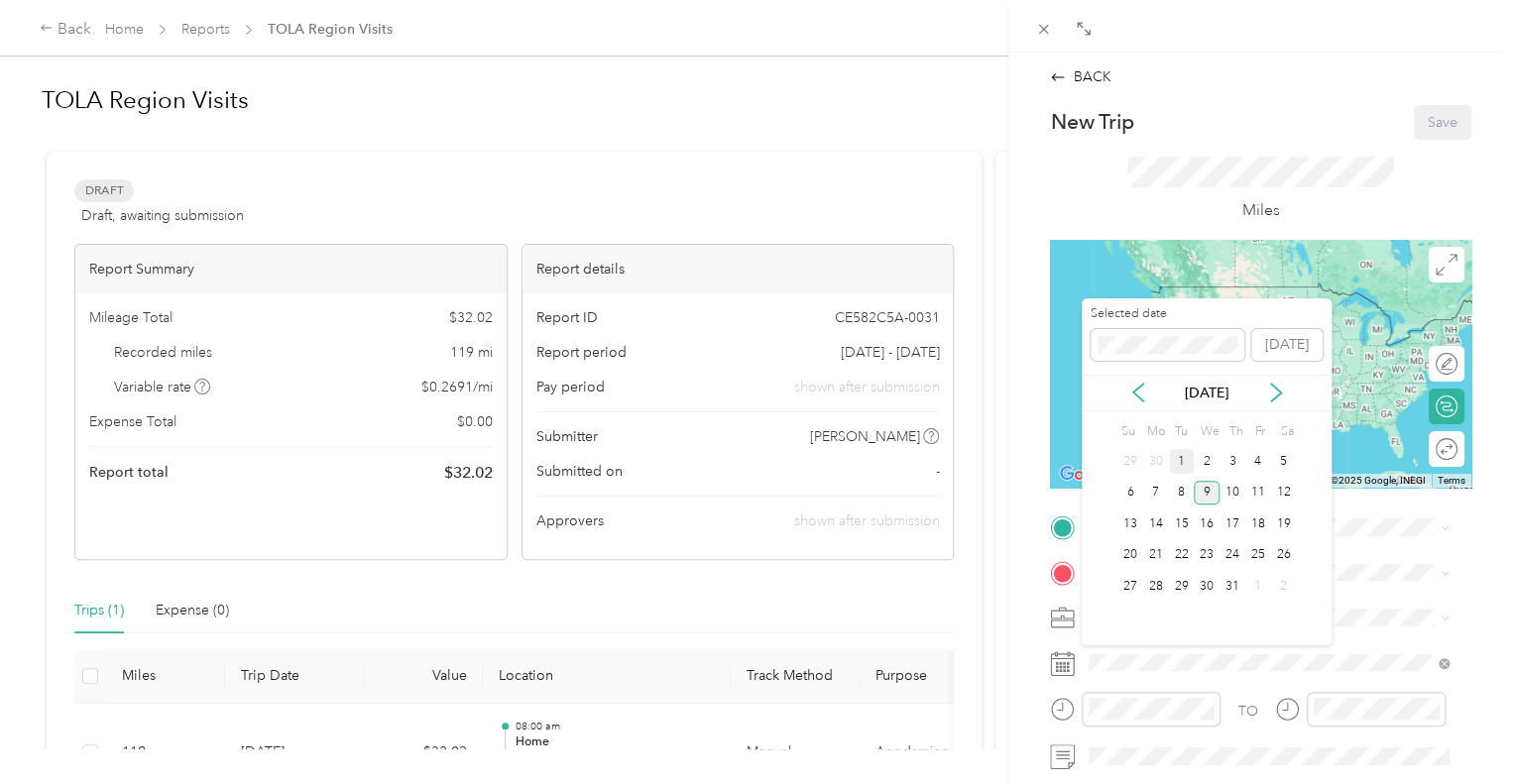 click on "1" at bounding box center (1182, 461) 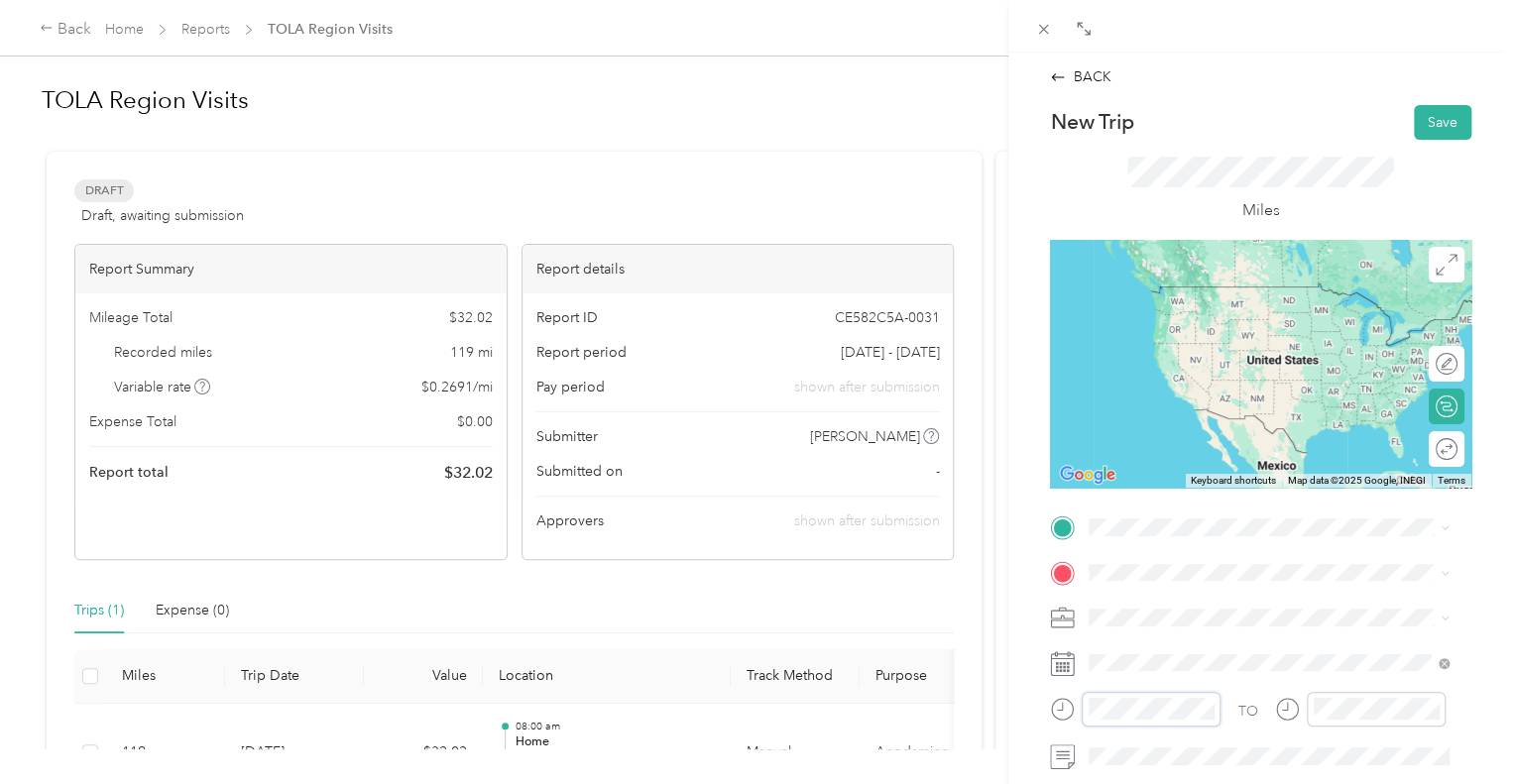 click at bounding box center (1135, 709) 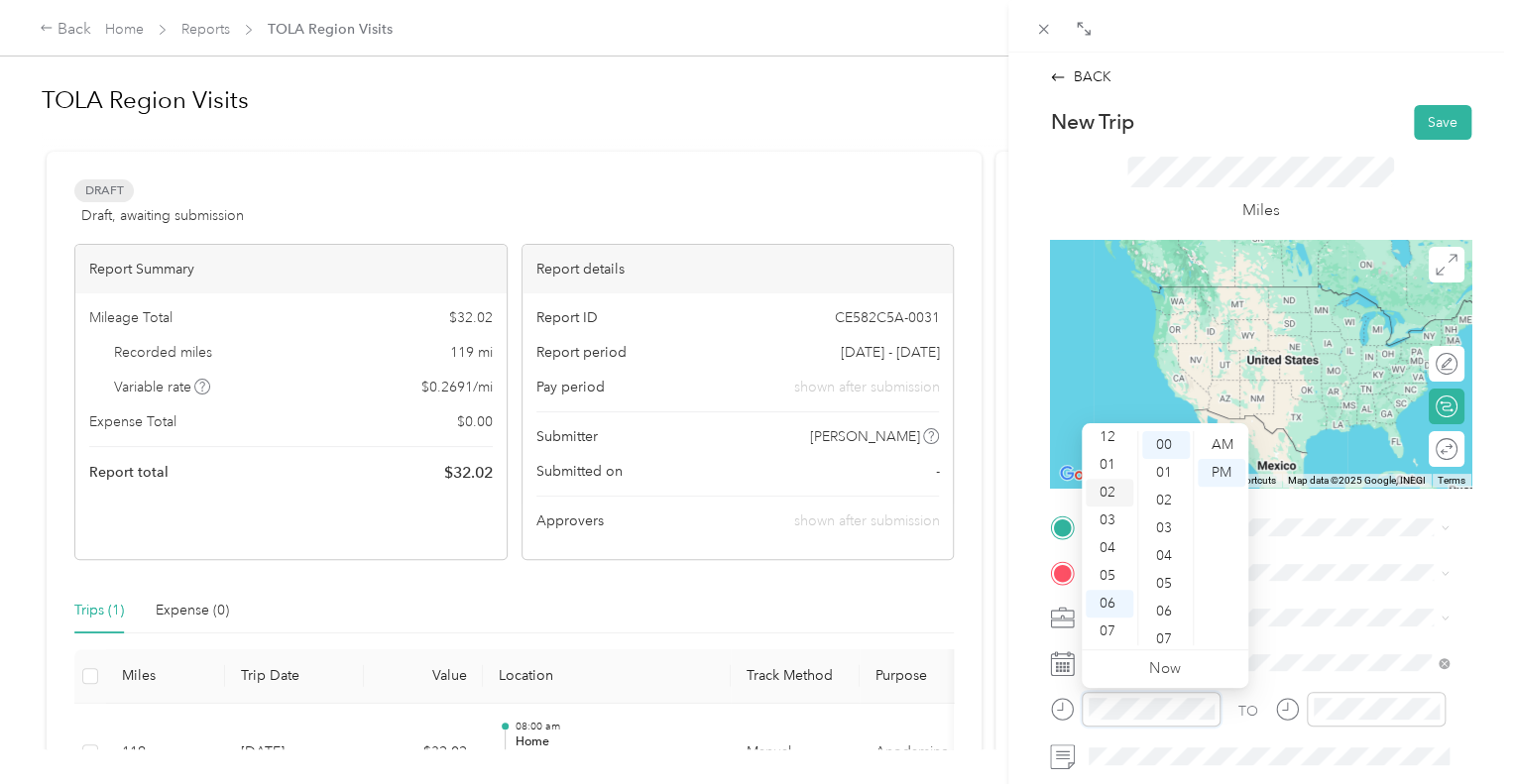 scroll, scrollTop: 0, scrollLeft: 0, axis: both 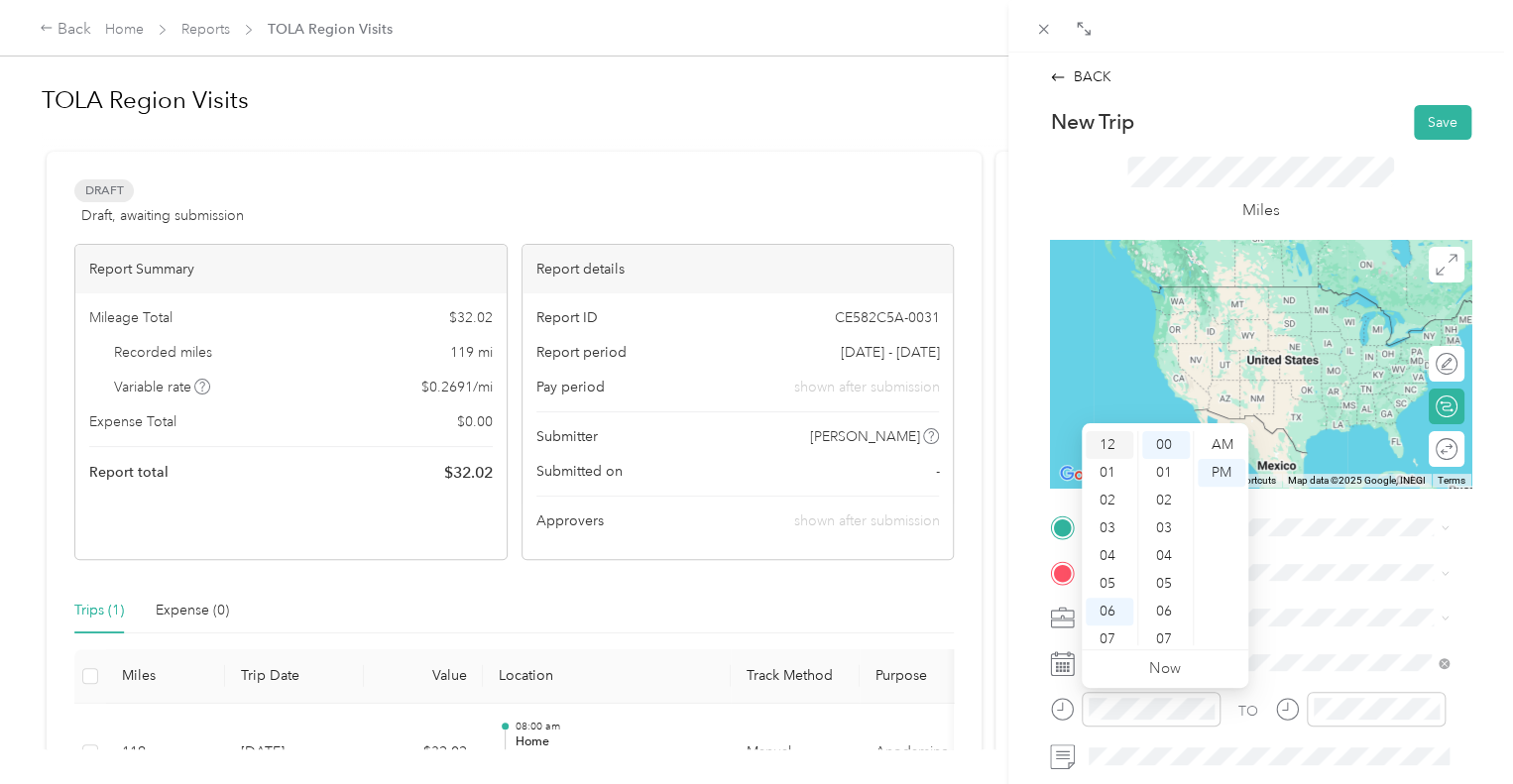 click on "12" at bounding box center [1109, 445] 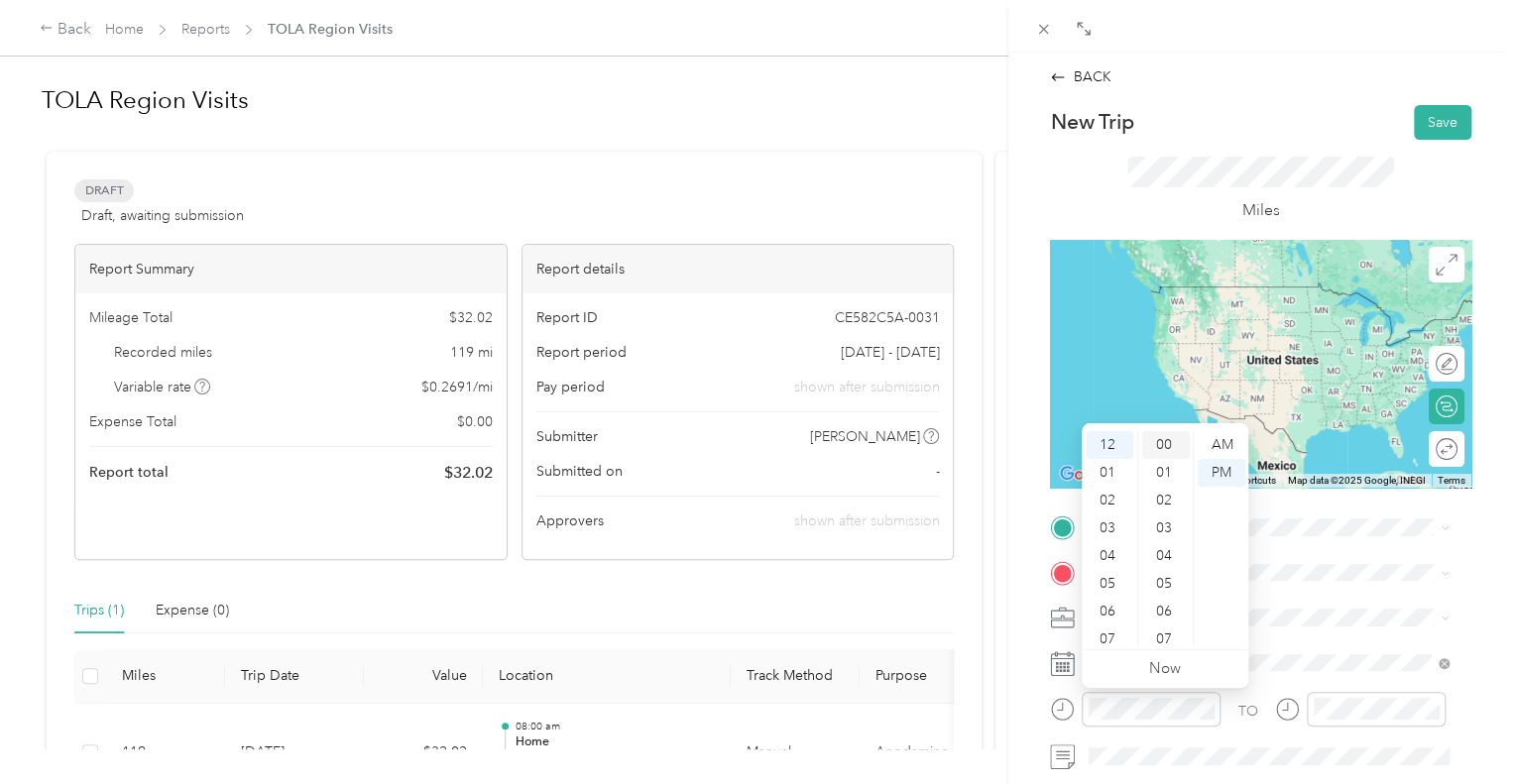 click on "00" at bounding box center (1166, 445) 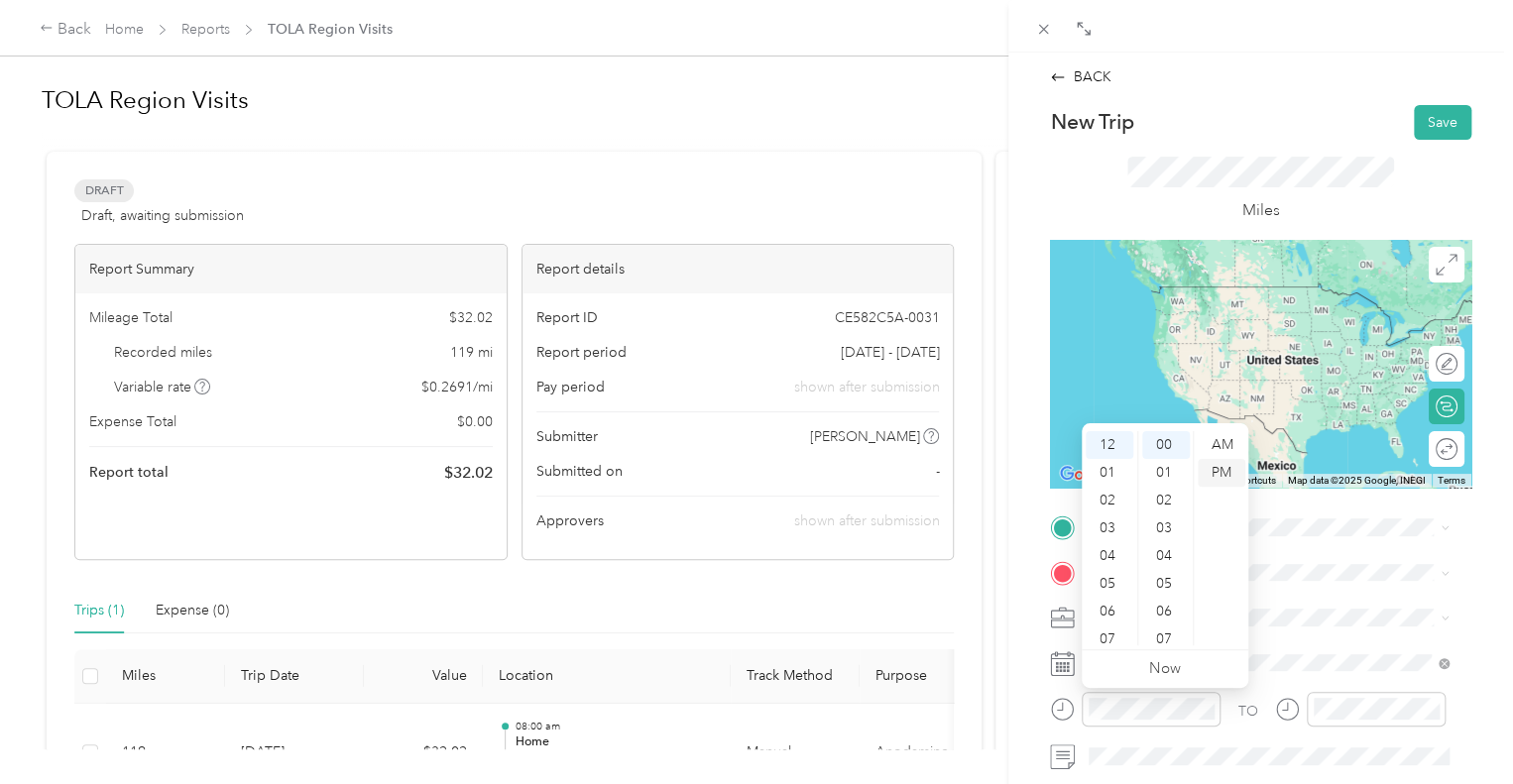 click on "PM" at bounding box center [1222, 473] 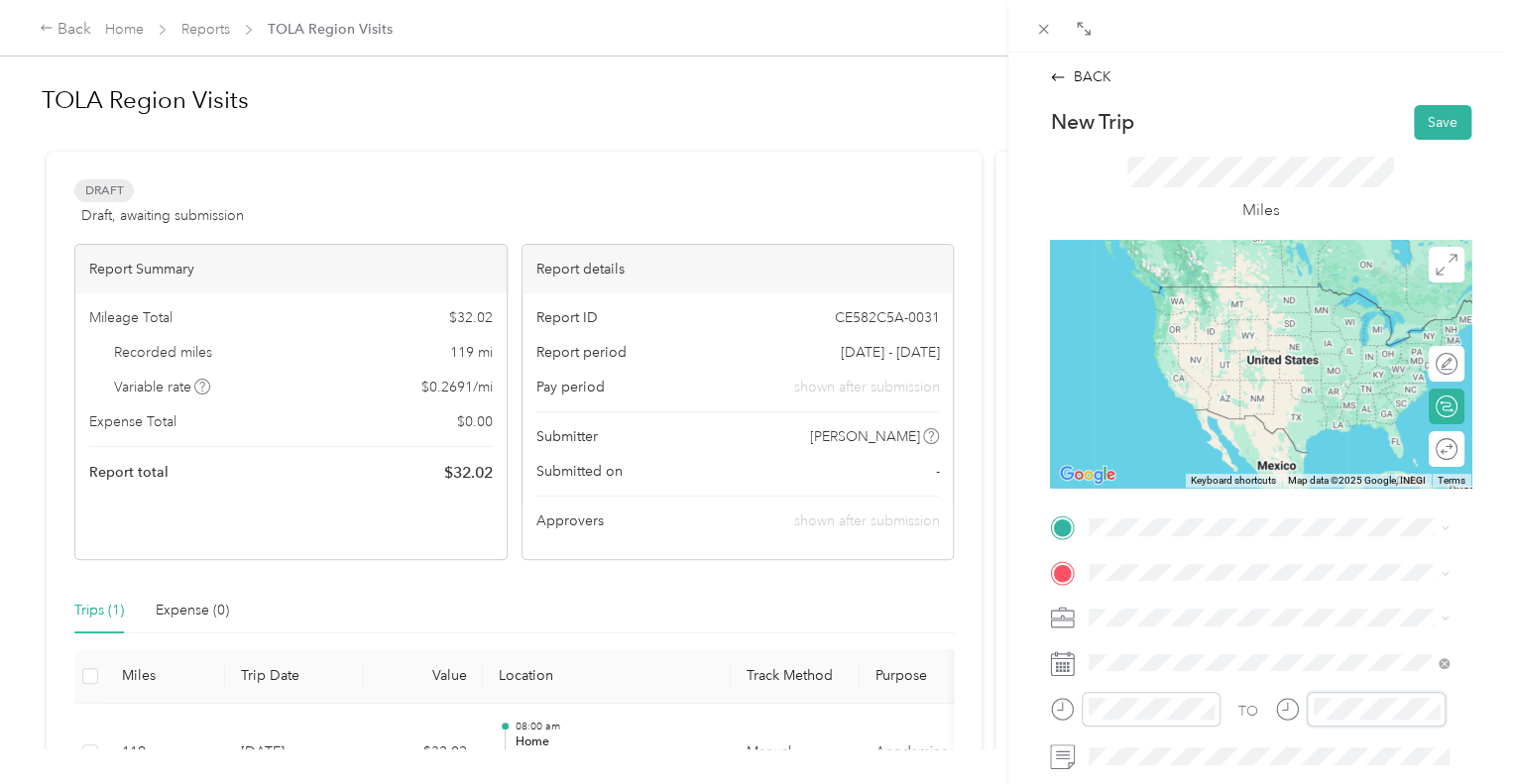 click at bounding box center [1360, 709] 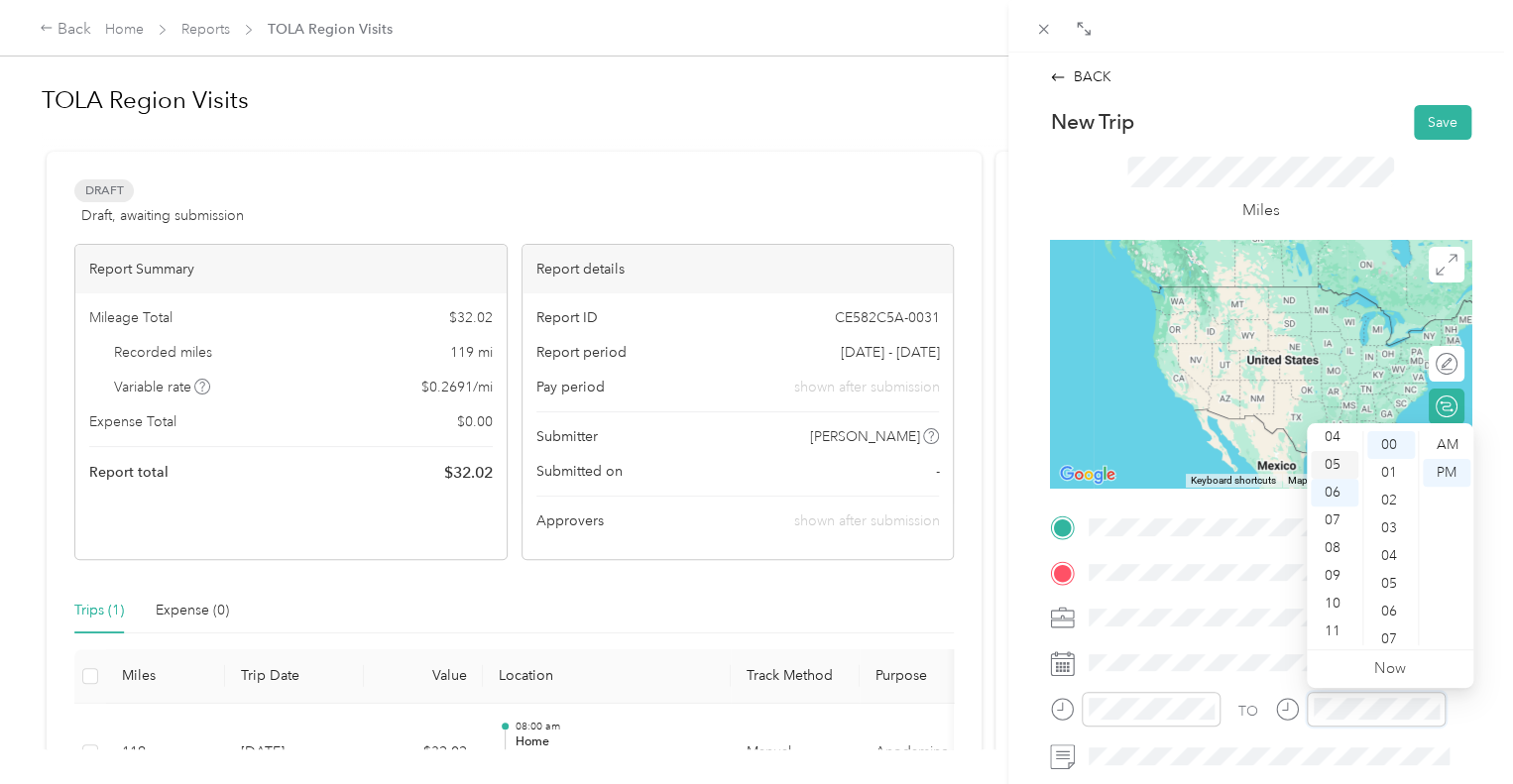 scroll, scrollTop: 0, scrollLeft: 0, axis: both 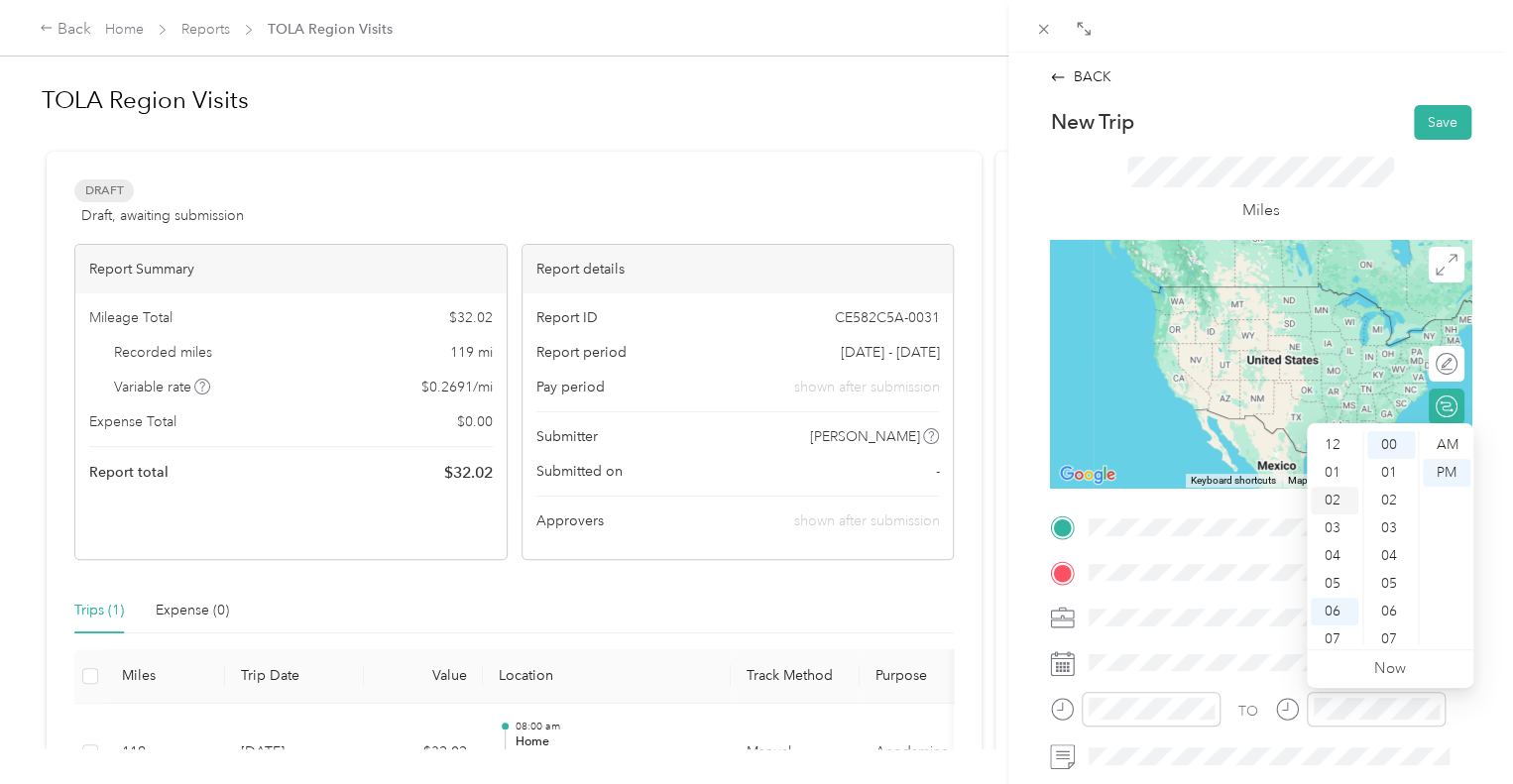 click on "02" at bounding box center [1335, 501] 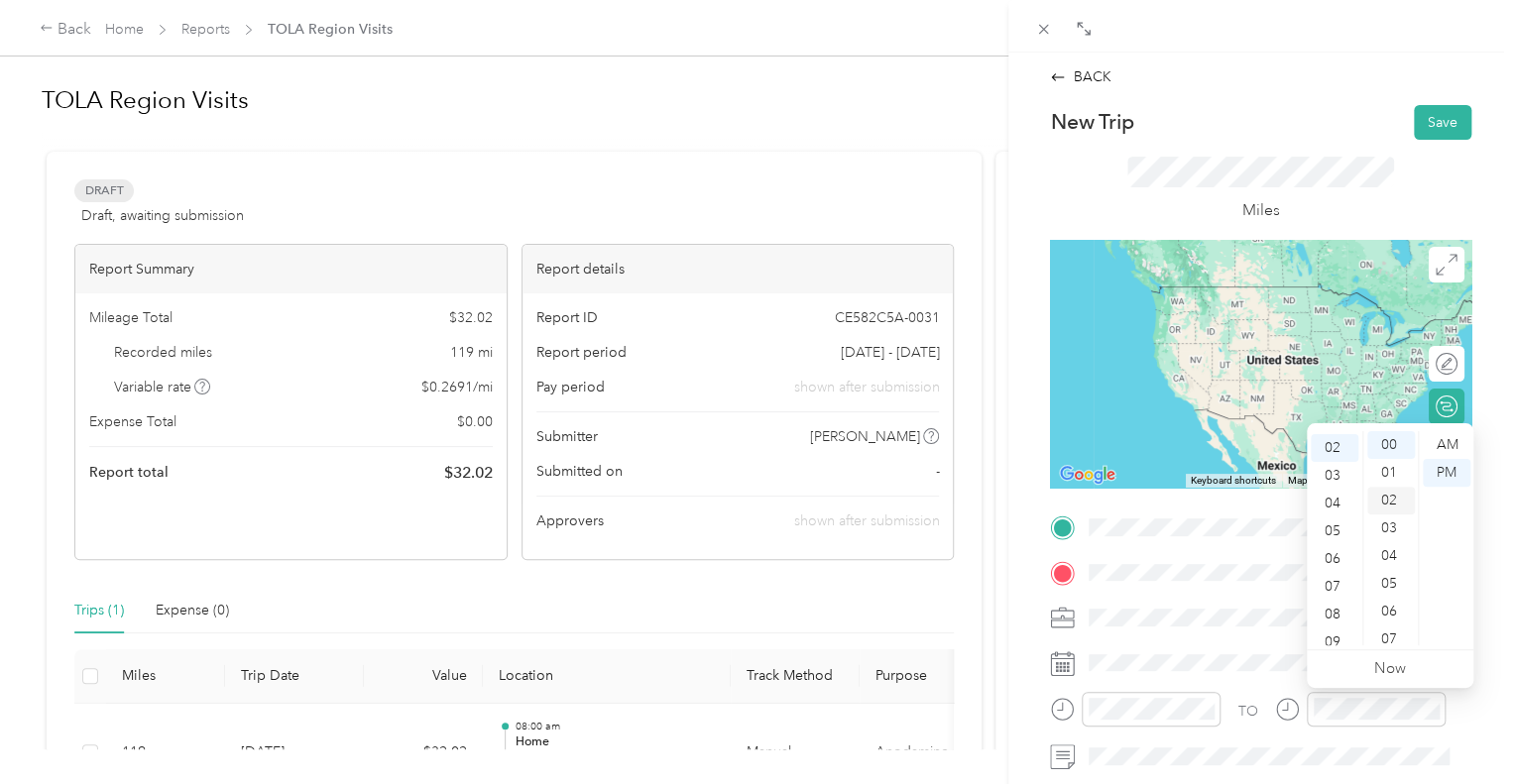 scroll, scrollTop: 56, scrollLeft: 0, axis: vertical 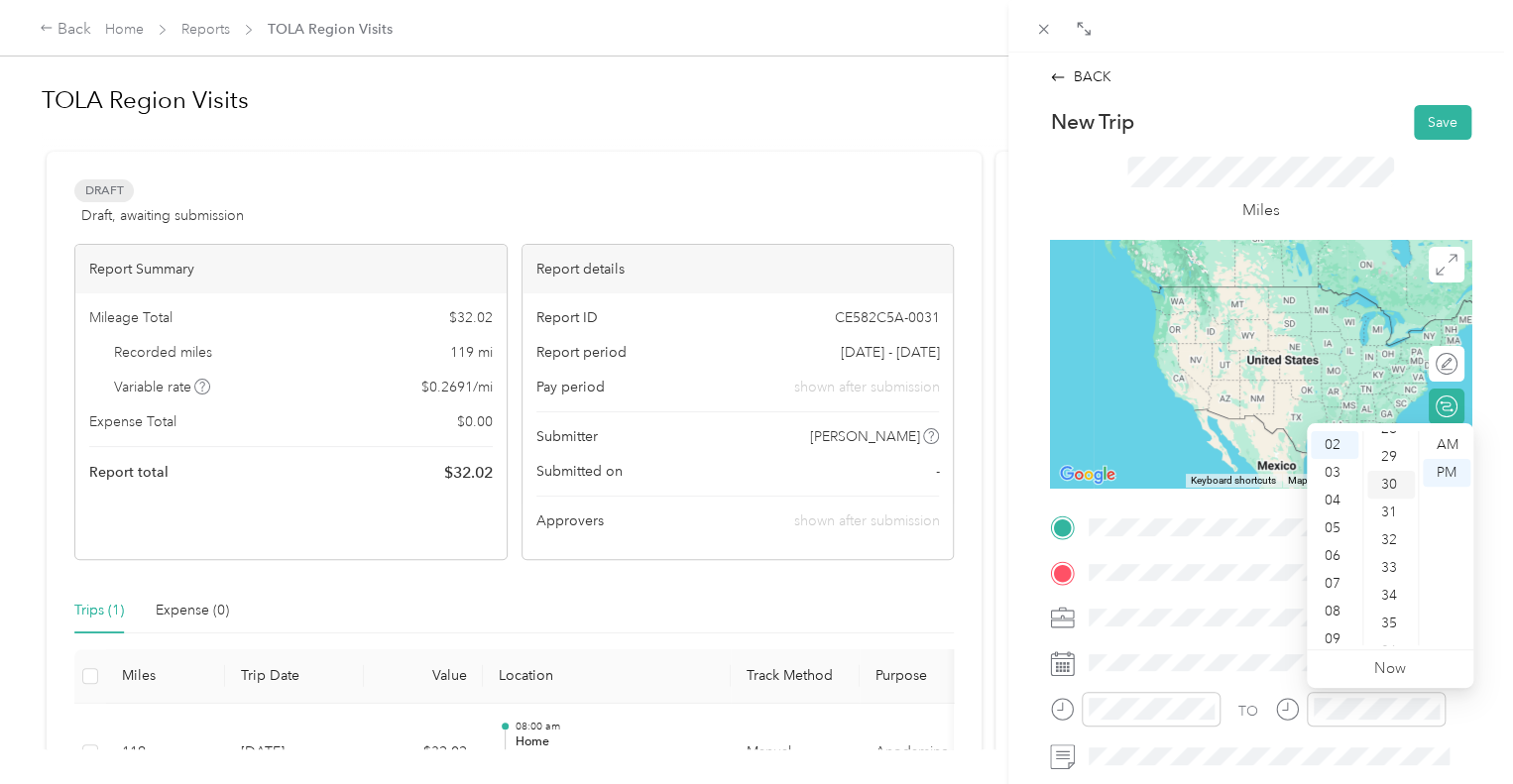 click on "30" at bounding box center (1391, 485) 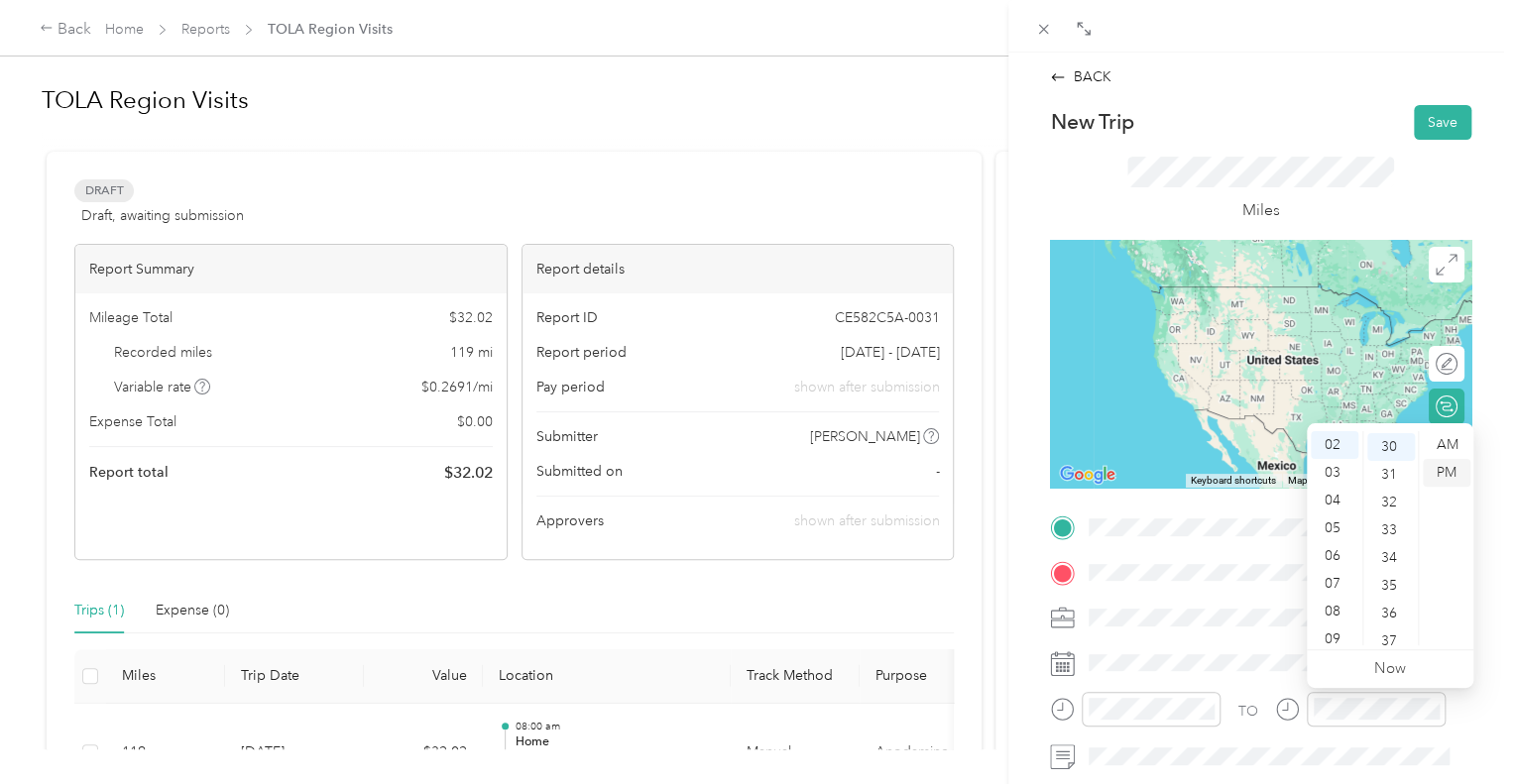 scroll, scrollTop: 833, scrollLeft: 0, axis: vertical 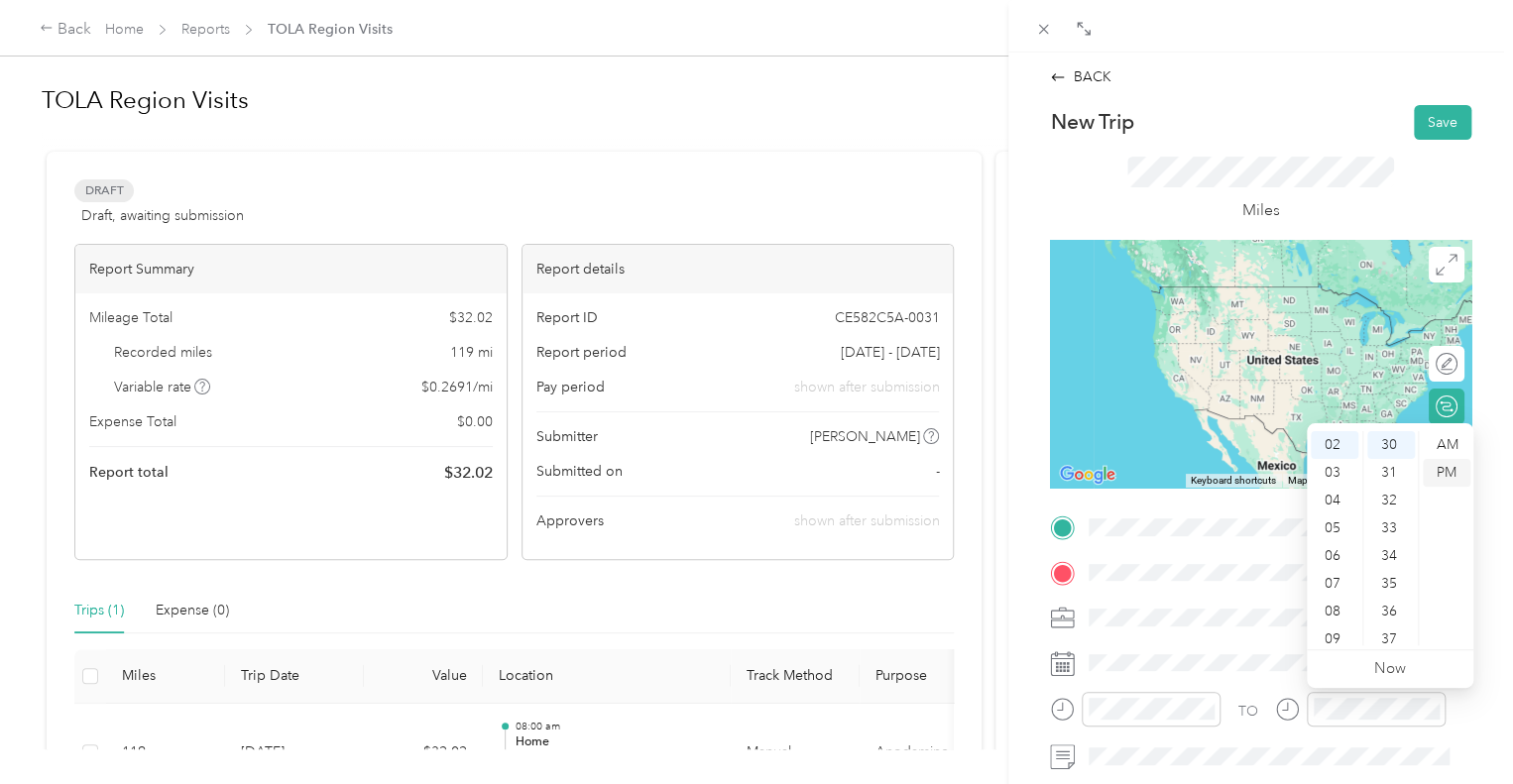 click on "PM" at bounding box center (1447, 473) 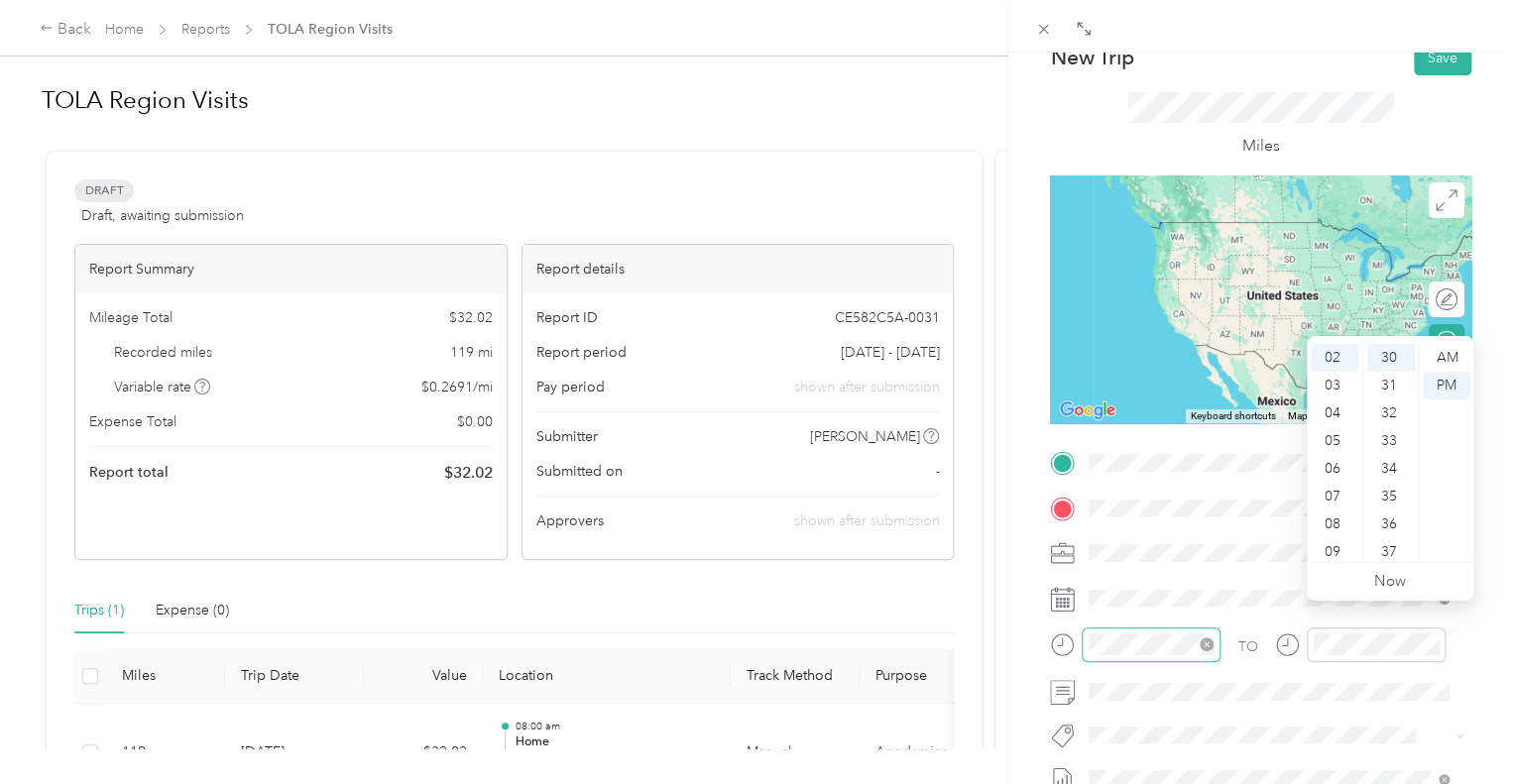 scroll, scrollTop: 99, scrollLeft: 0, axis: vertical 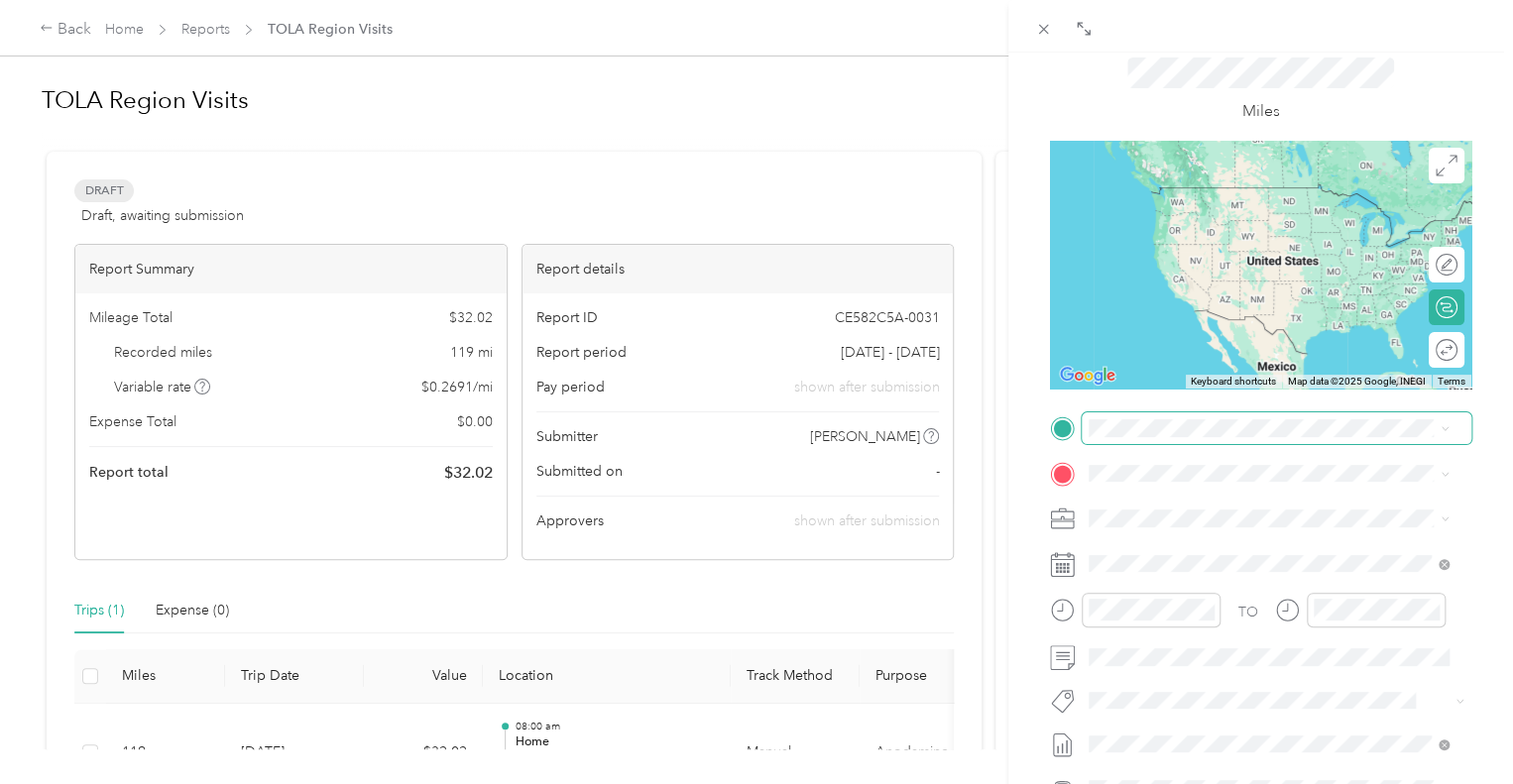 click at bounding box center (1276, 428) 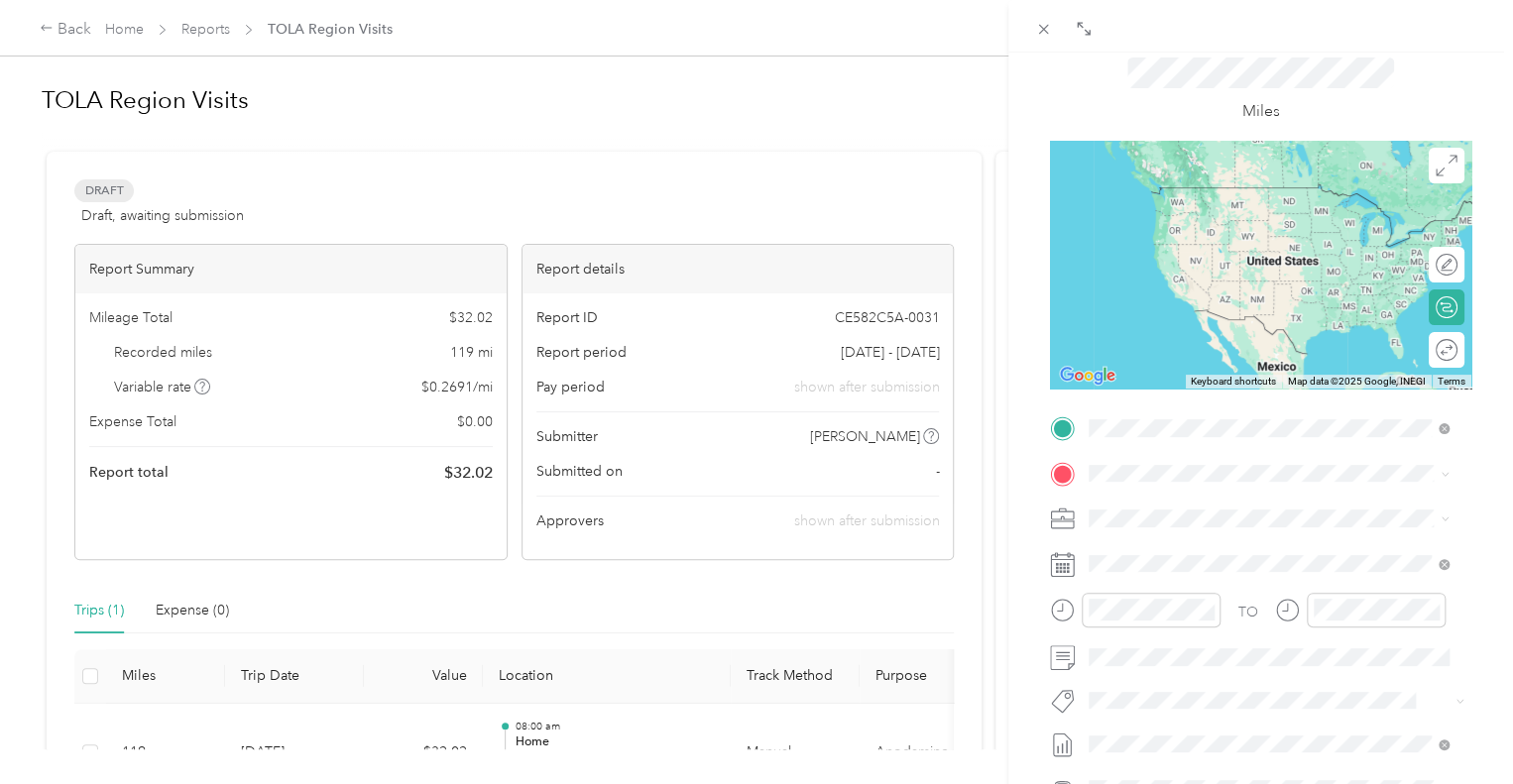click on "[PERSON_NAME]
[US_STATE], [GEOGRAPHIC_DATA]" at bounding box center [1237, 507] 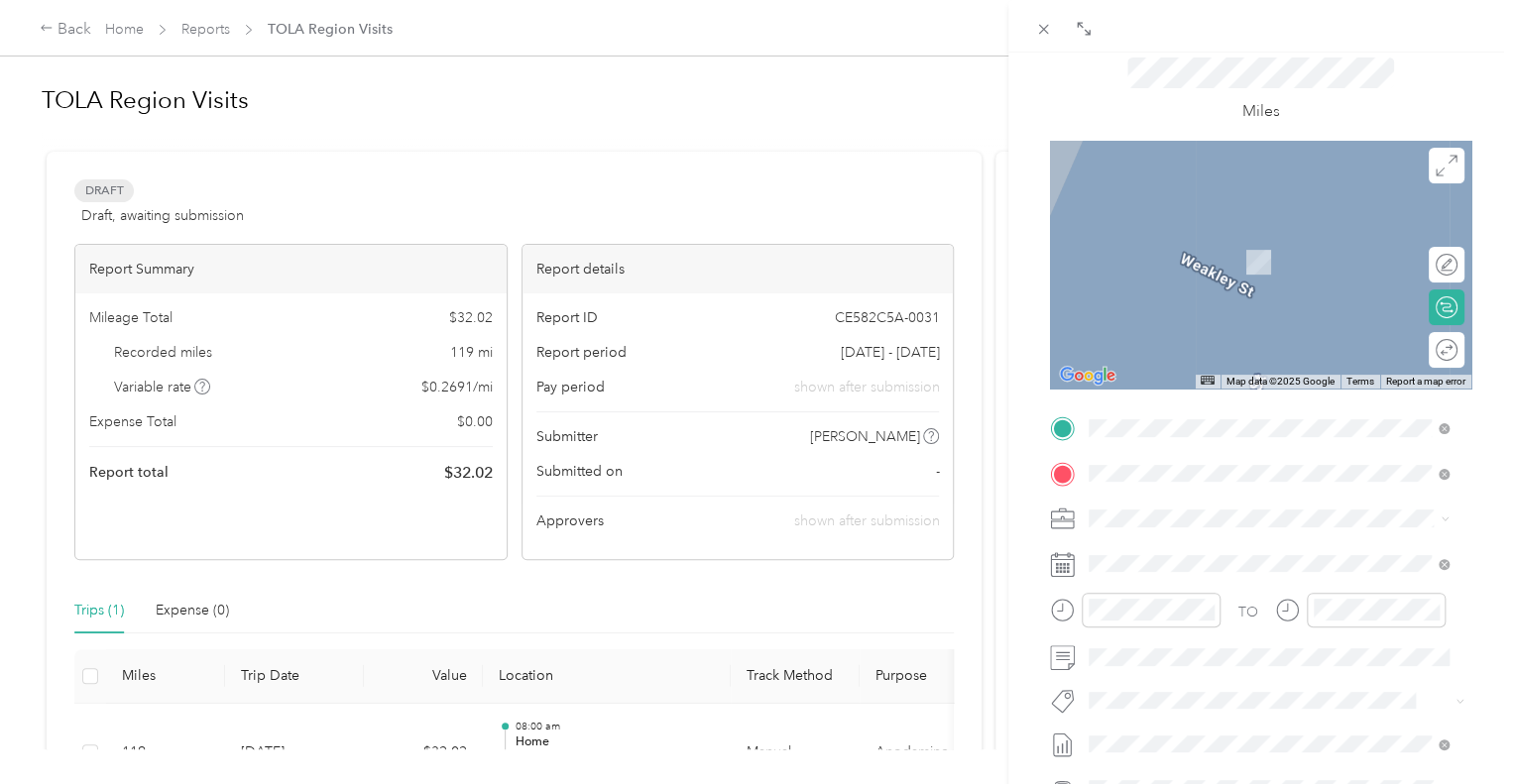 click on "[STREET_ADDRESS][PERSON_NAME]" at bounding box center [1244, 664] 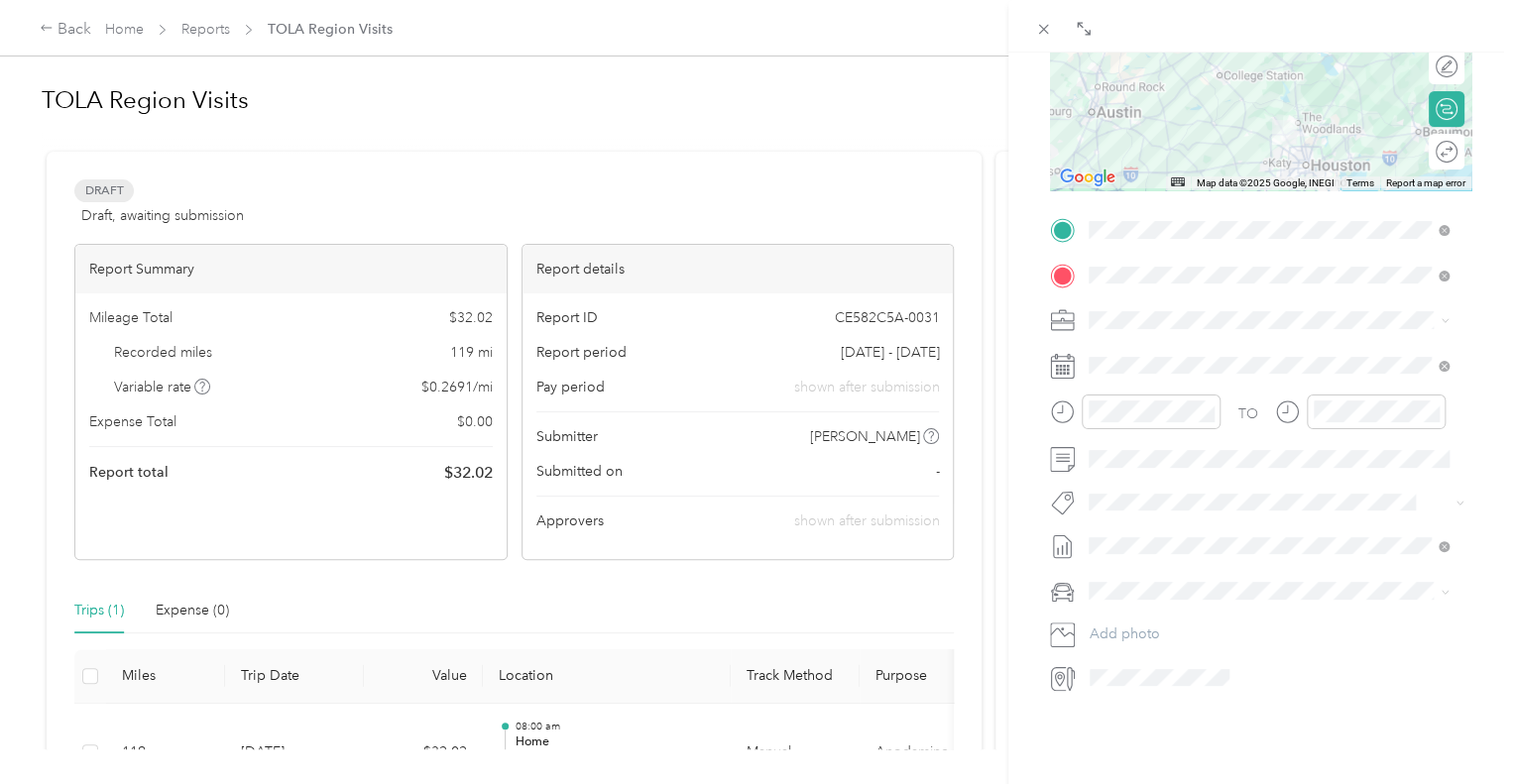 scroll, scrollTop: 0, scrollLeft: 0, axis: both 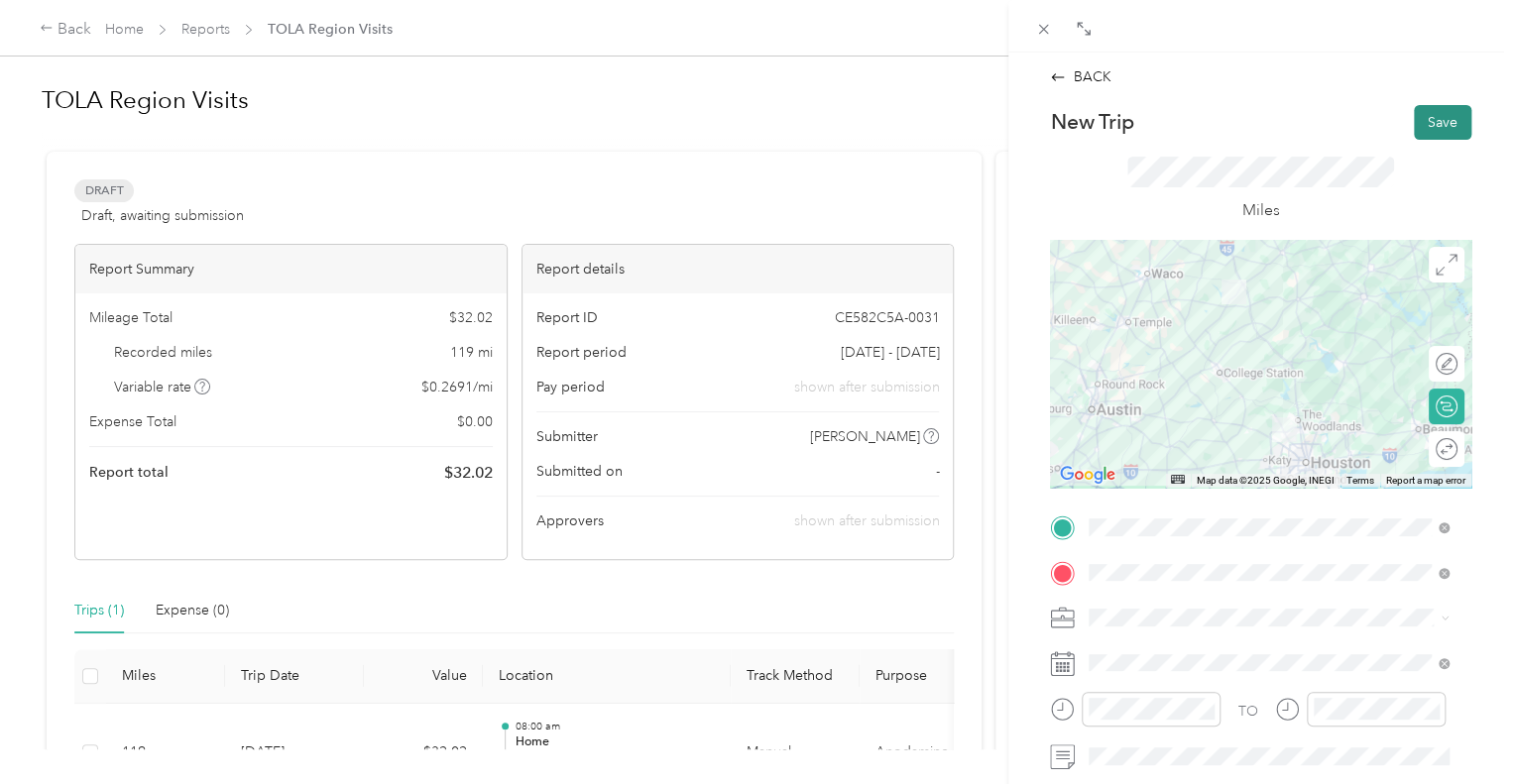 click on "Save" at bounding box center (1443, 122) 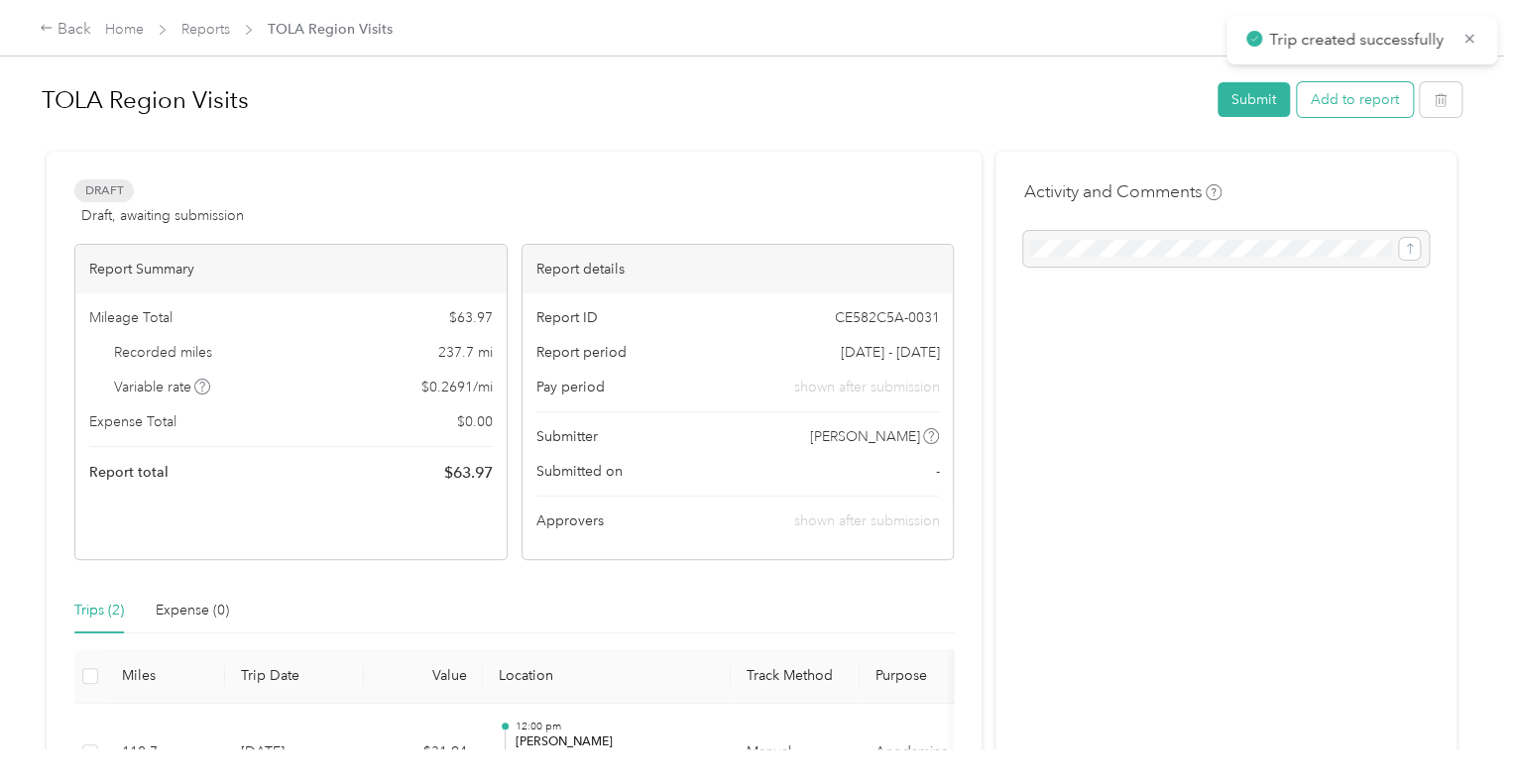 click on "Add to report" at bounding box center [1354, 99] 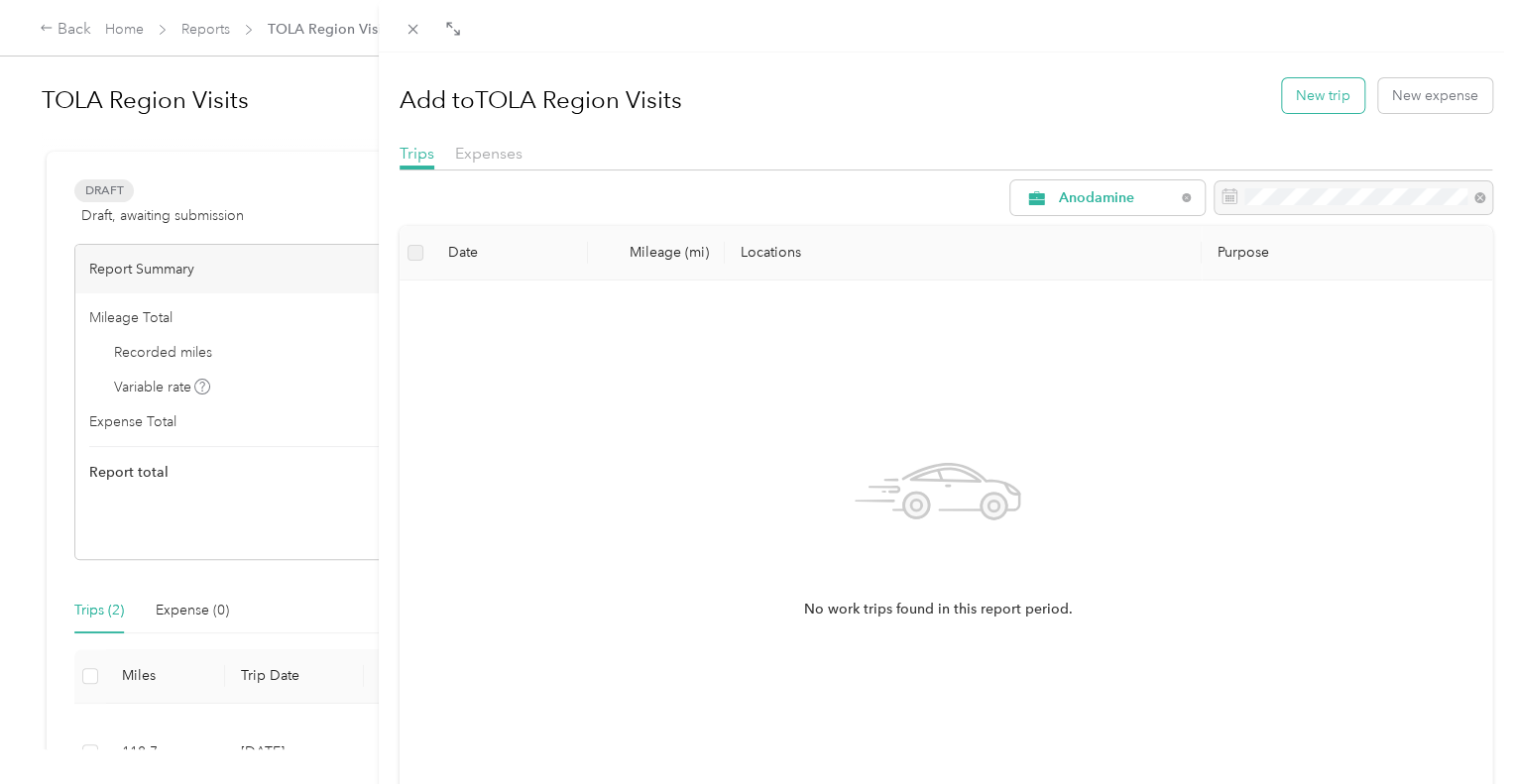 click on "New trip" at bounding box center (1323, 95) 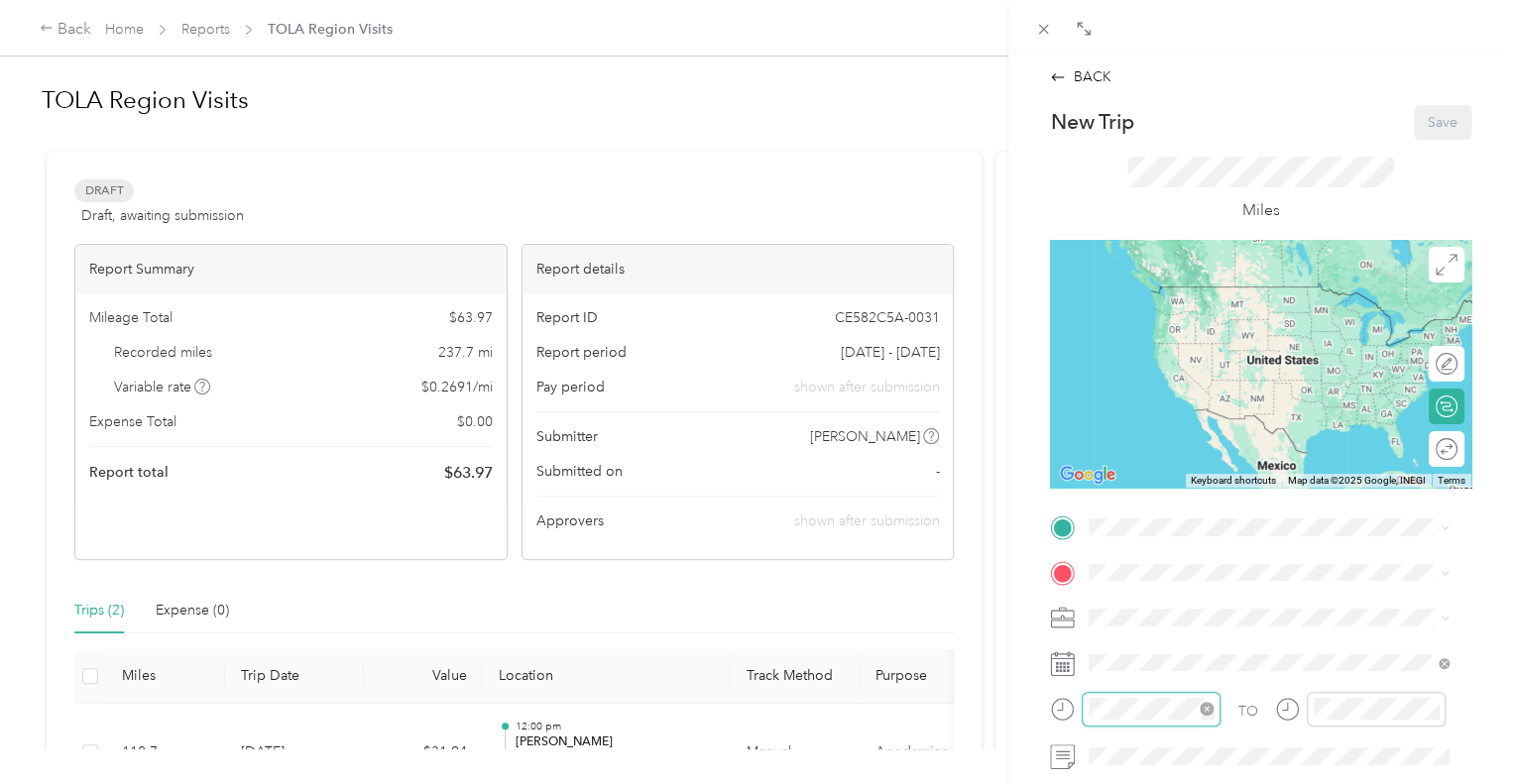 scroll, scrollTop: 119, scrollLeft: 0, axis: vertical 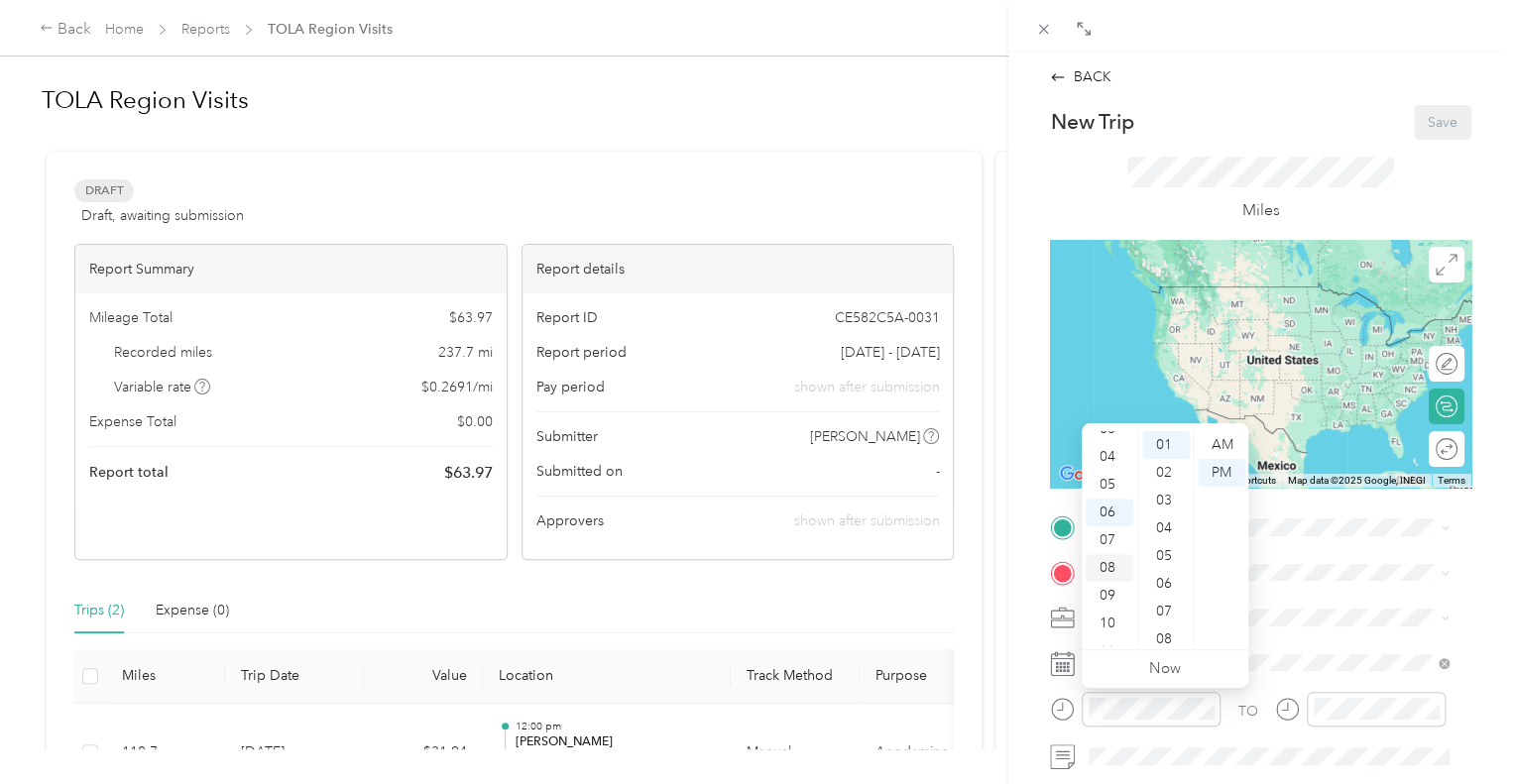 click on "08" at bounding box center [1109, 568] 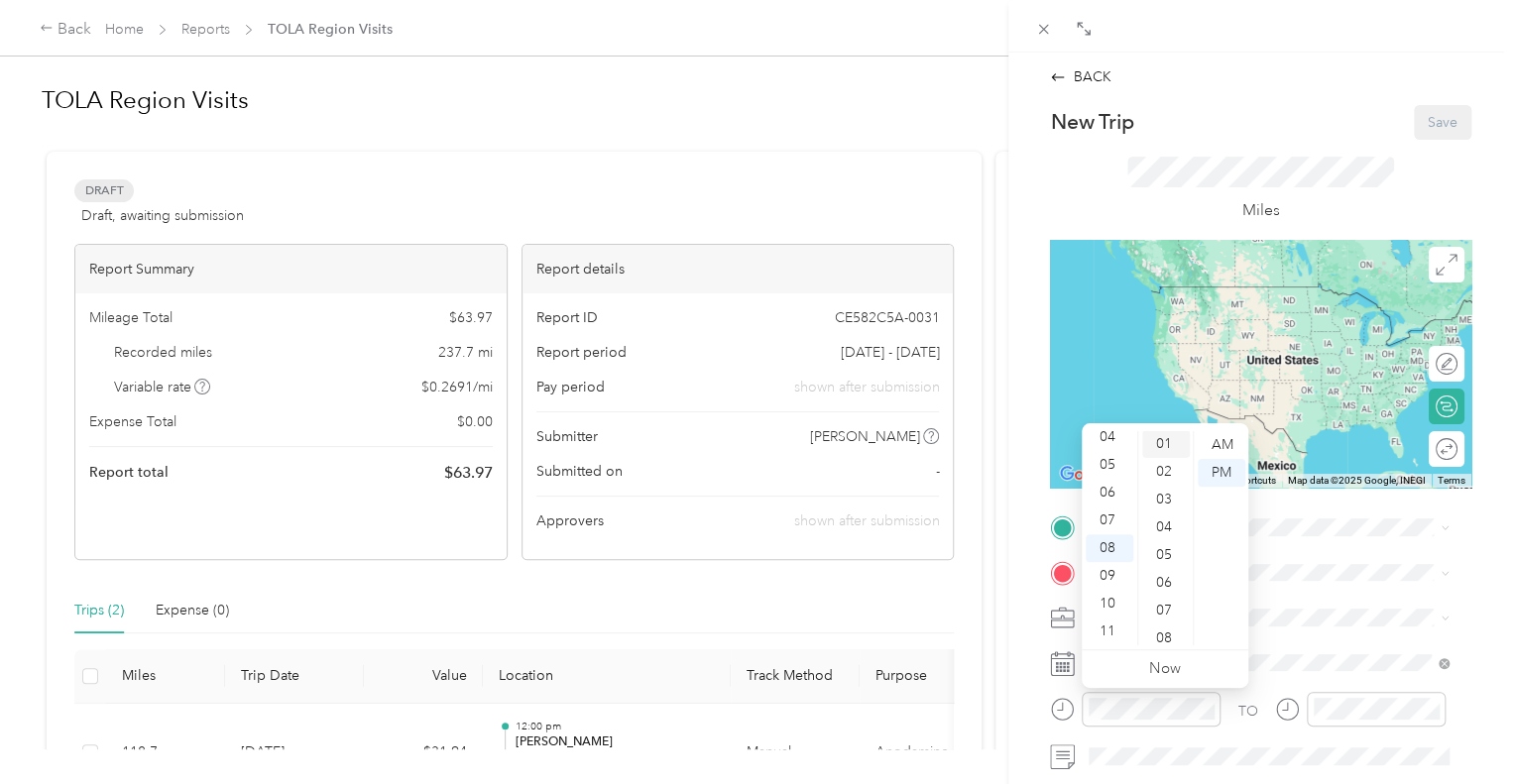 scroll, scrollTop: 0, scrollLeft: 0, axis: both 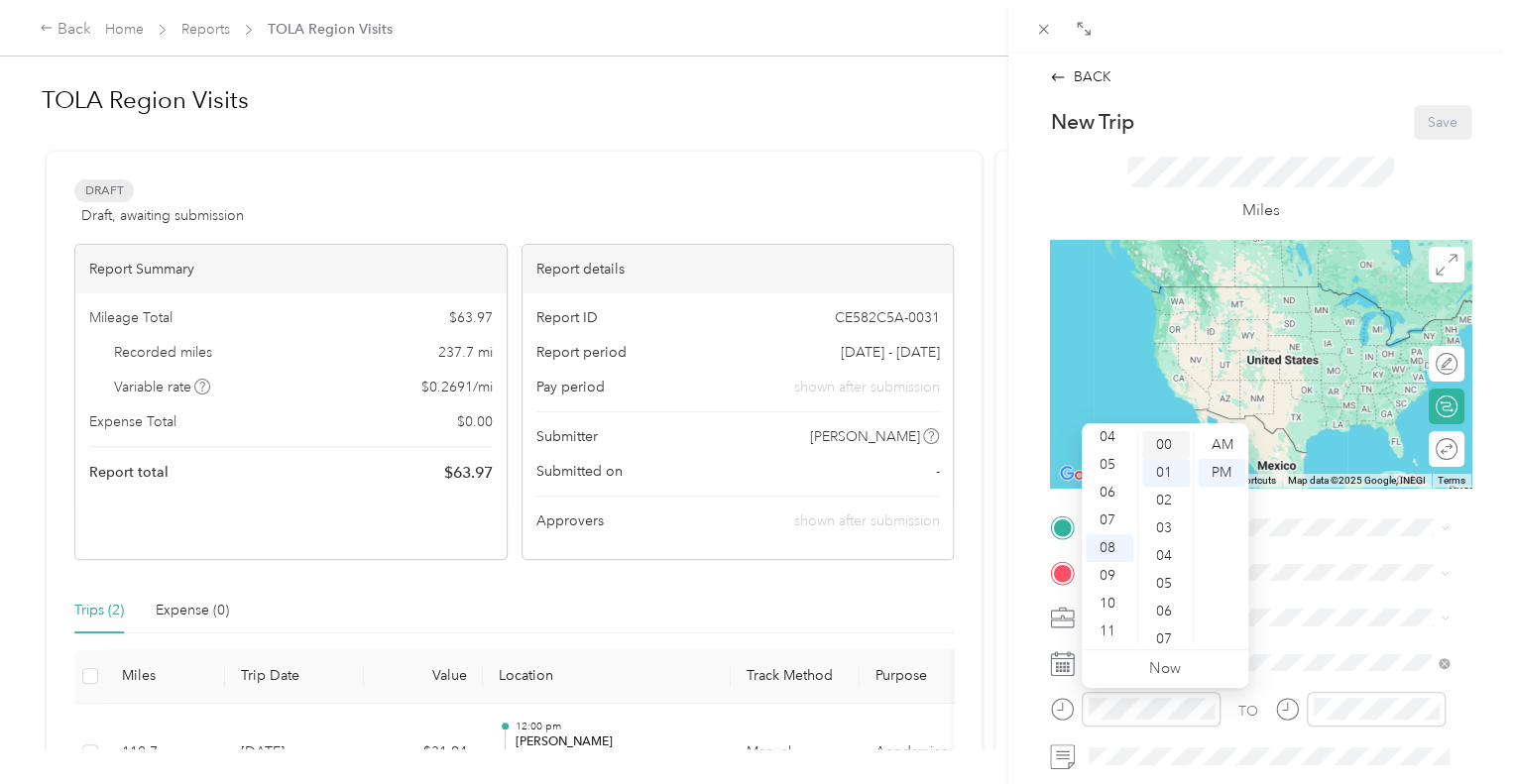 click on "00" at bounding box center (1166, 445) 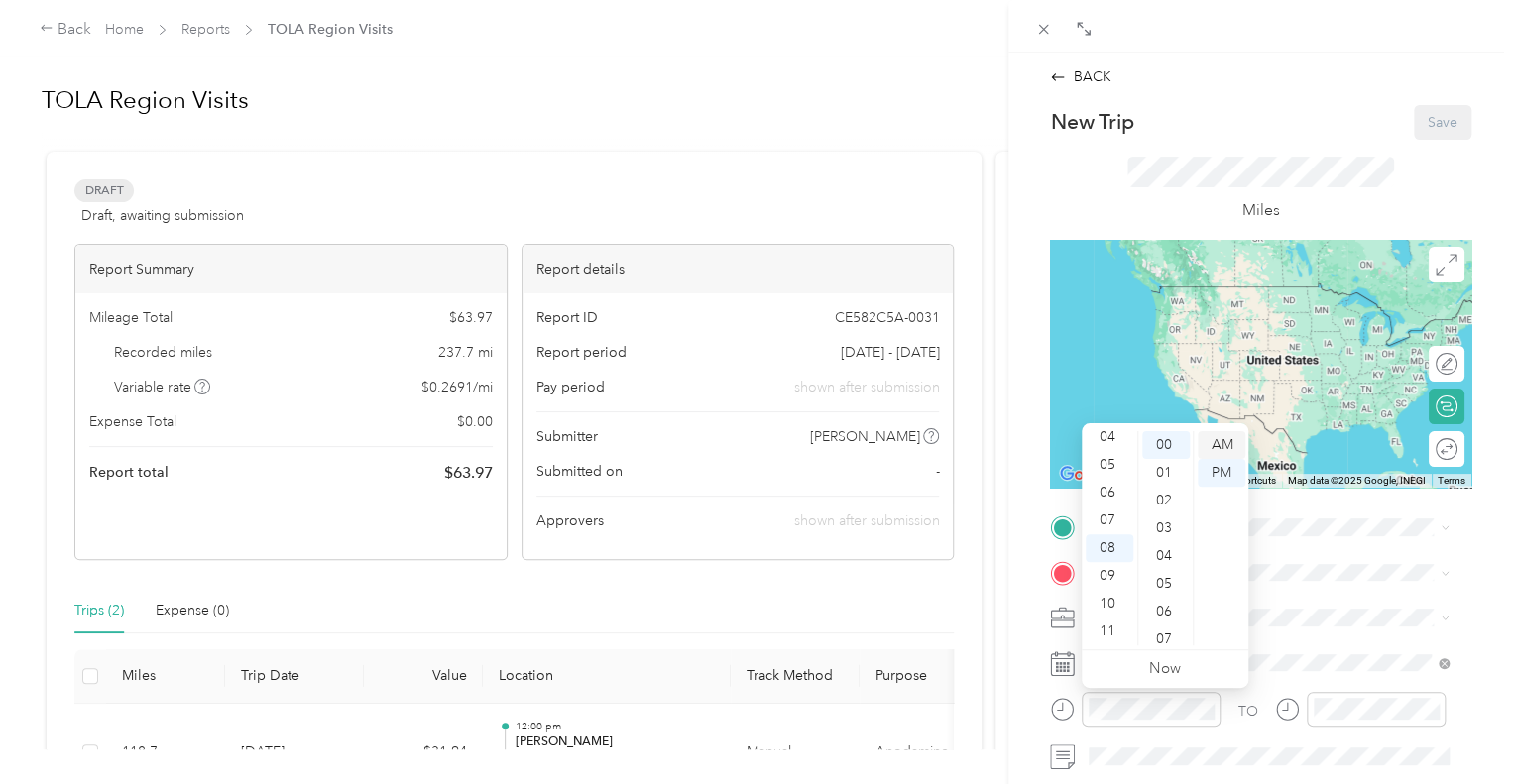 click on "AM" at bounding box center (1222, 445) 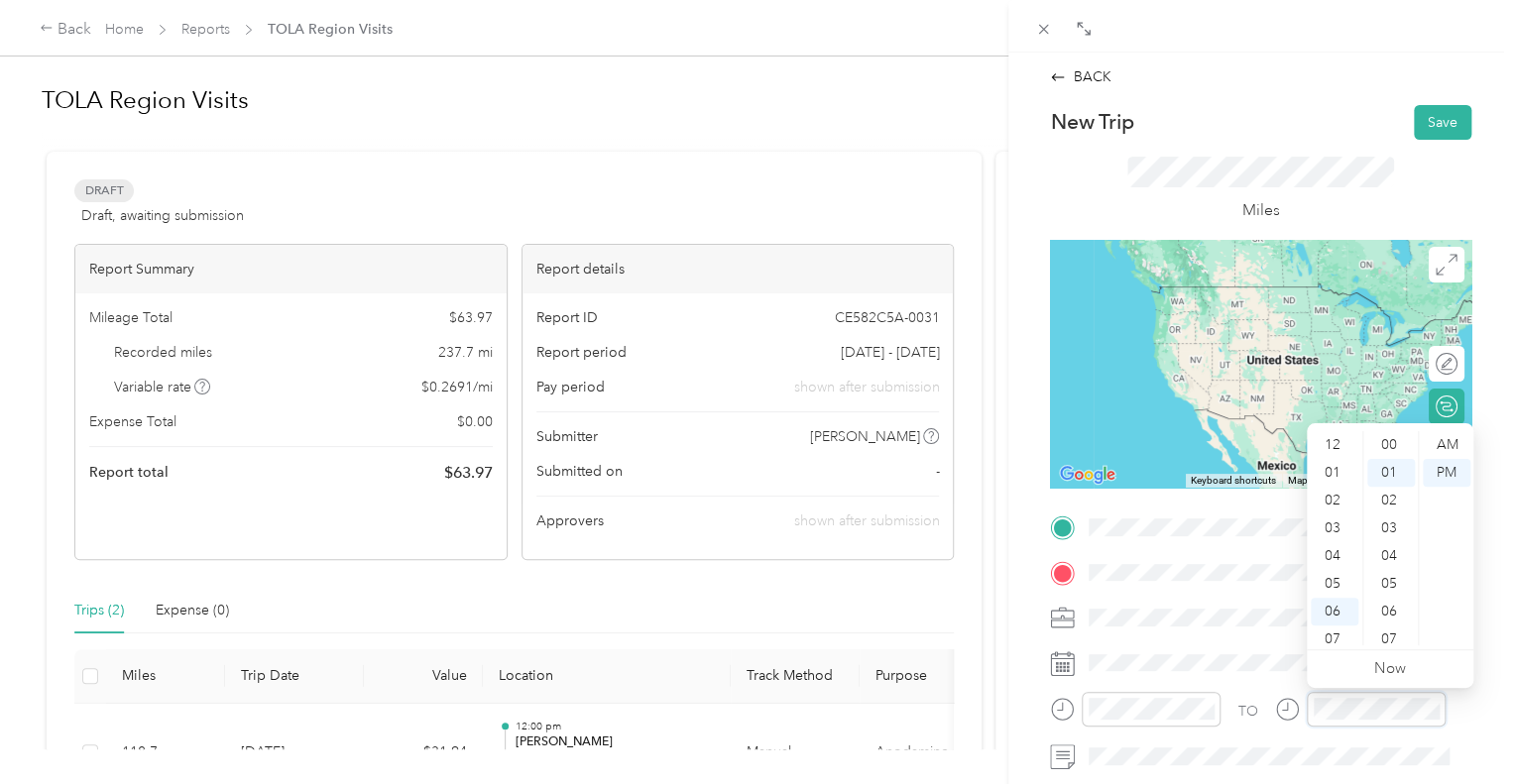 scroll, scrollTop: 119, scrollLeft: 0, axis: vertical 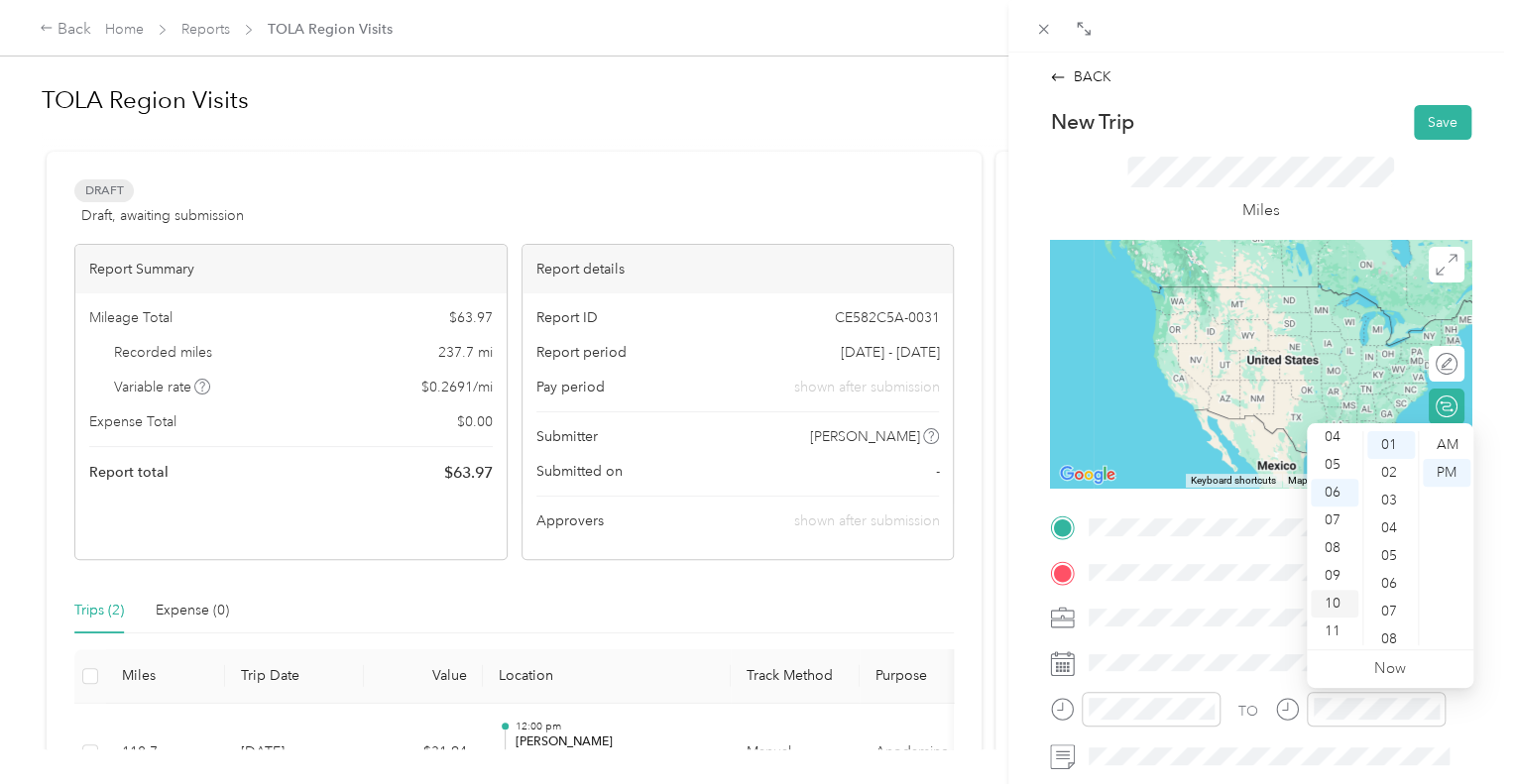 click on "10" at bounding box center [1335, 604] 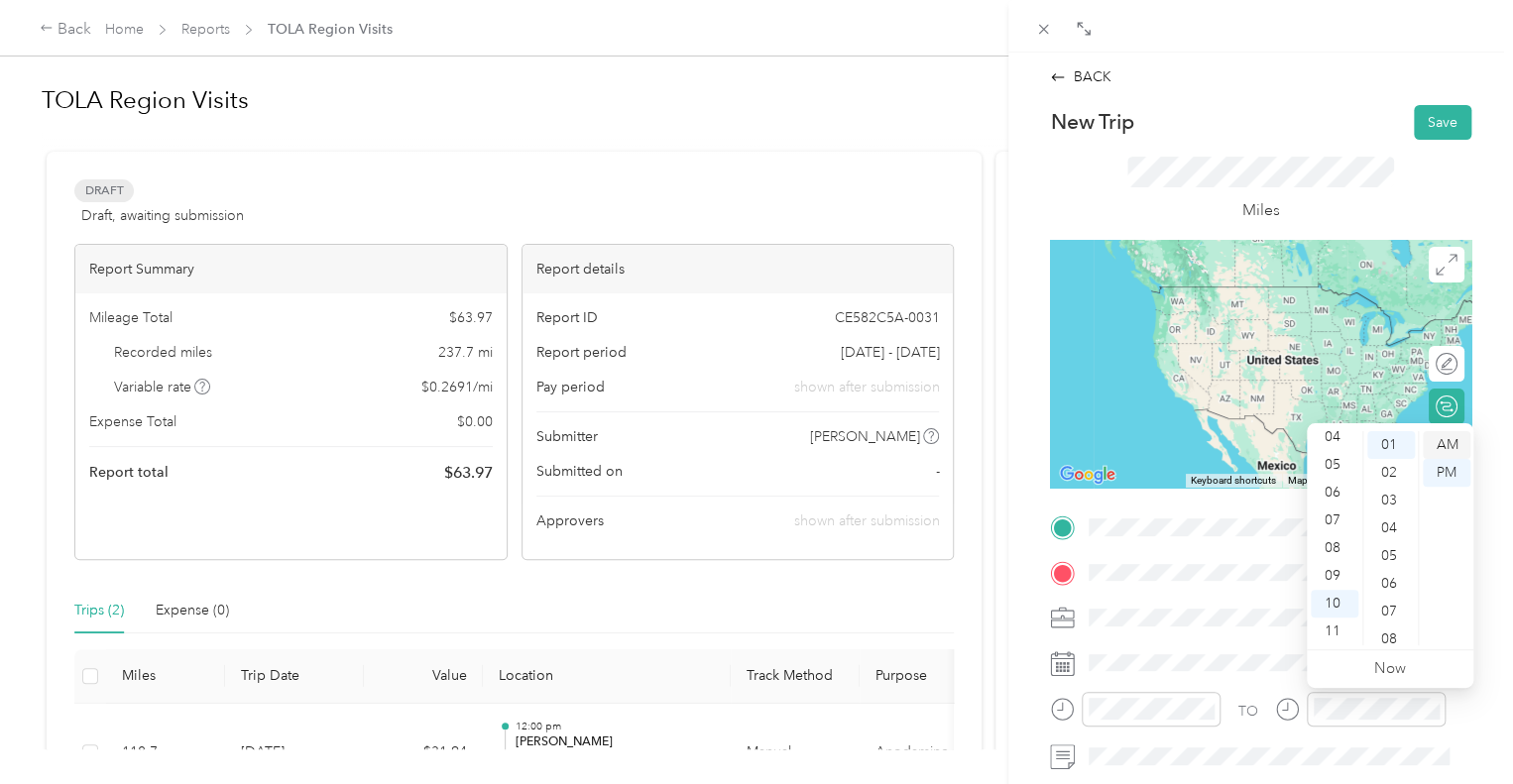 click on "AM" at bounding box center [1447, 445] 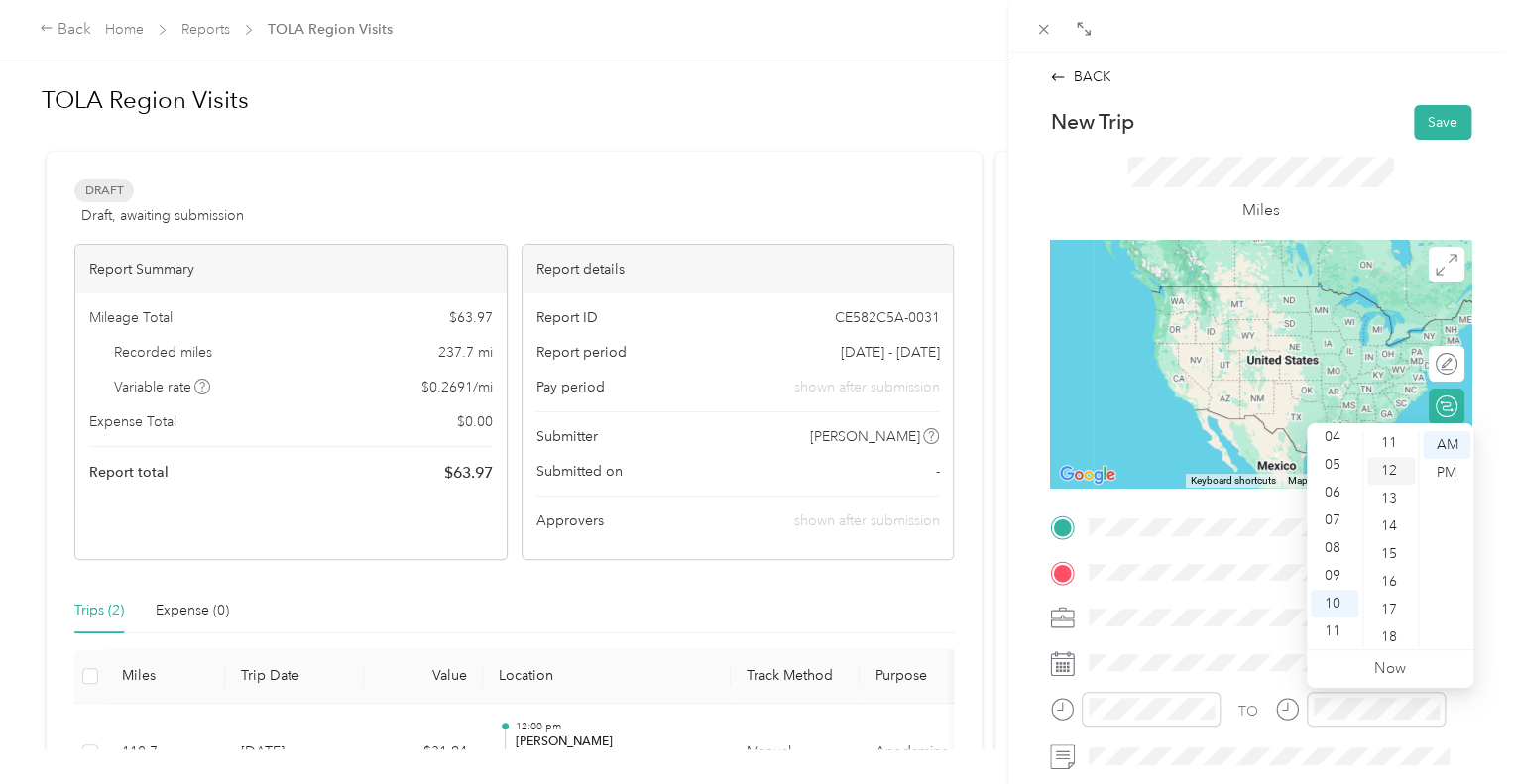 scroll, scrollTop: 424, scrollLeft: 0, axis: vertical 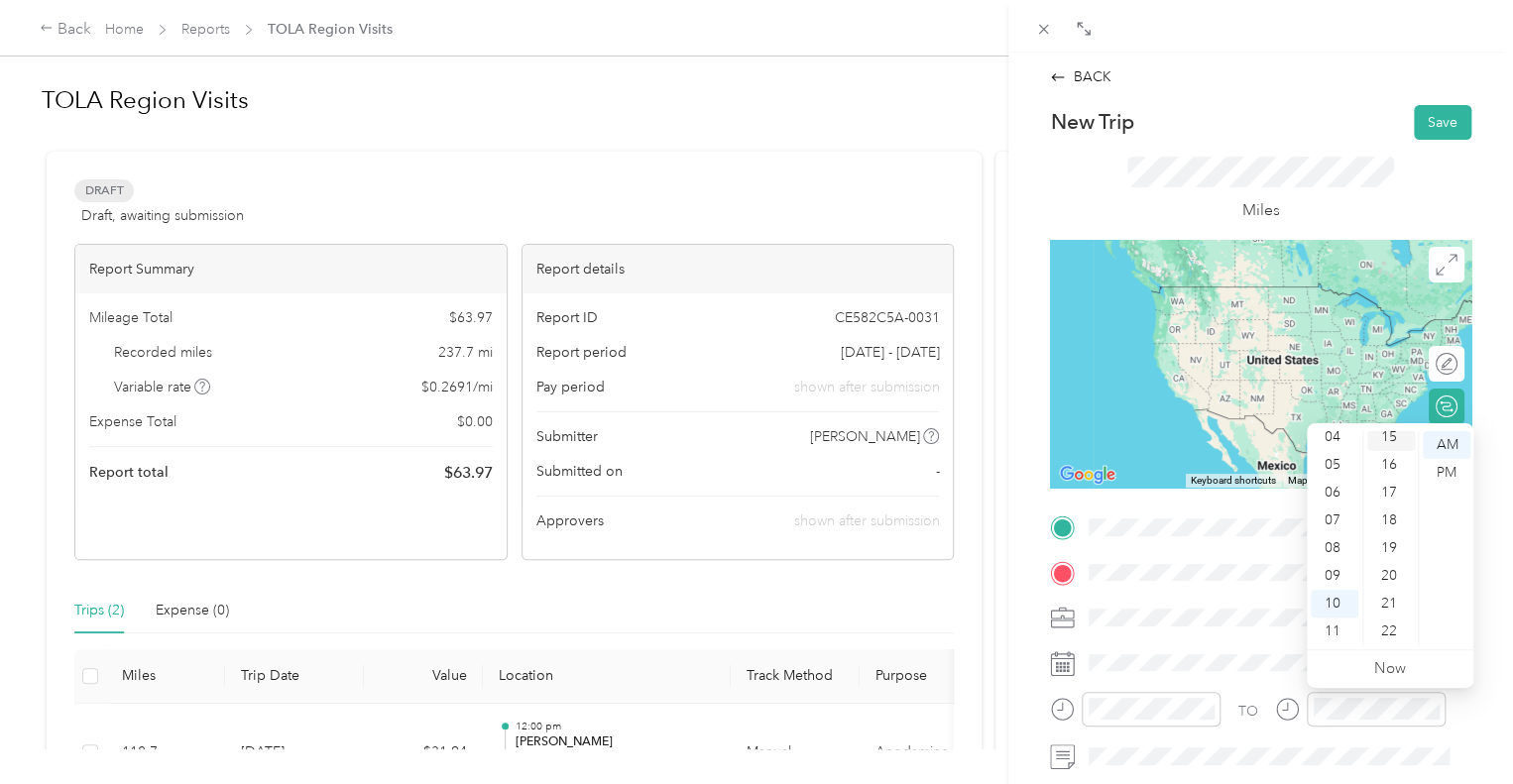 click on "15" at bounding box center [1391, 437] 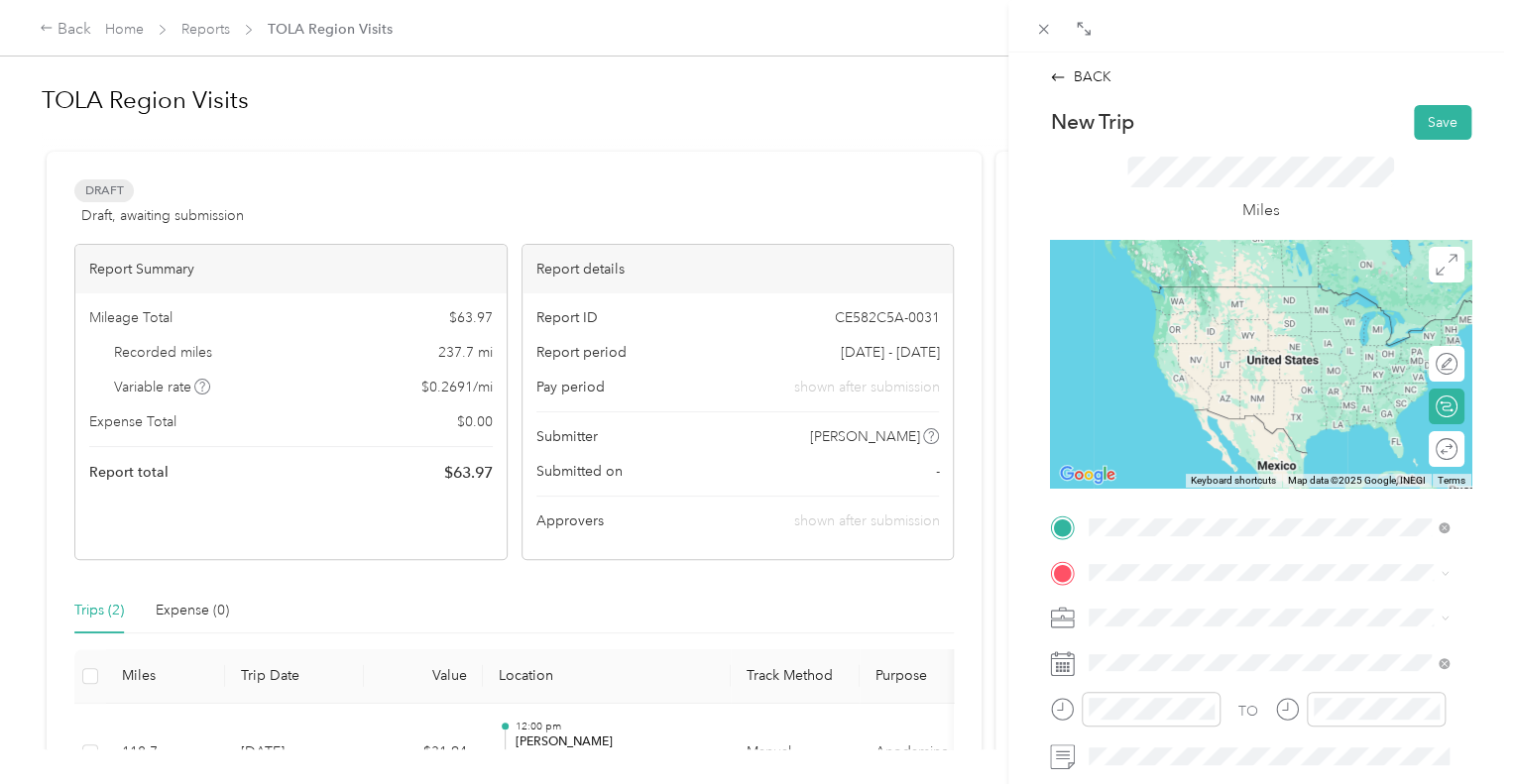 click on "Home [STREET_ADDRESS][PERSON_NAME]" at bounding box center [1244, 395] 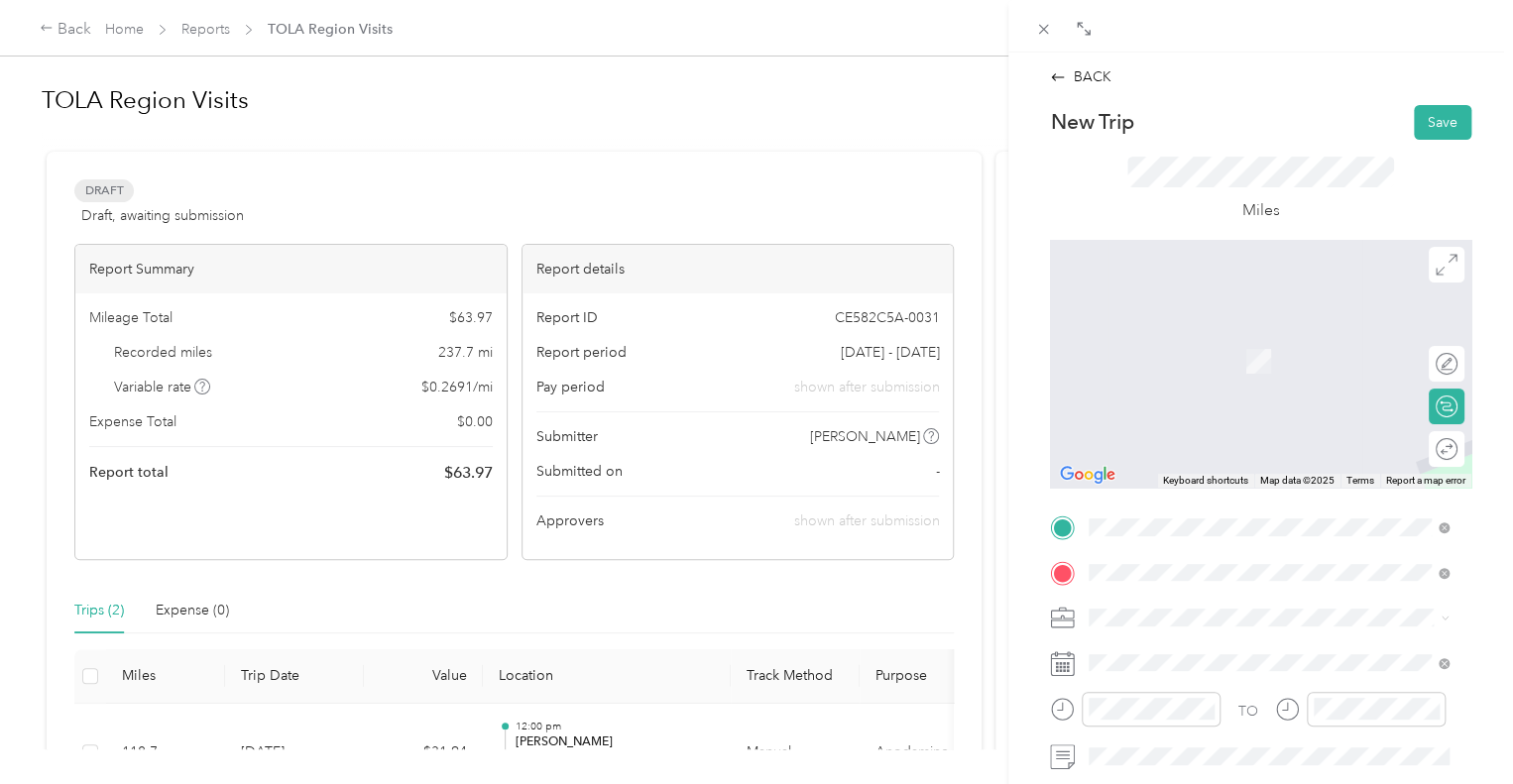 click on "[PERSON_NAME]
[US_STATE], [GEOGRAPHIC_DATA]" at bounding box center (1237, 339) 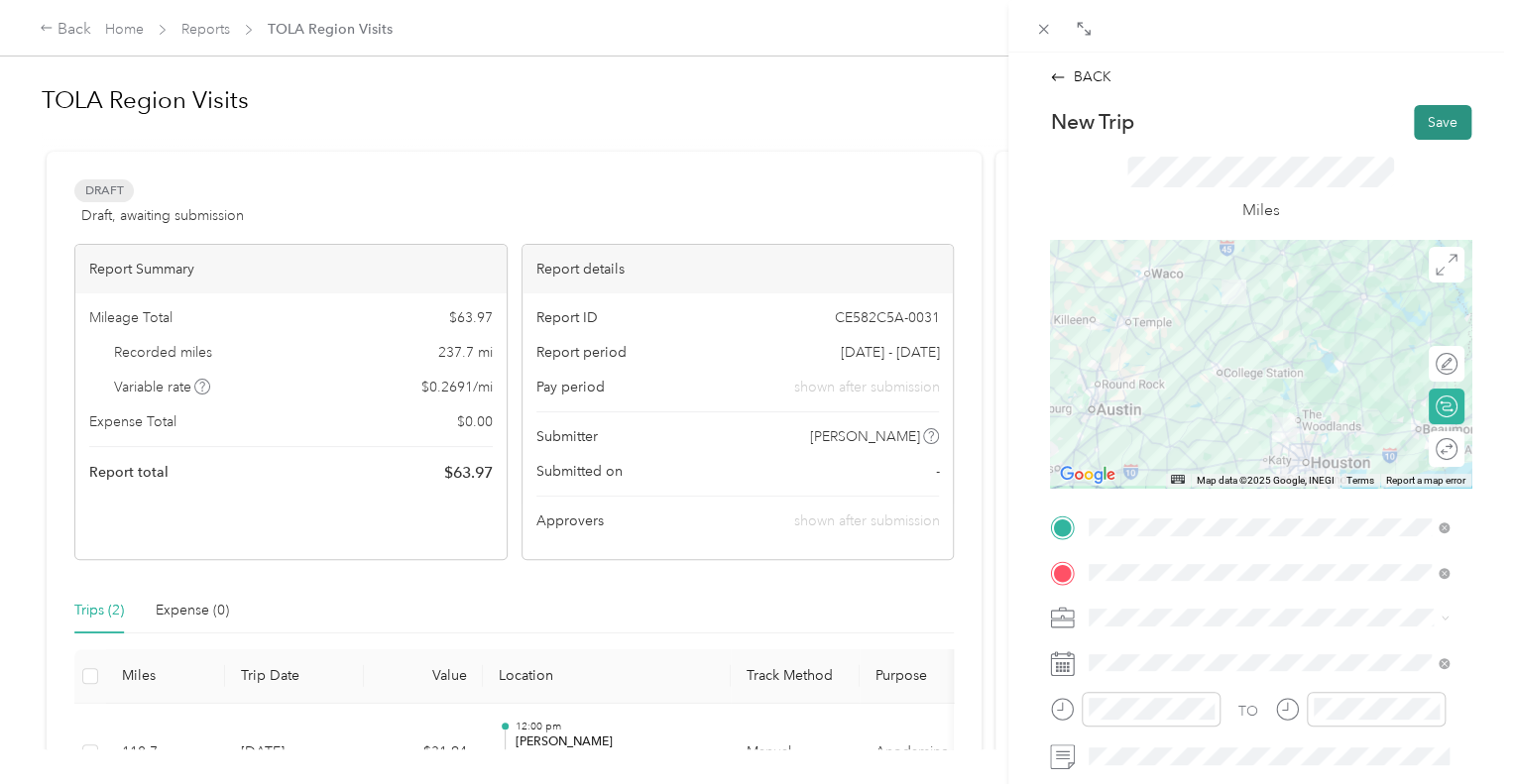 click on "Save" at bounding box center (1443, 122) 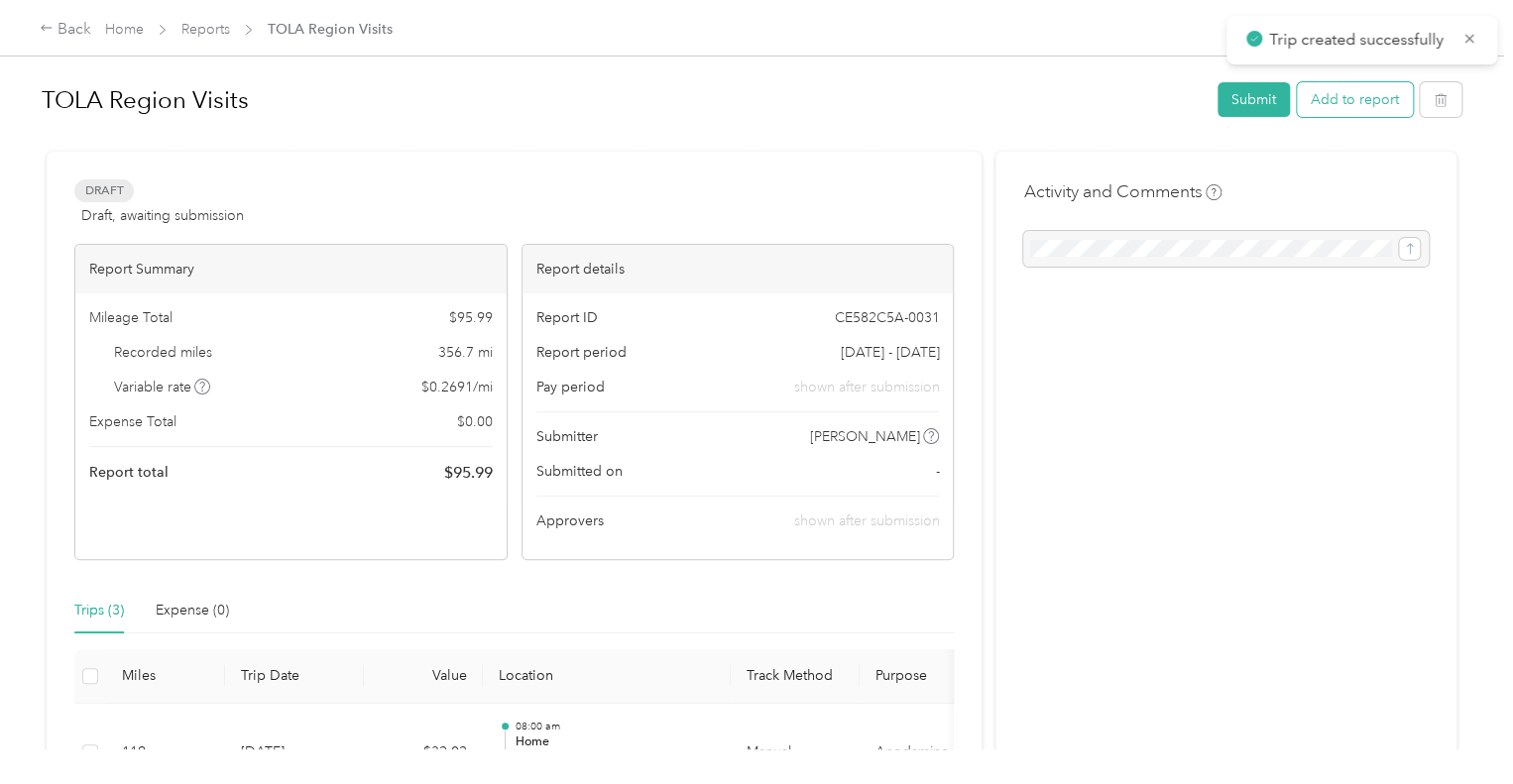 click on "Add to report" at bounding box center (1354, 99) 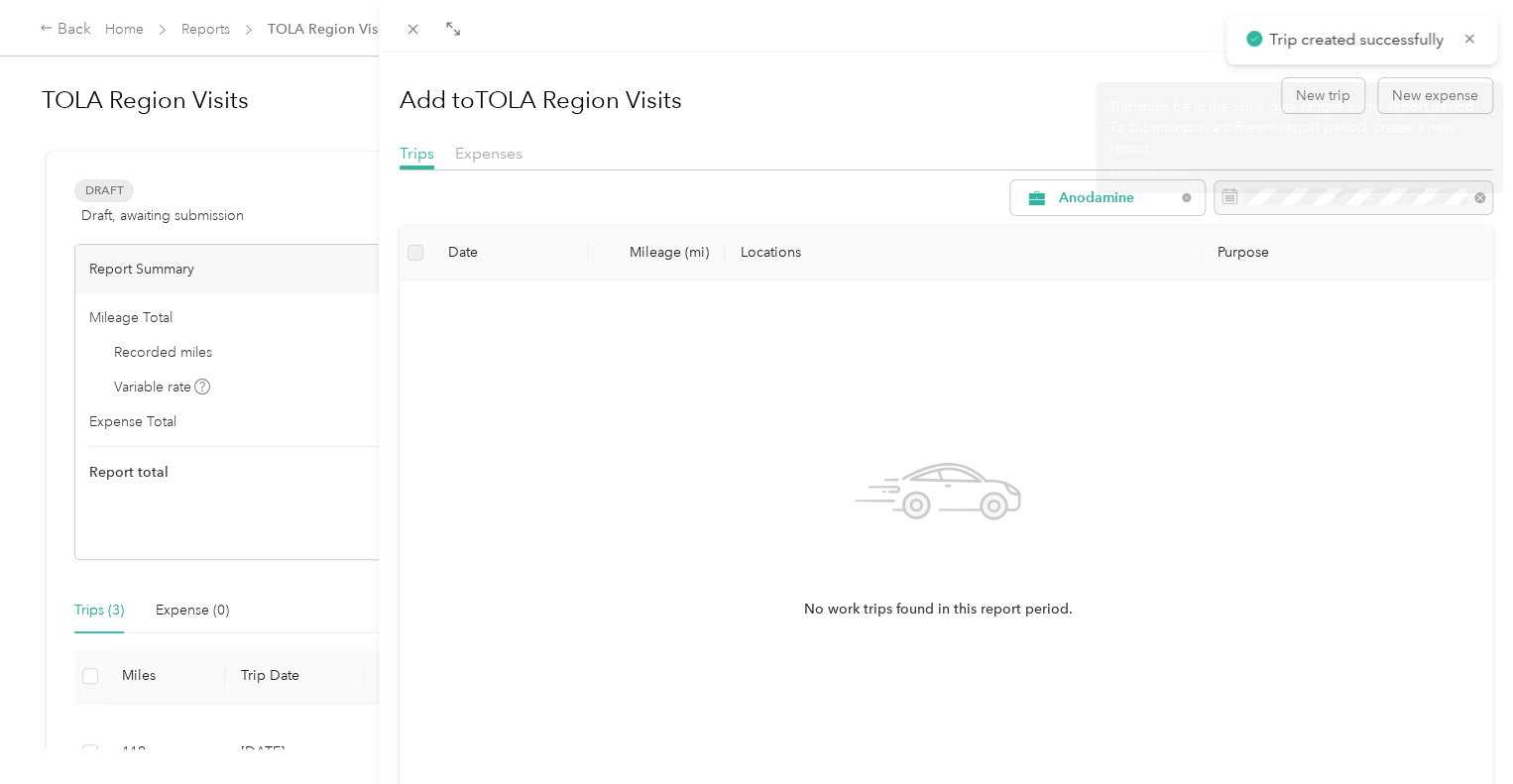 click on "Trips  must be in the same date ranges as the report period." at bounding box center [1299, 106] 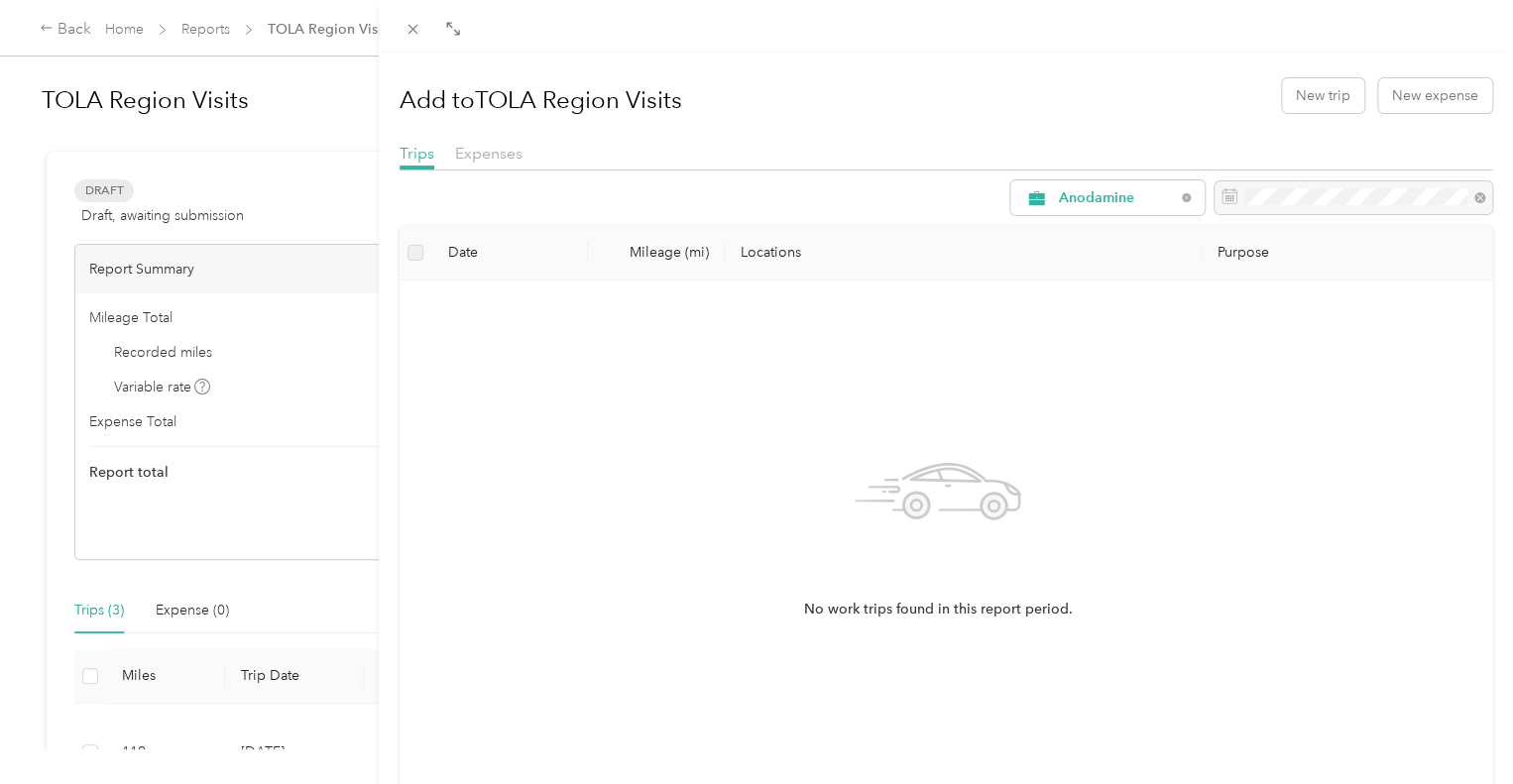click at bounding box center (946, 26) 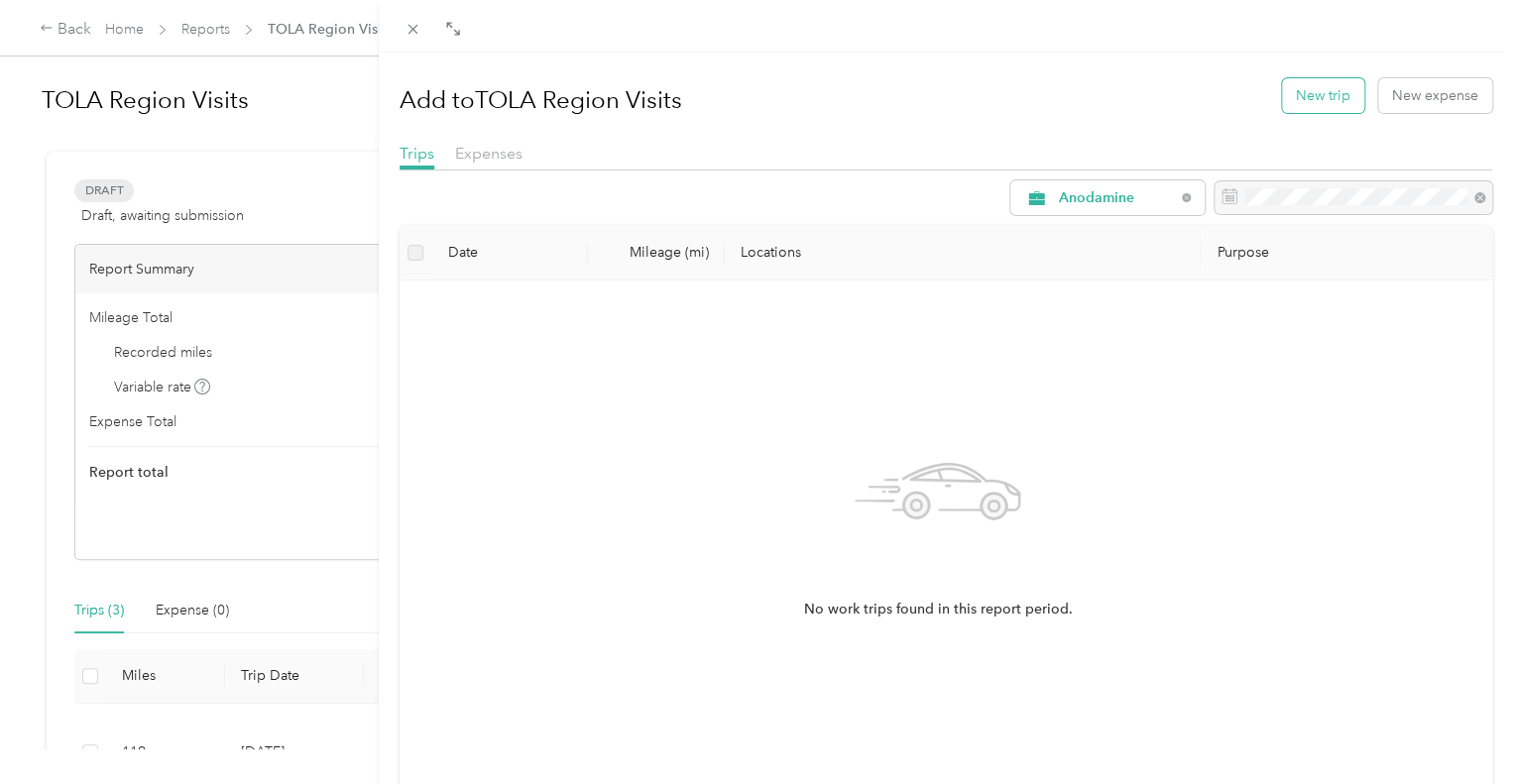 click on "New trip" at bounding box center (1323, 95) 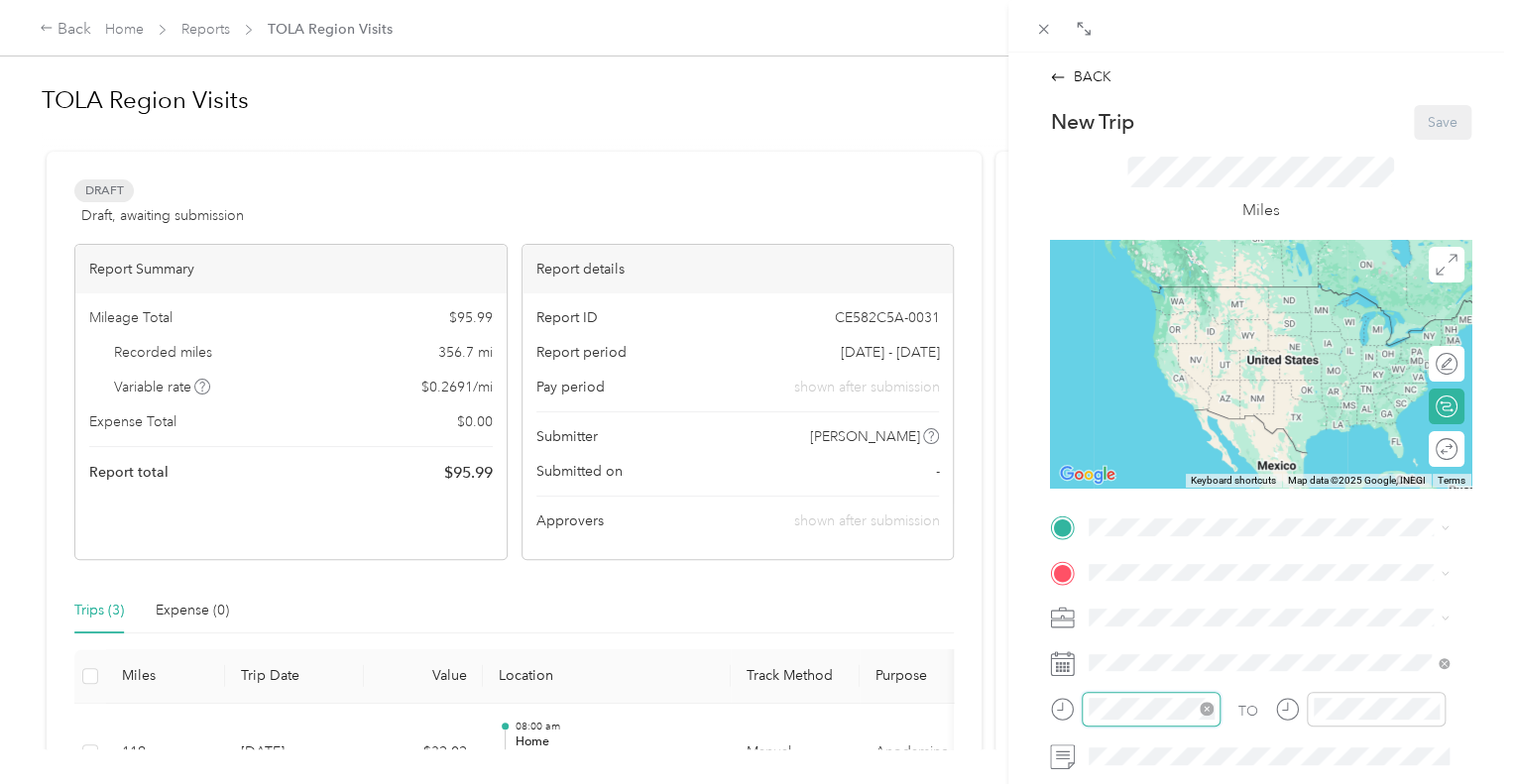 scroll, scrollTop: 119, scrollLeft: 0, axis: vertical 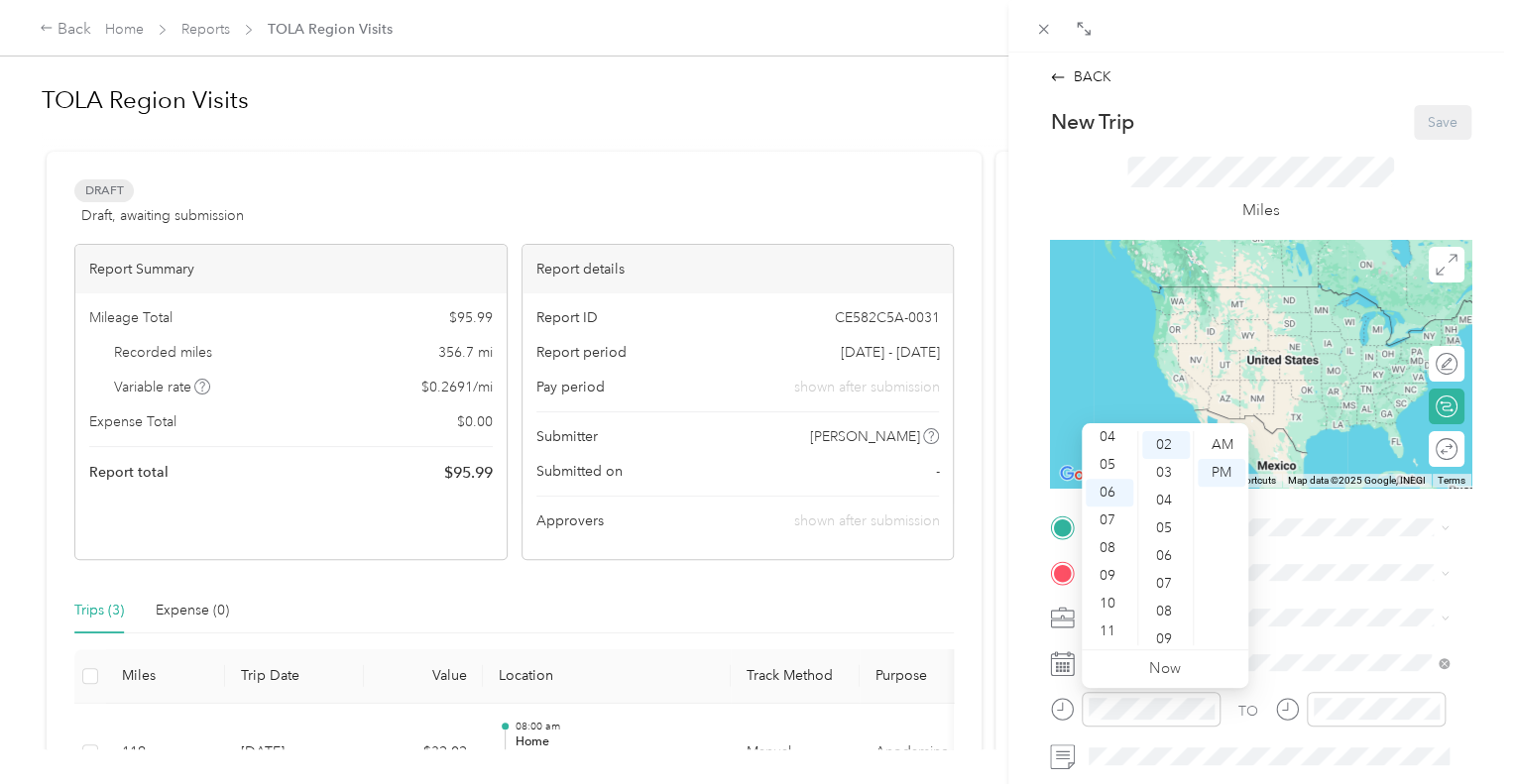 click on "New Trip Save This trip cannot be edited because it is either under review, approved, or paid. Contact your Team Manager to edit it. Miles ← Move left → Move right ↑ Move up ↓ Move down + Zoom in - Zoom out Home Jump left by 75% End Jump right by 75% Page Up Jump up by 75% Page Down Jump down by 75% To navigate, press the arrow keys. Keyboard shortcuts Map Data Map data ©2025 Google, INEGI Map data ©2025 Google, INEGI 1000 km  Click to toggle between metric and imperial units Terms Report a map error Edit route Calculate route Round trip TO Add photo" at bounding box center (1260, 548) 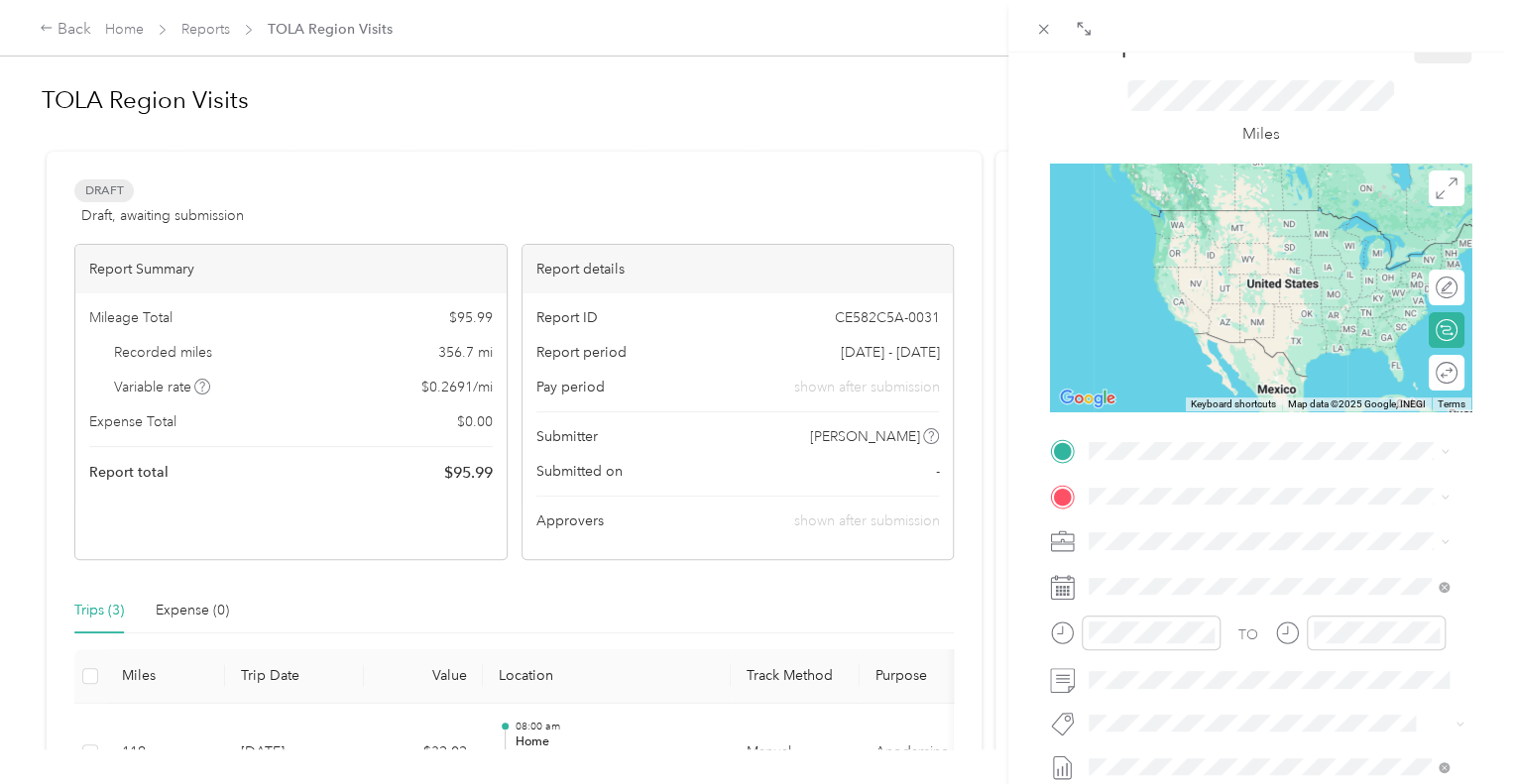 scroll, scrollTop: 297, scrollLeft: 0, axis: vertical 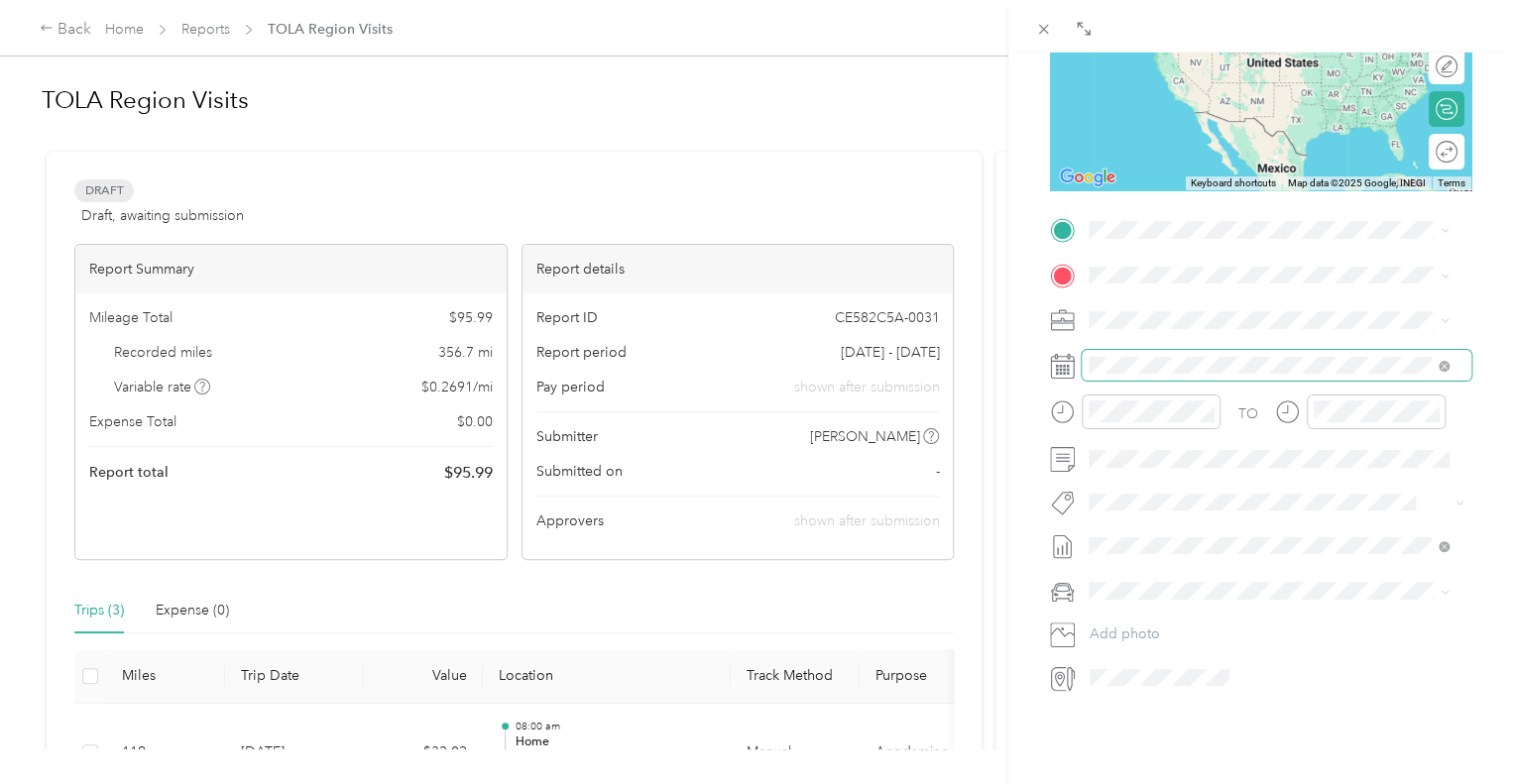 click at bounding box center (1276, 366) 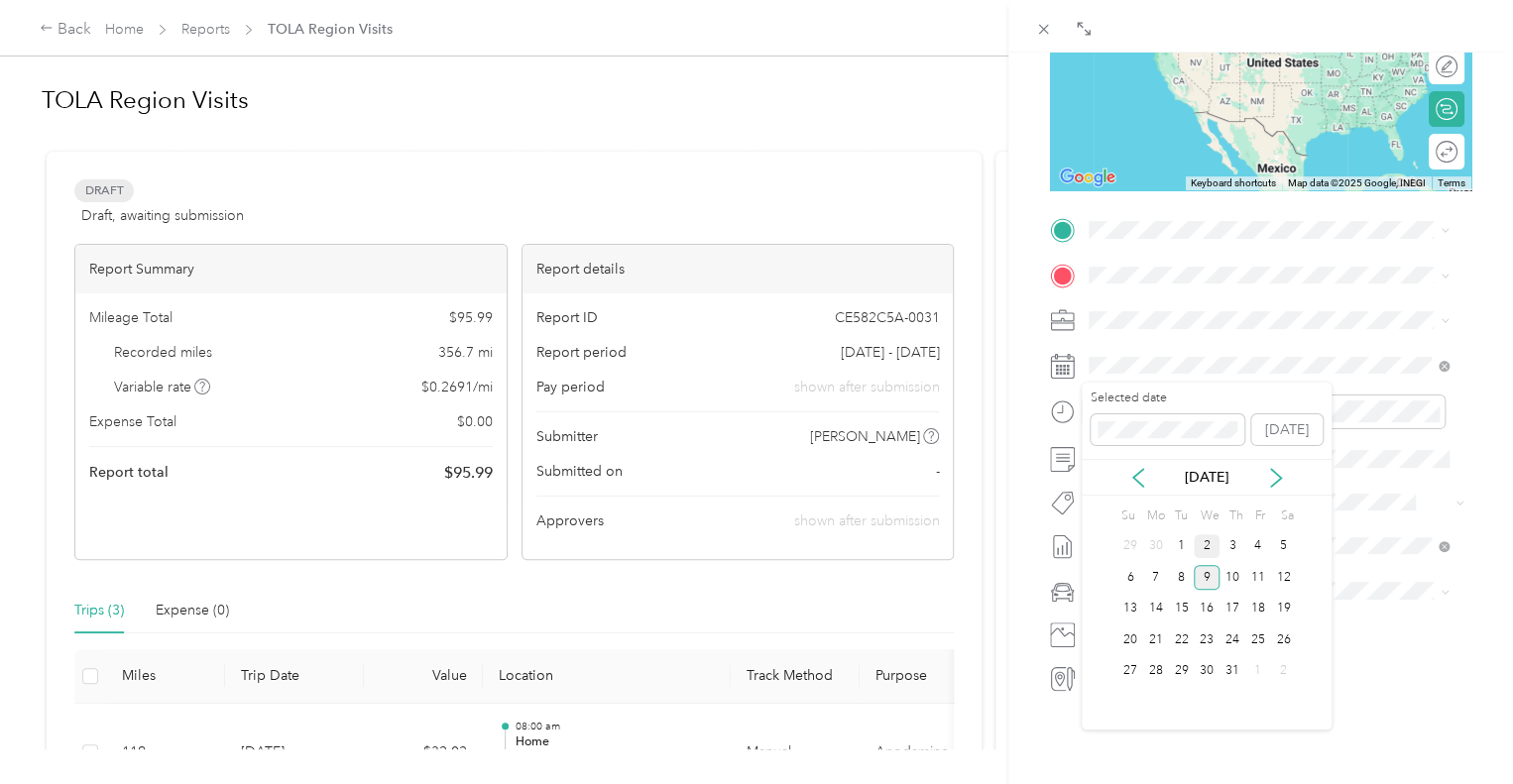 click on "2" at bounding box center (1207, 546) 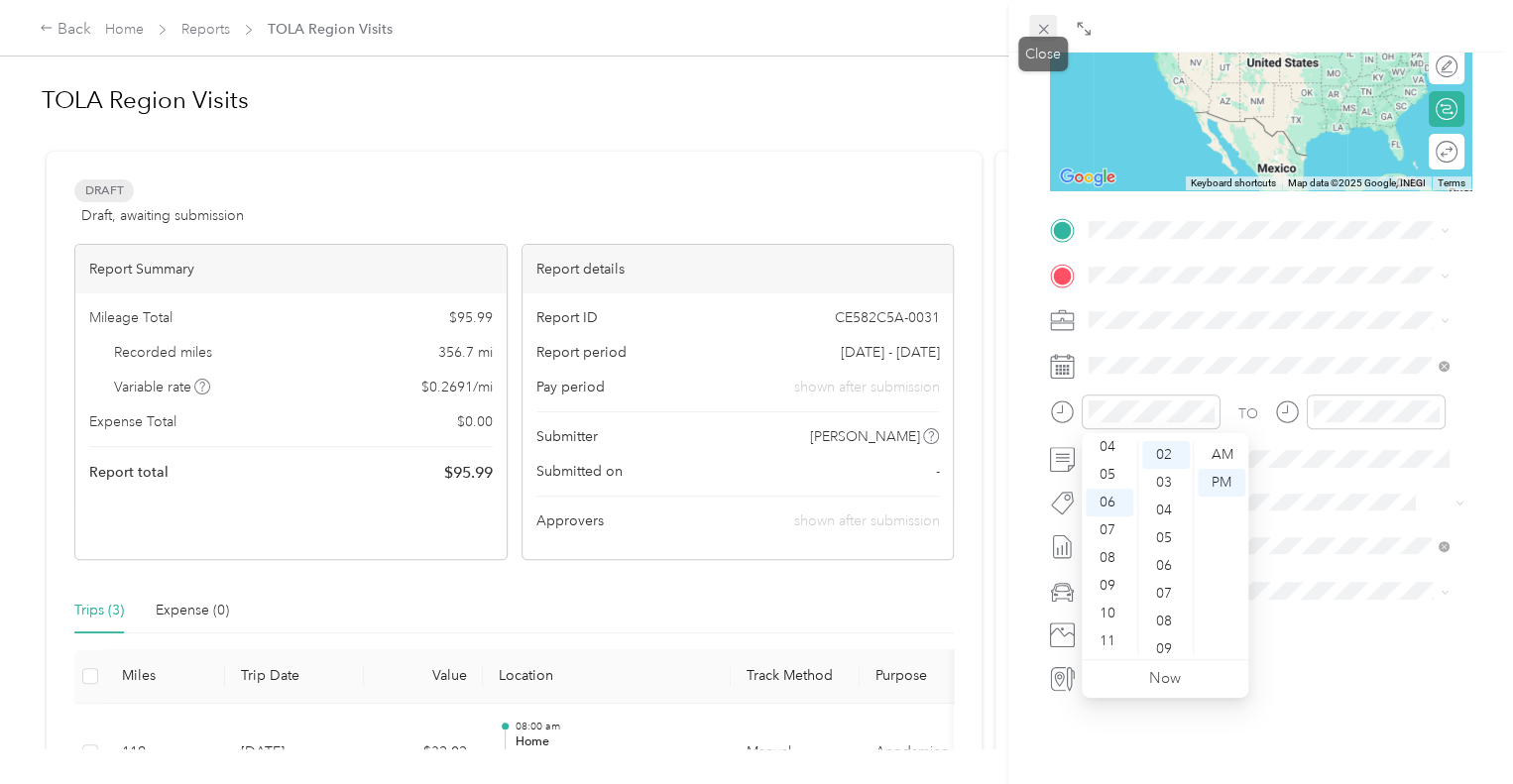 click 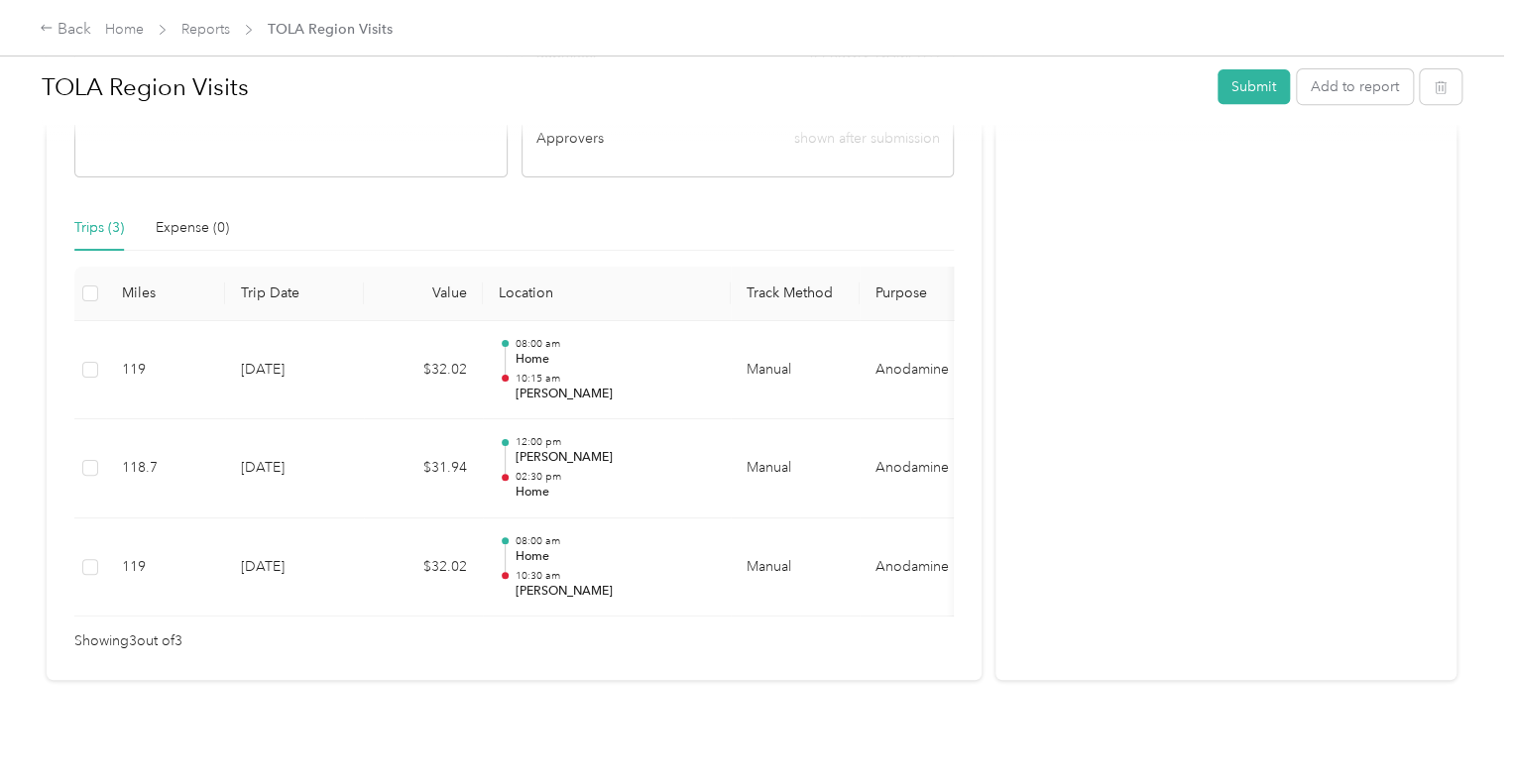 scroll, scrollTop: 411, scrollLeft: 0, axis: vertical 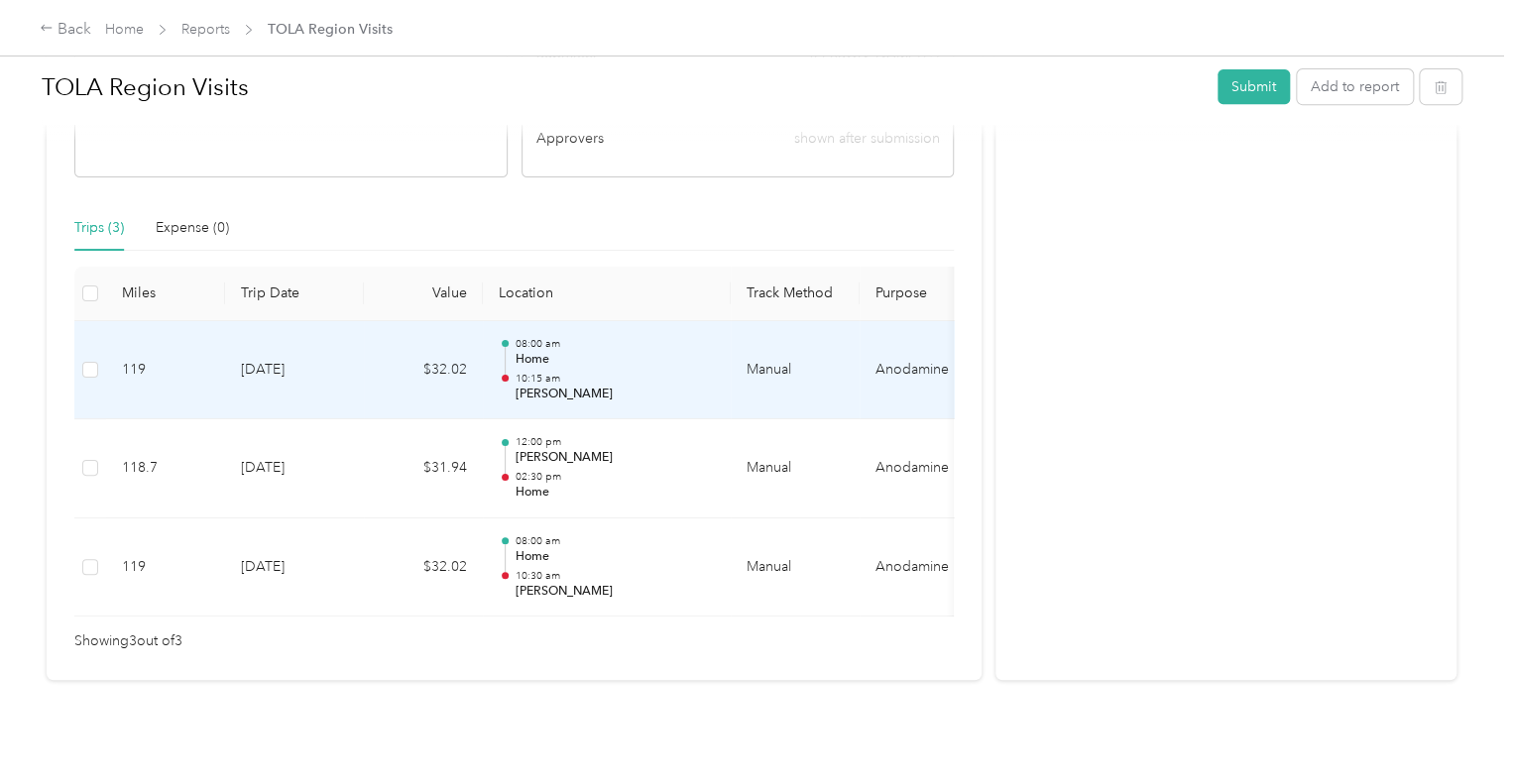 click on "[DATE]" at bounding box center [294, 371] 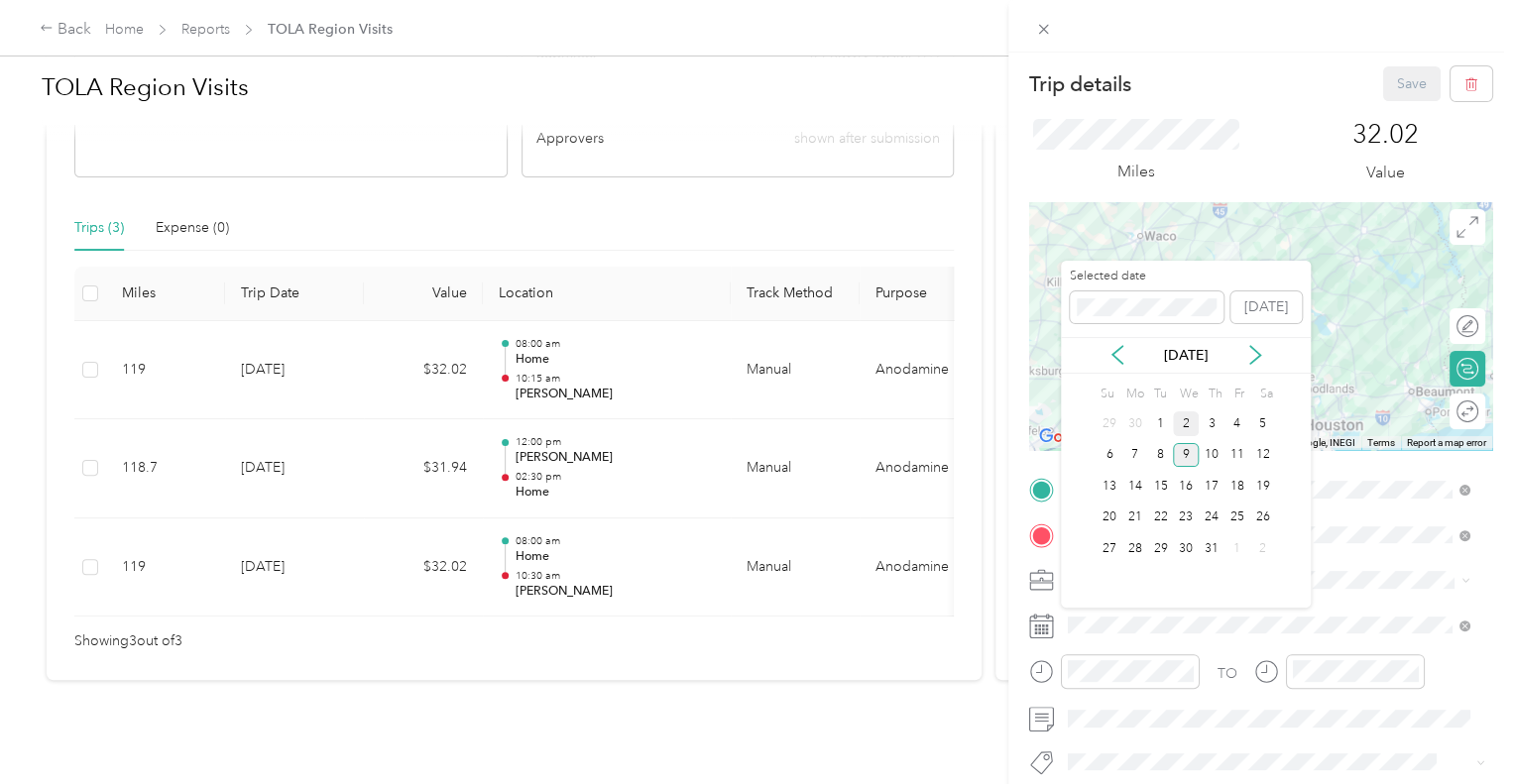 click on "2" at bounding box center [1186, 423] 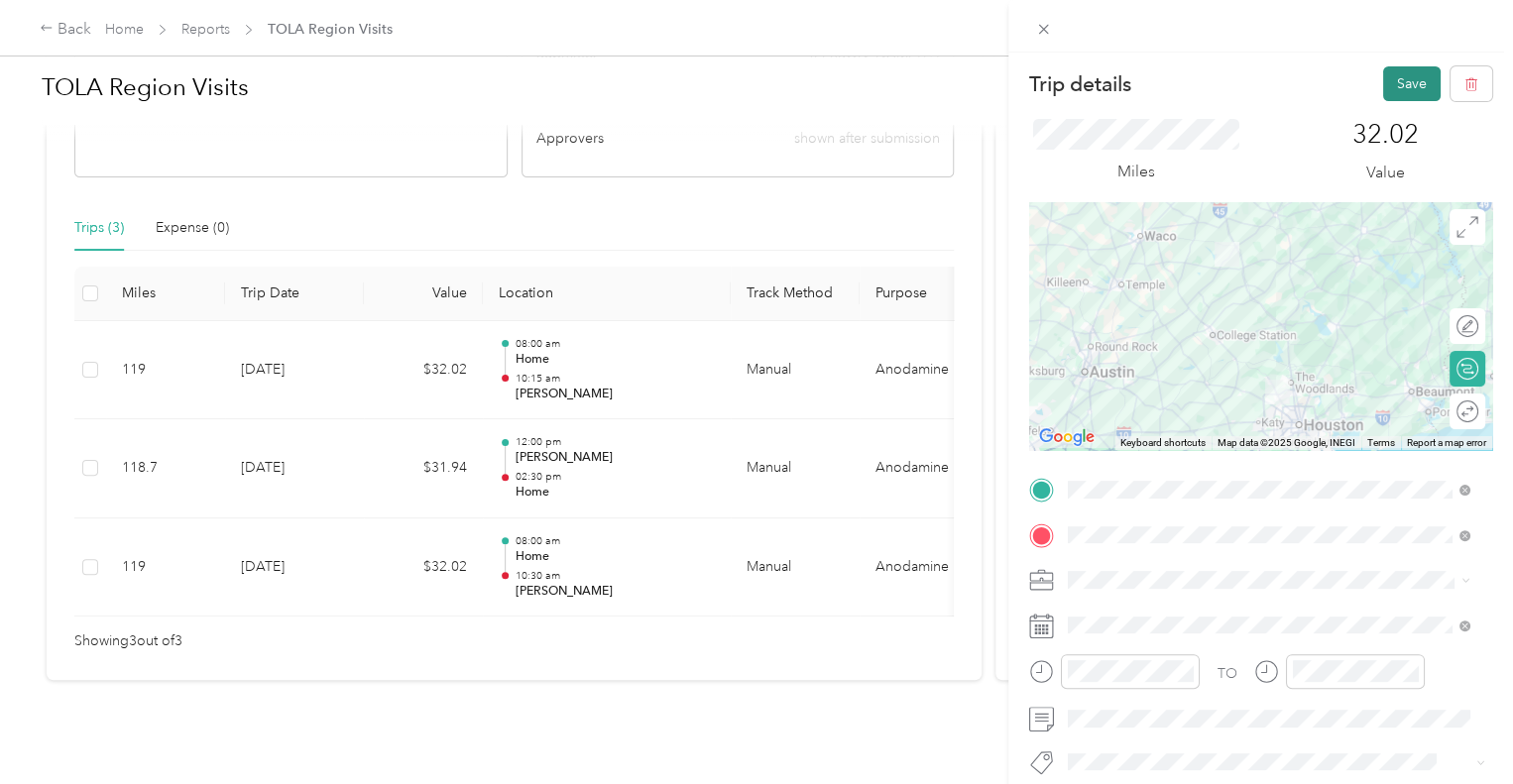 click on "Save" at bounding box center [1412, 83] 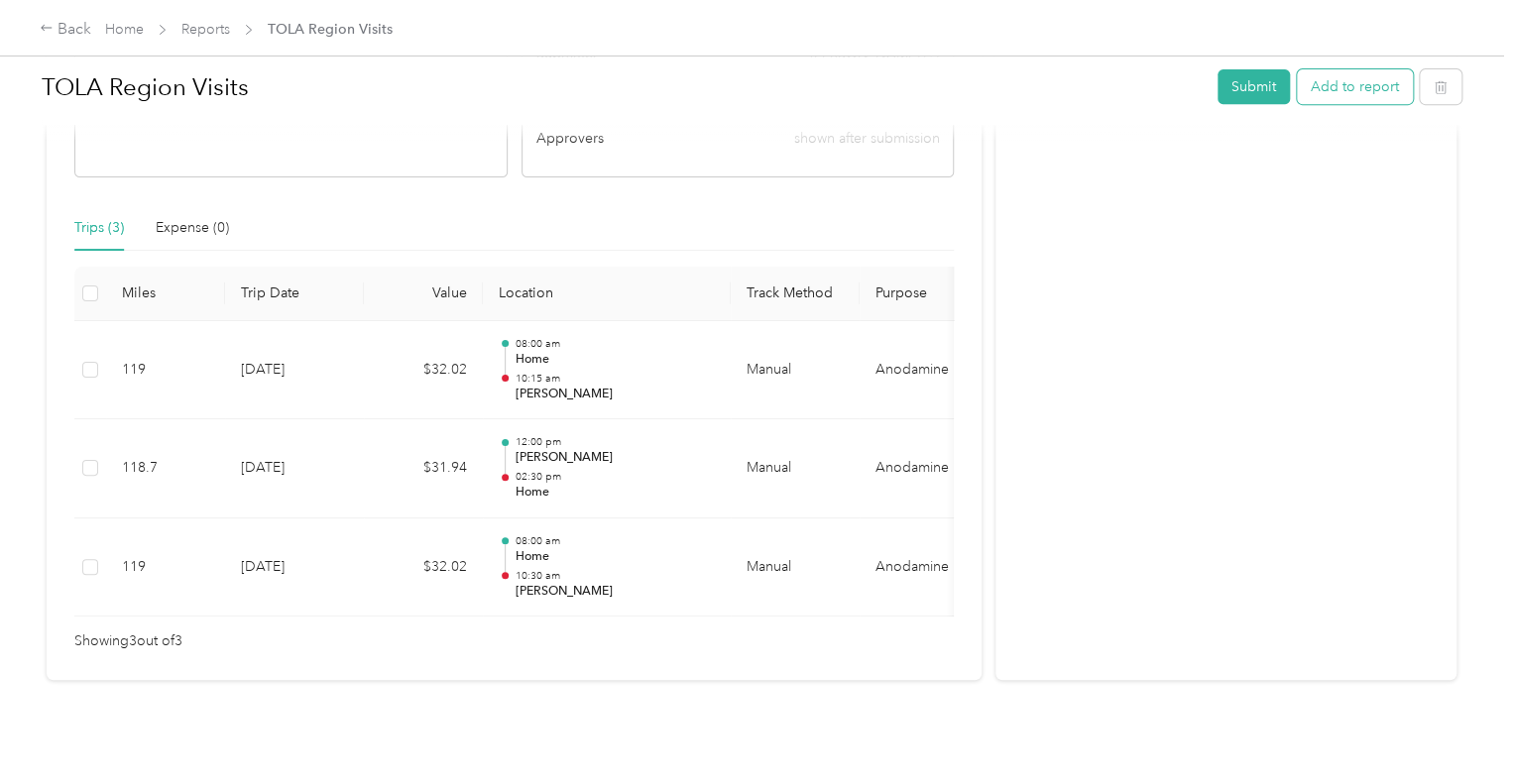 click on "Add to report" at bounding box center (1354, 86) 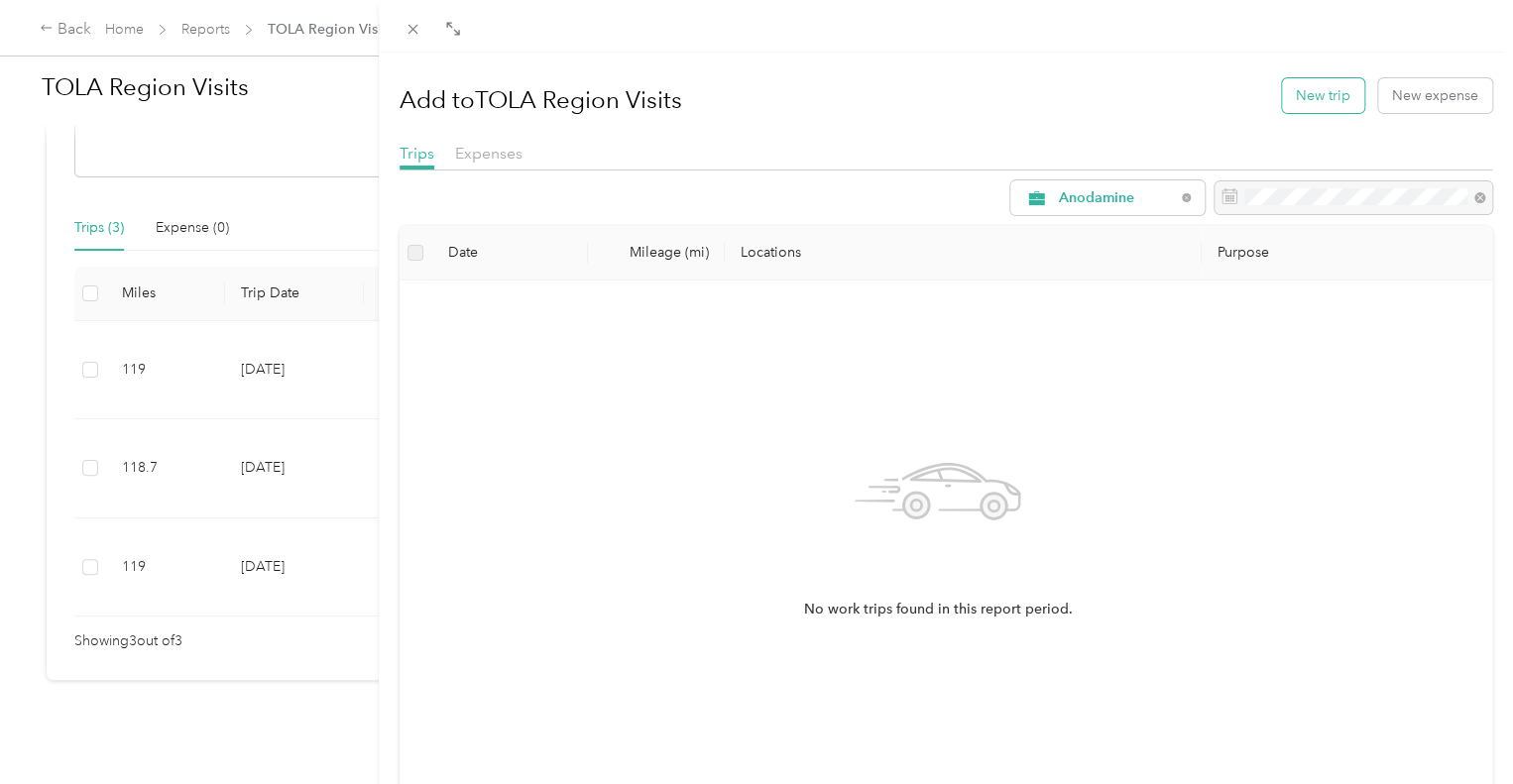 click on "New trip" at bounding box center (1323, 95) 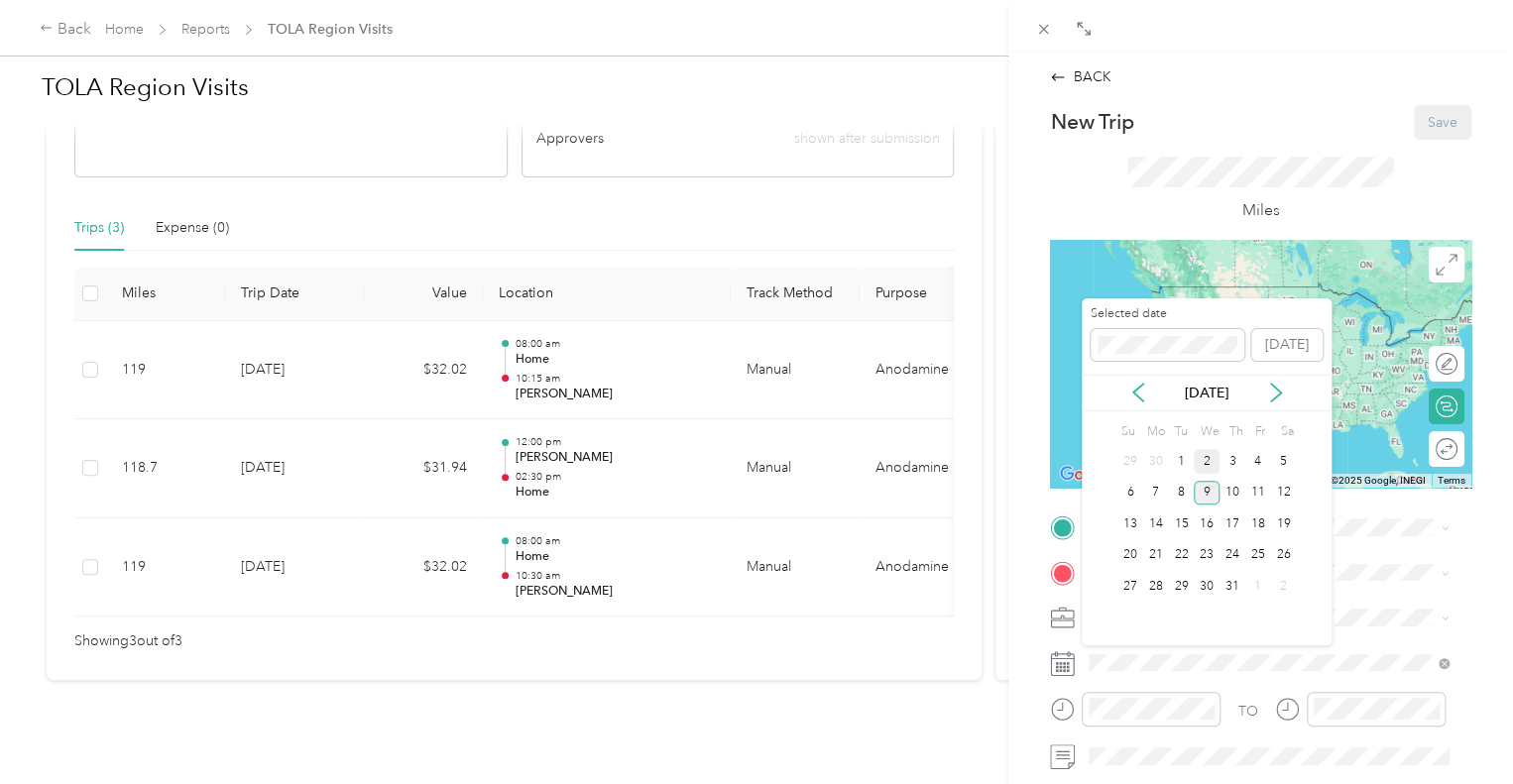 click on "2" at bounding box center [1207, 461] 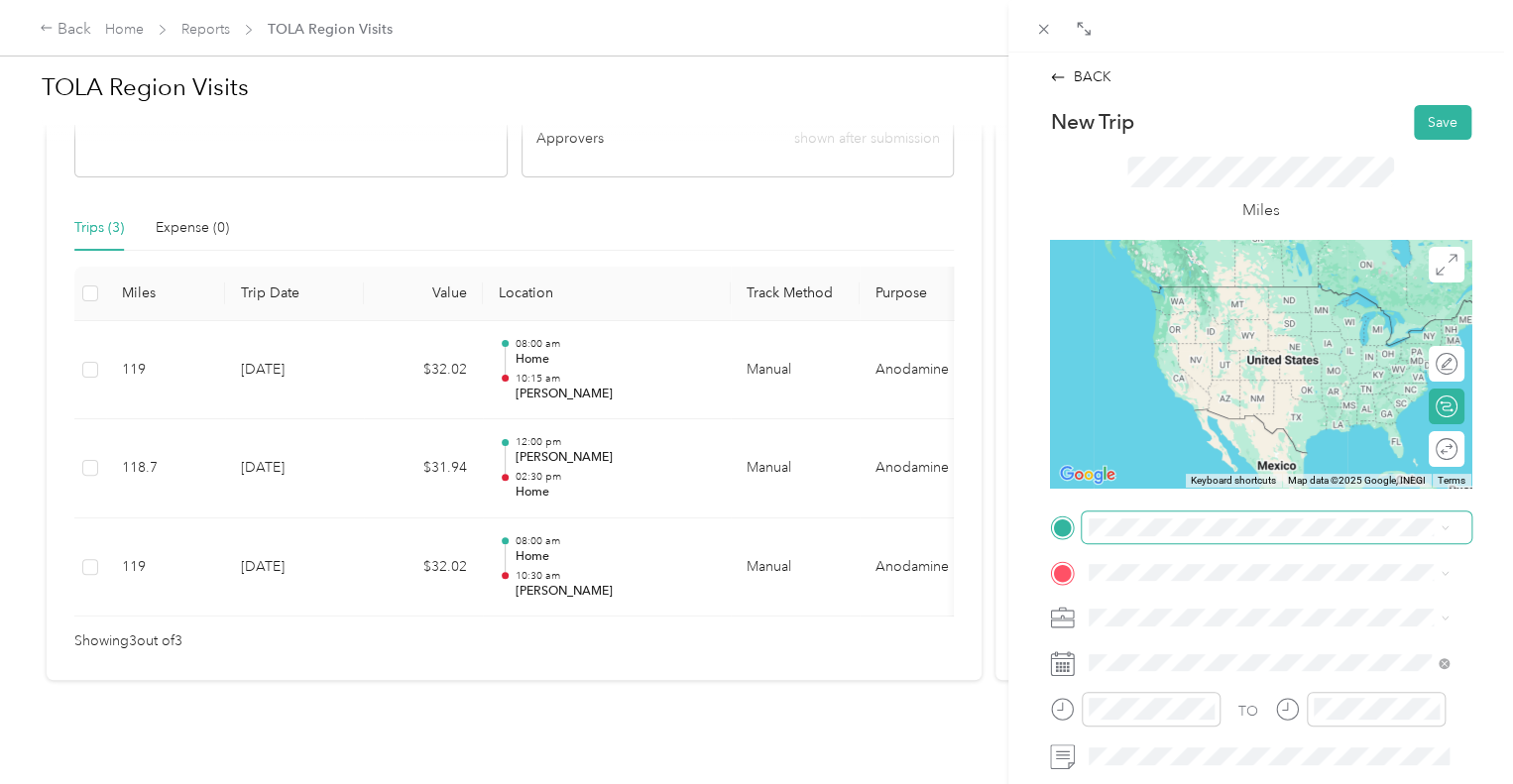 click at bounding box center (1276, 527) 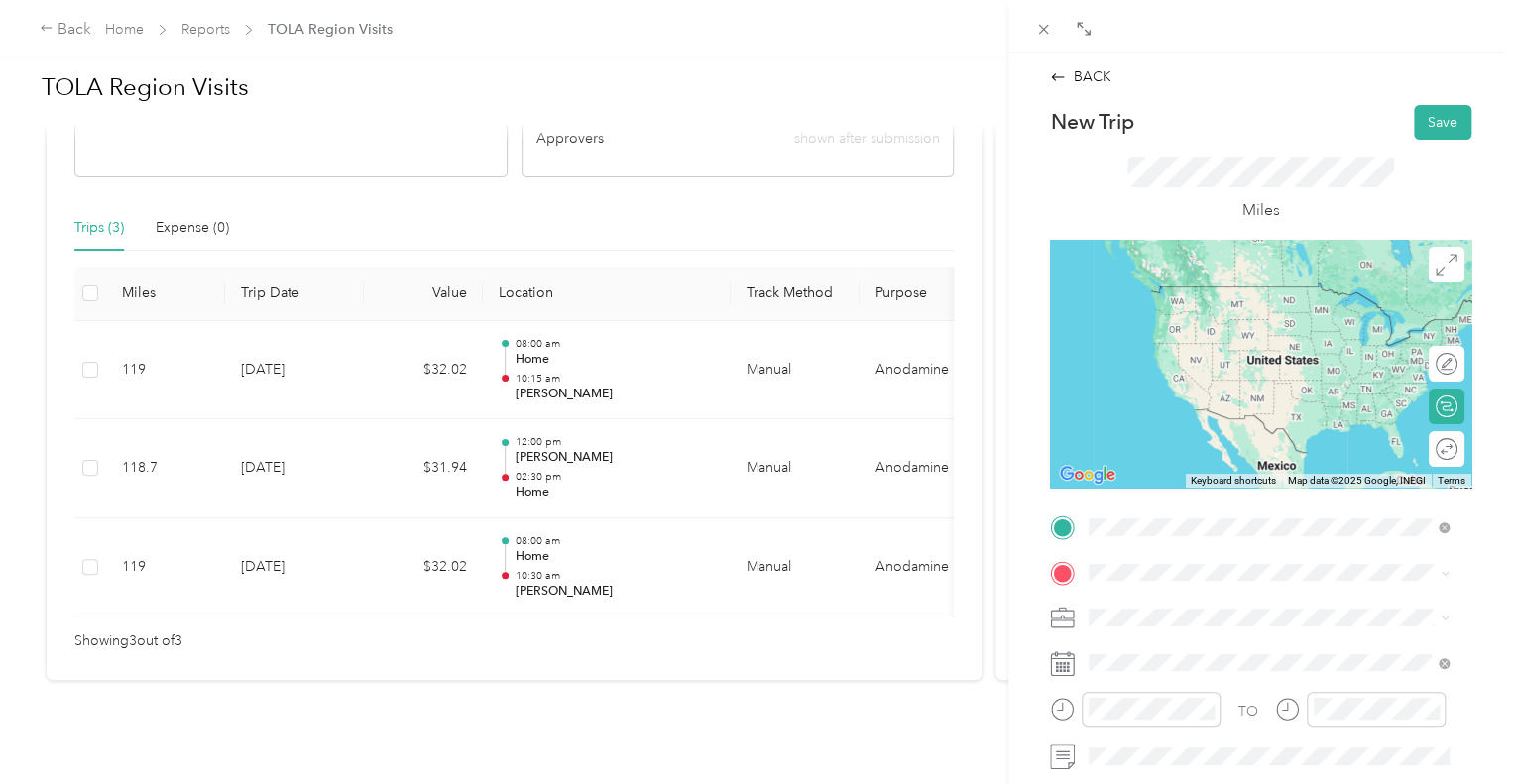 click on "[PERSON_NAME]
[US_STATE], [GEOGRAPHIC_DATA]" at bounding box center (1237, 294) 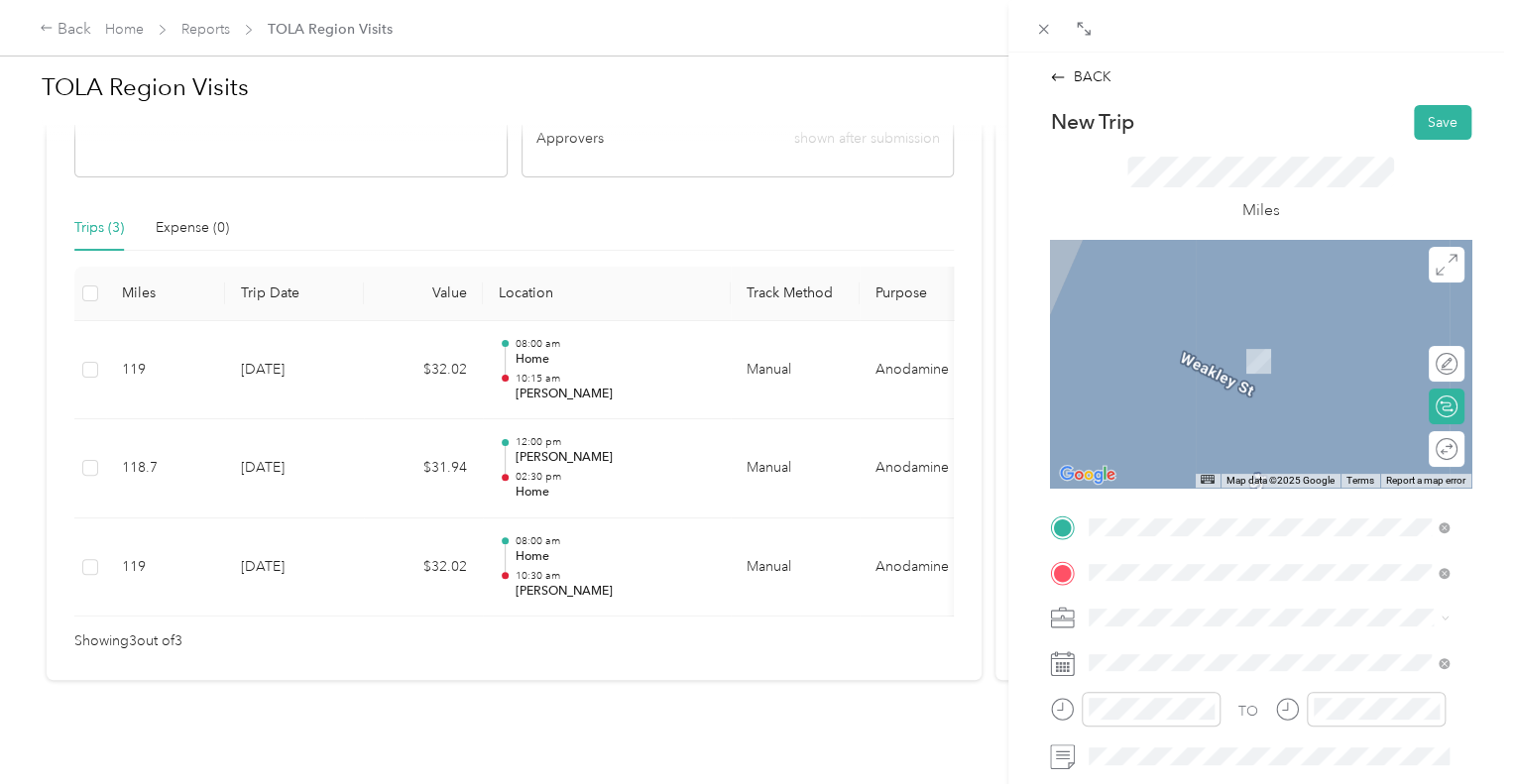 click on "[STREET_ADDRESS][PERSON_NAME]" at bounding box center (1244, 450) 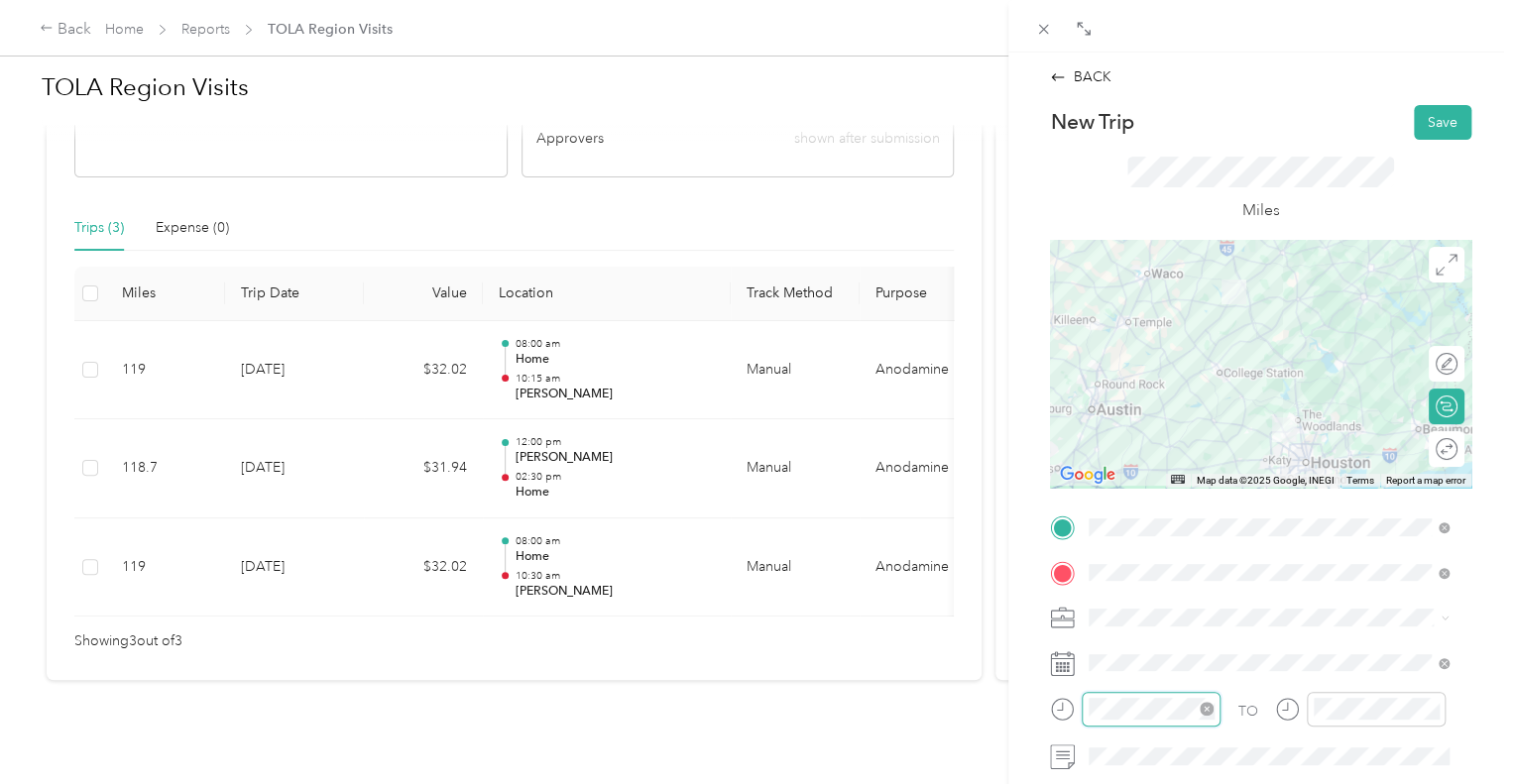 scroll, scrollTop: 119, scrollLeft: 0, axis: vertical 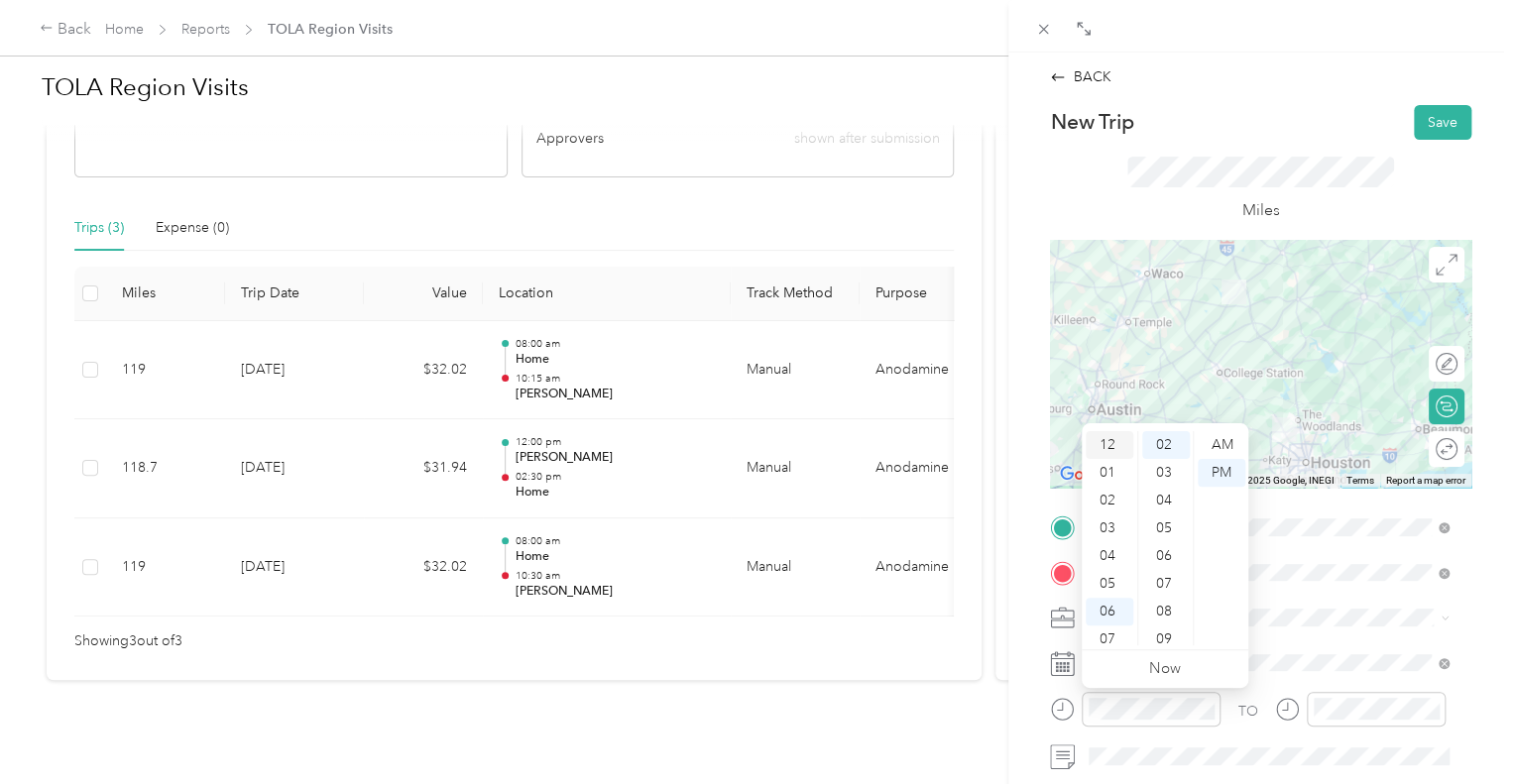 click on "12" at bounding box center (1109, 445) 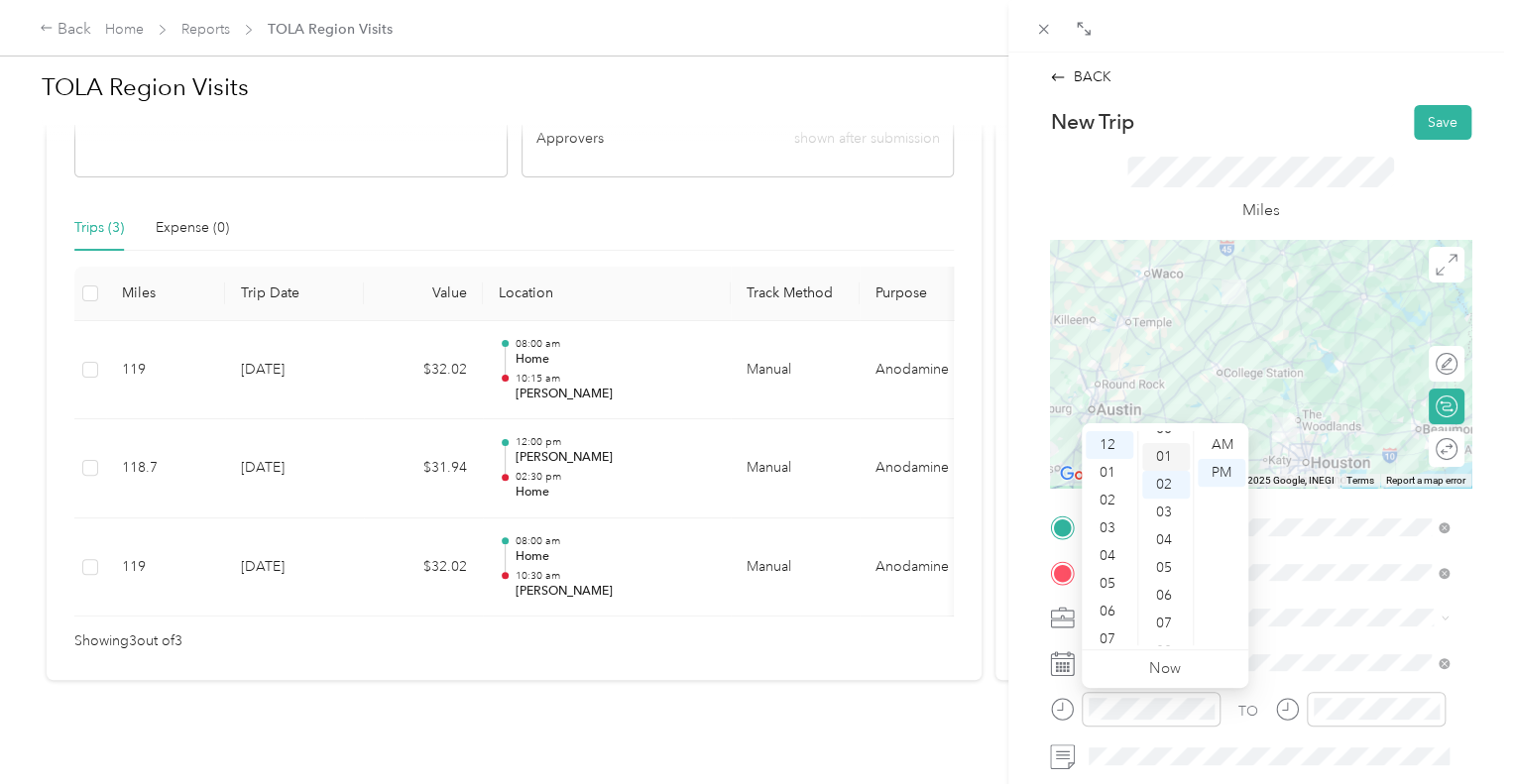 scroll, scrollTop: 0, scrollLeft: 0, axis: both 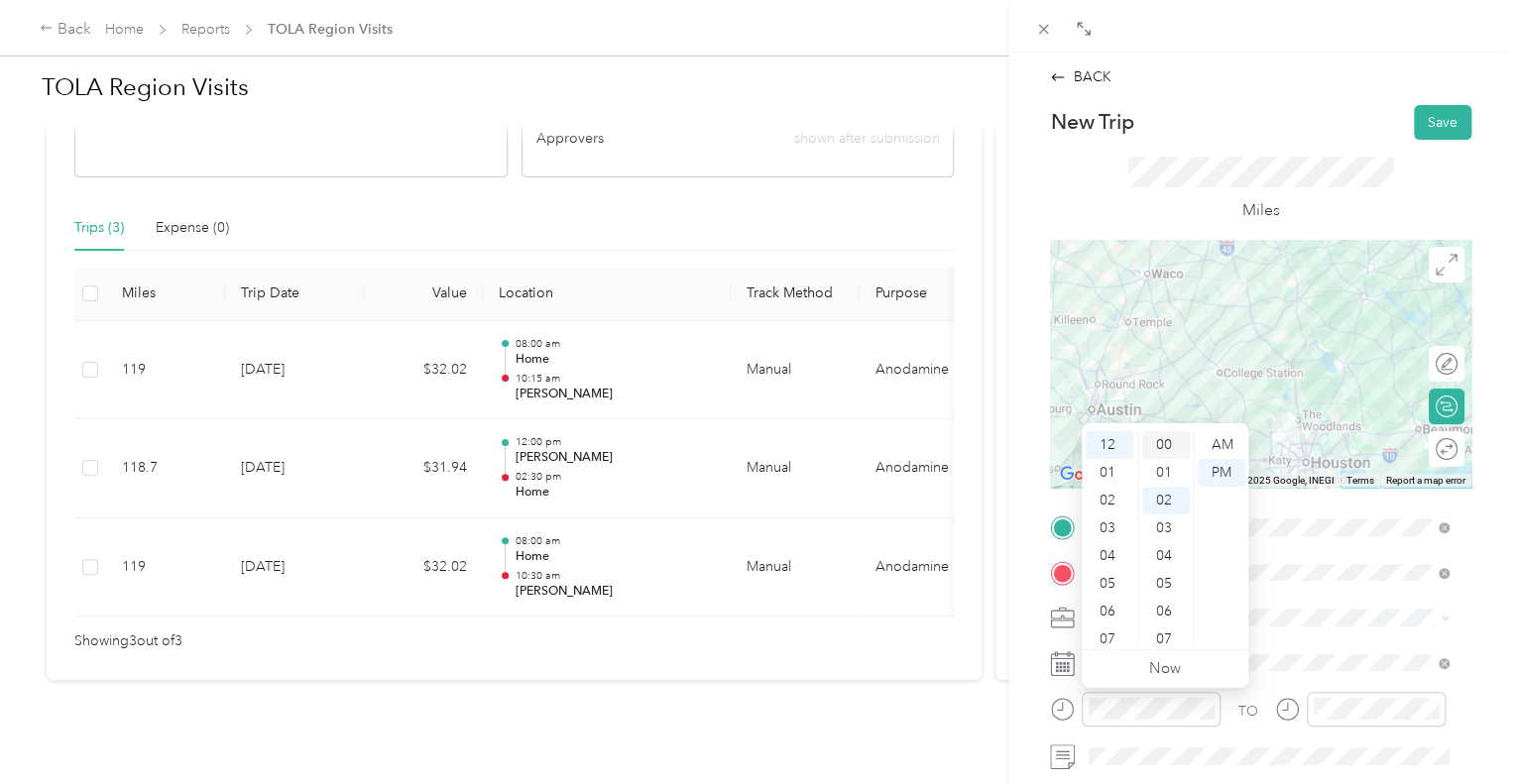 click on "00" at bounding box center (1166, 445) 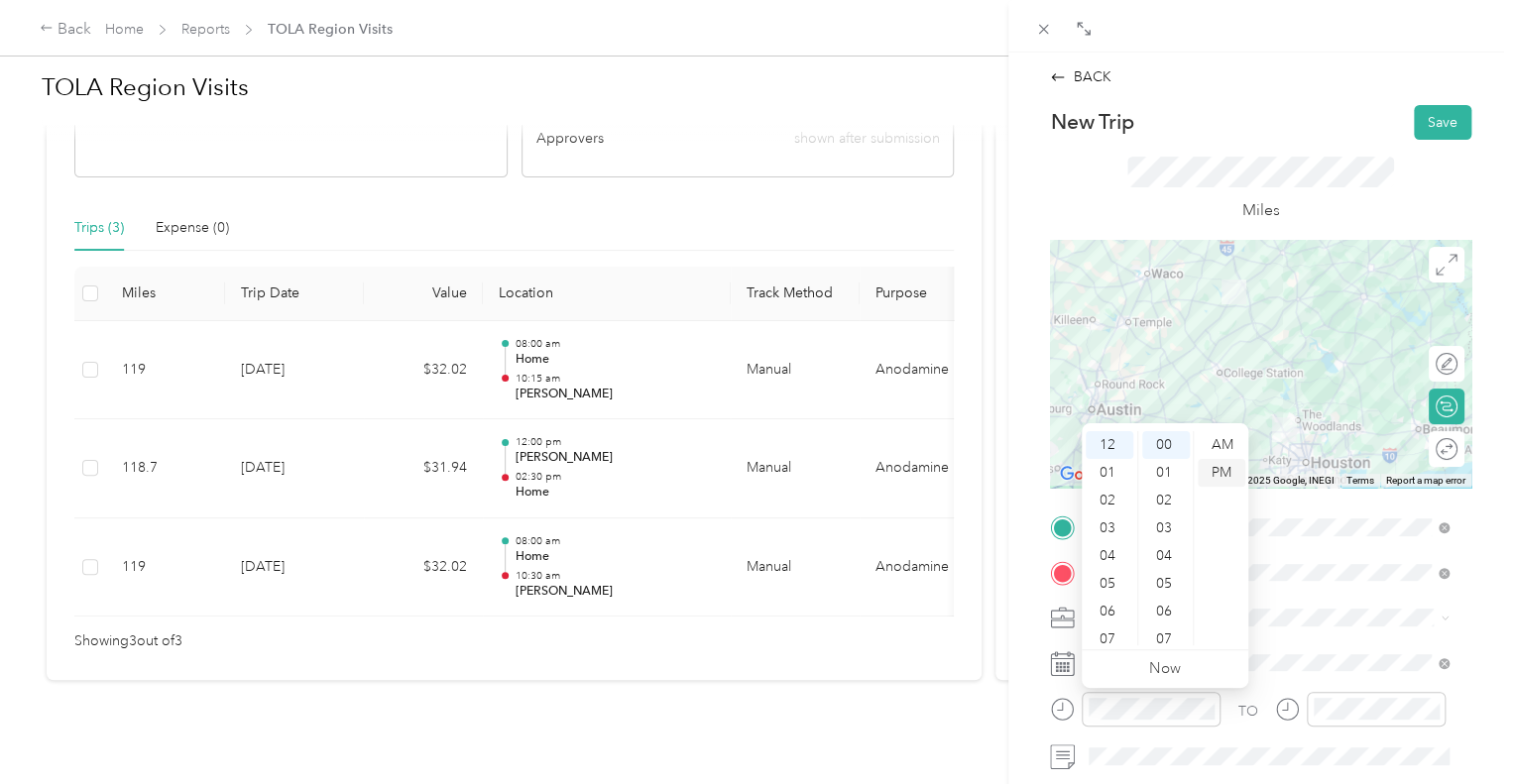 click on "PM" at bounding box center [1222, 473] 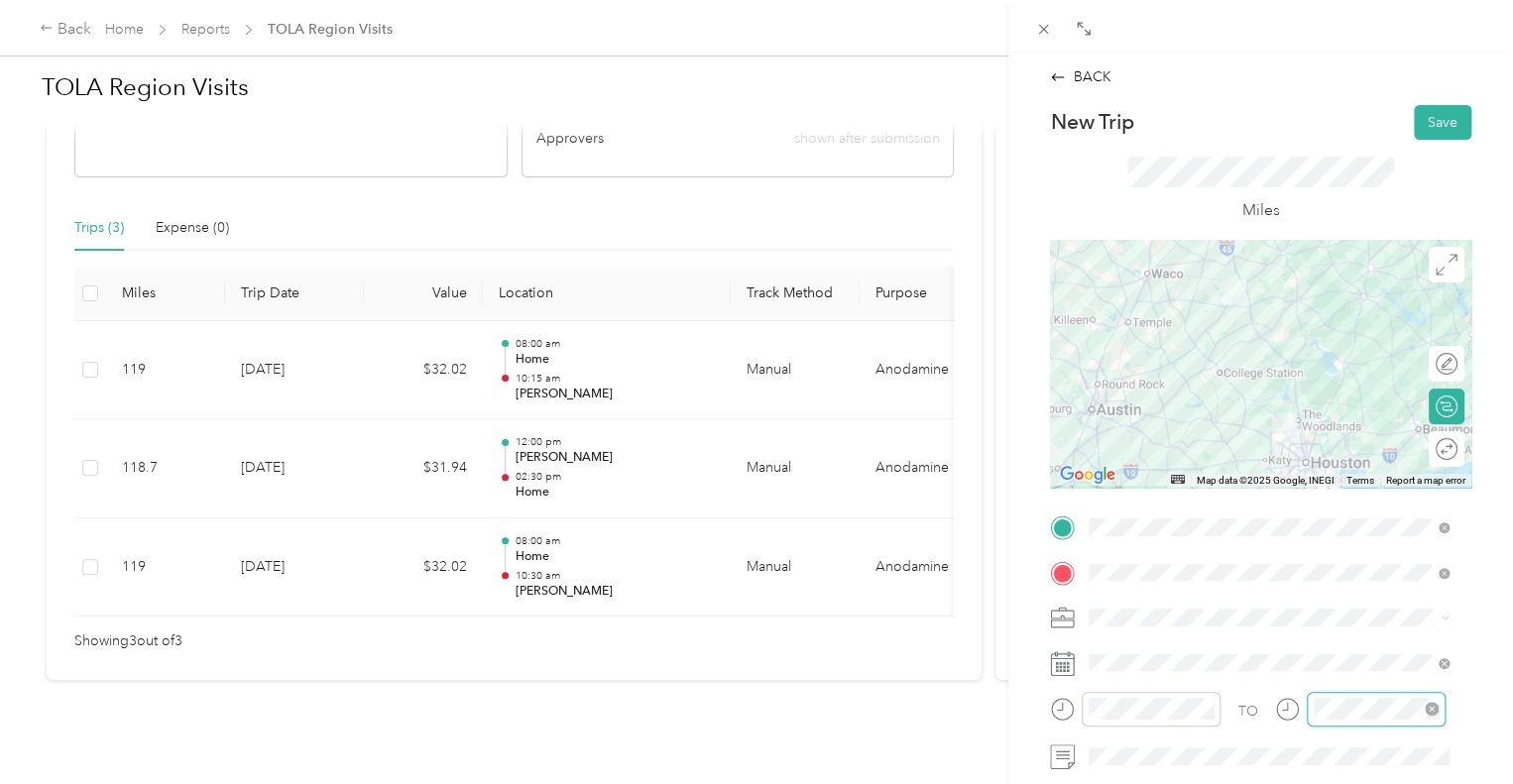 scroll, scrollTop: 119, scrollLeft: 0, axis: vertical 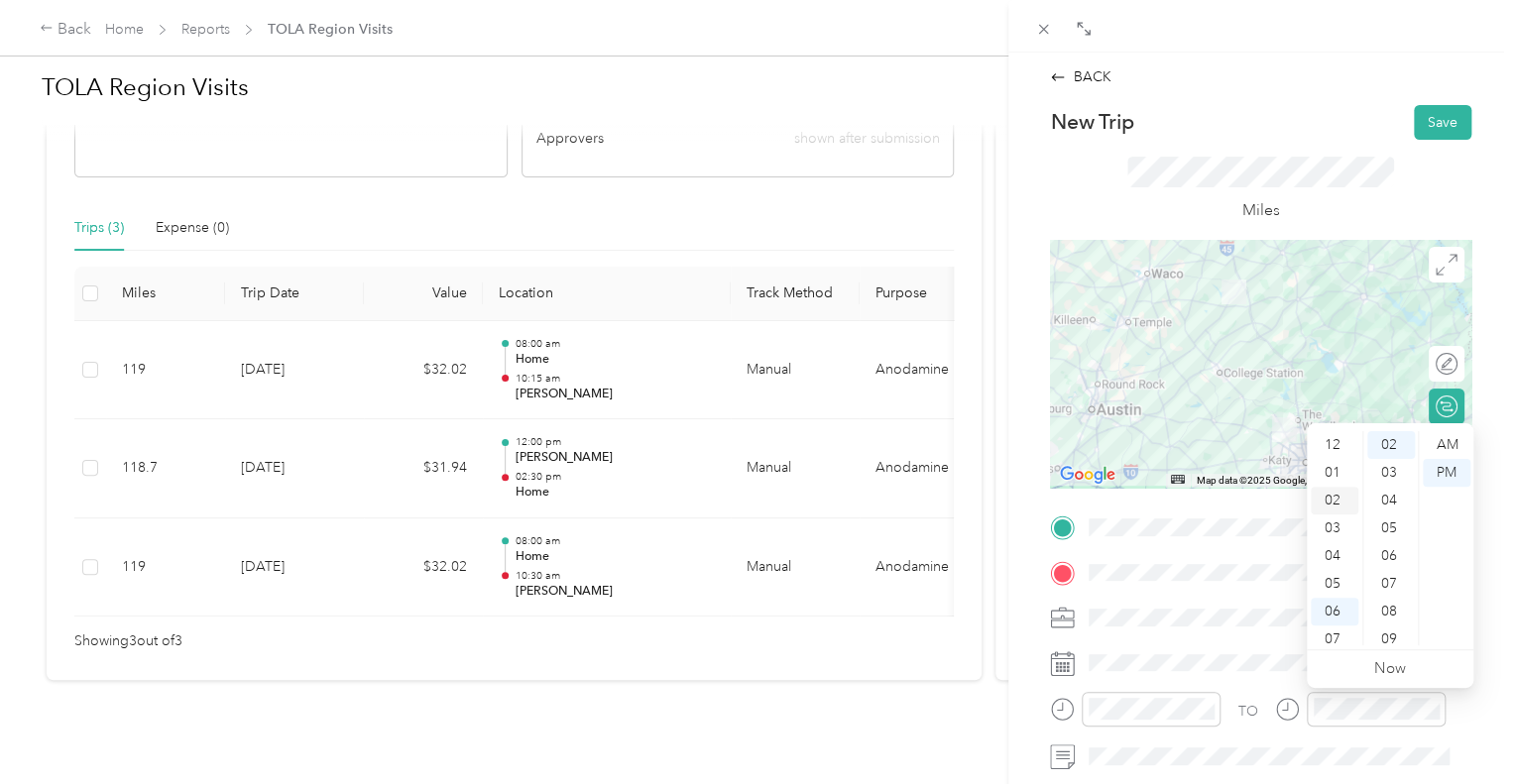 click on "02" at bounding box center (1335, 501) 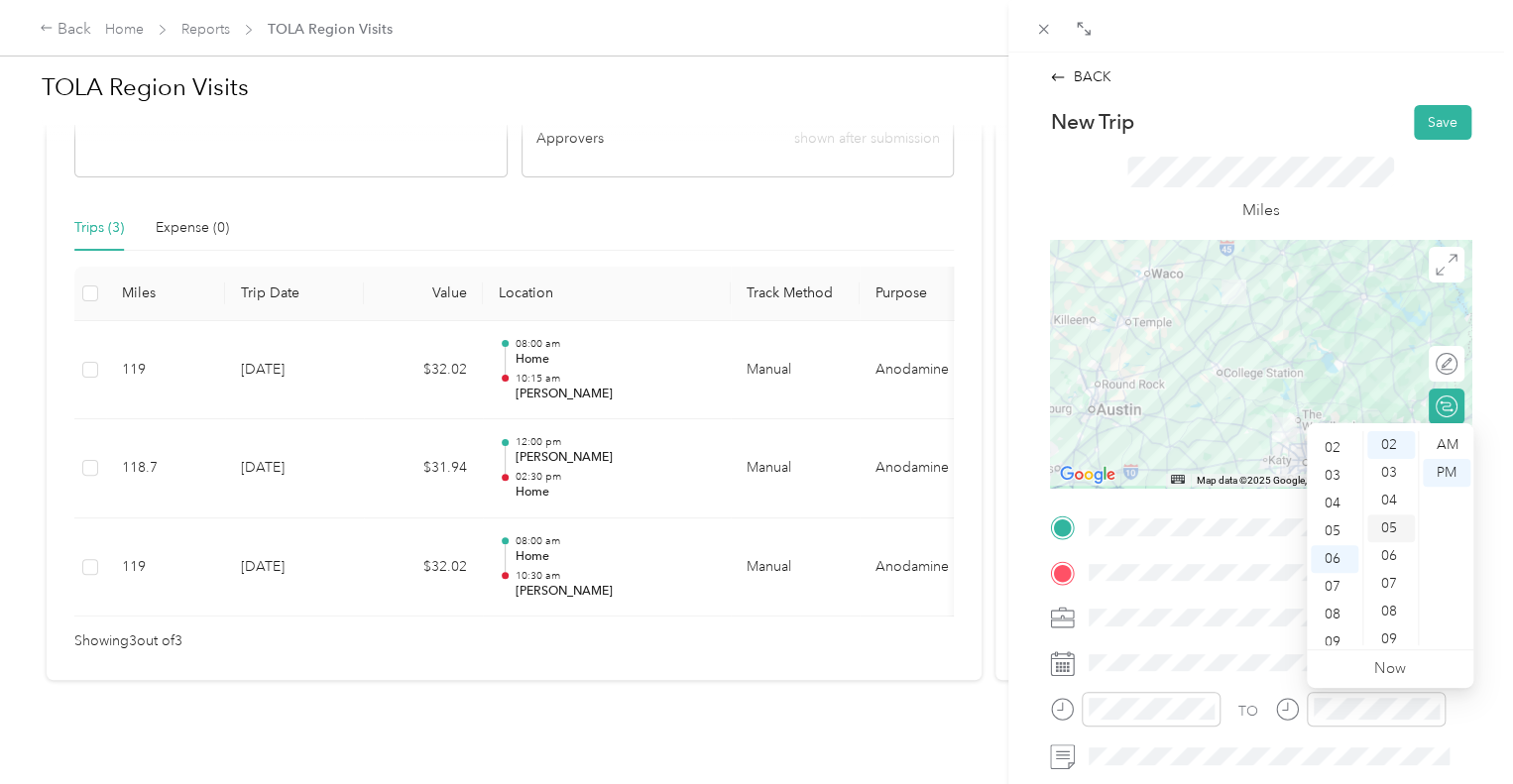 scroll, scrollTop: 56, scrollLeft: 0, axis: vertical 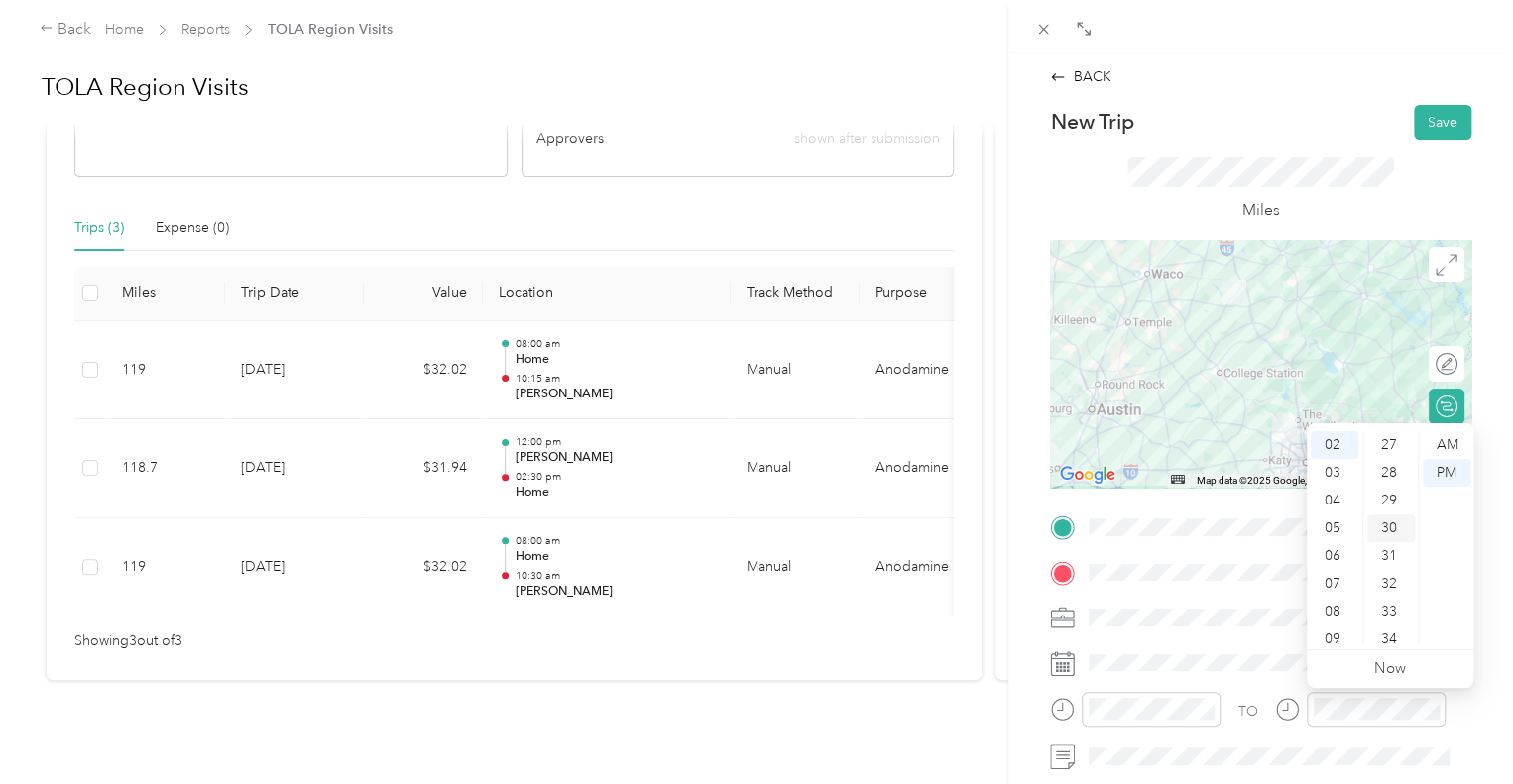 click on "30" at bounding box center [1391, 528] 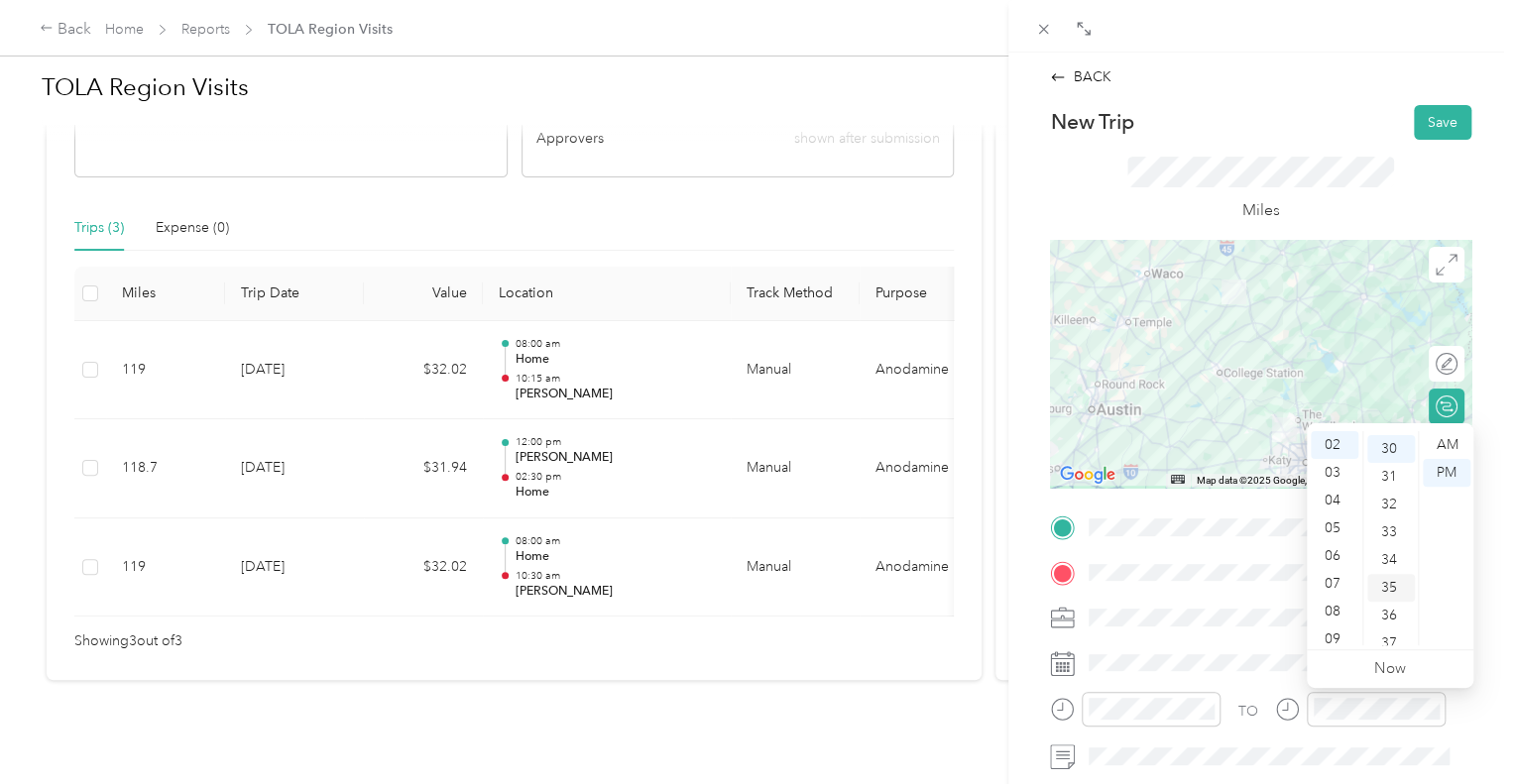 scroll, scrollTop: 833, scrollLeft: 0, axis: vertical 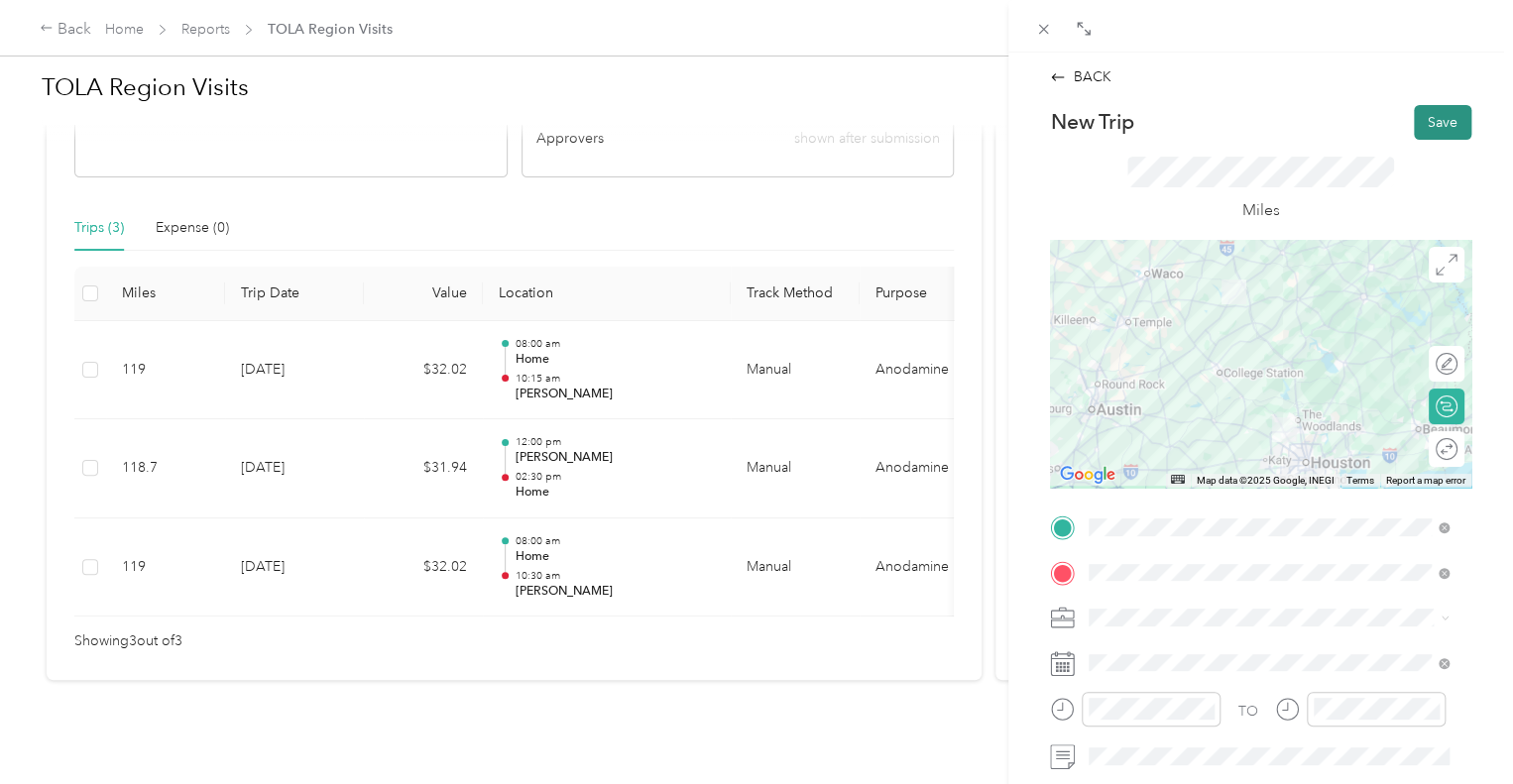 click on "Save" at bounding box center (1443, 122) 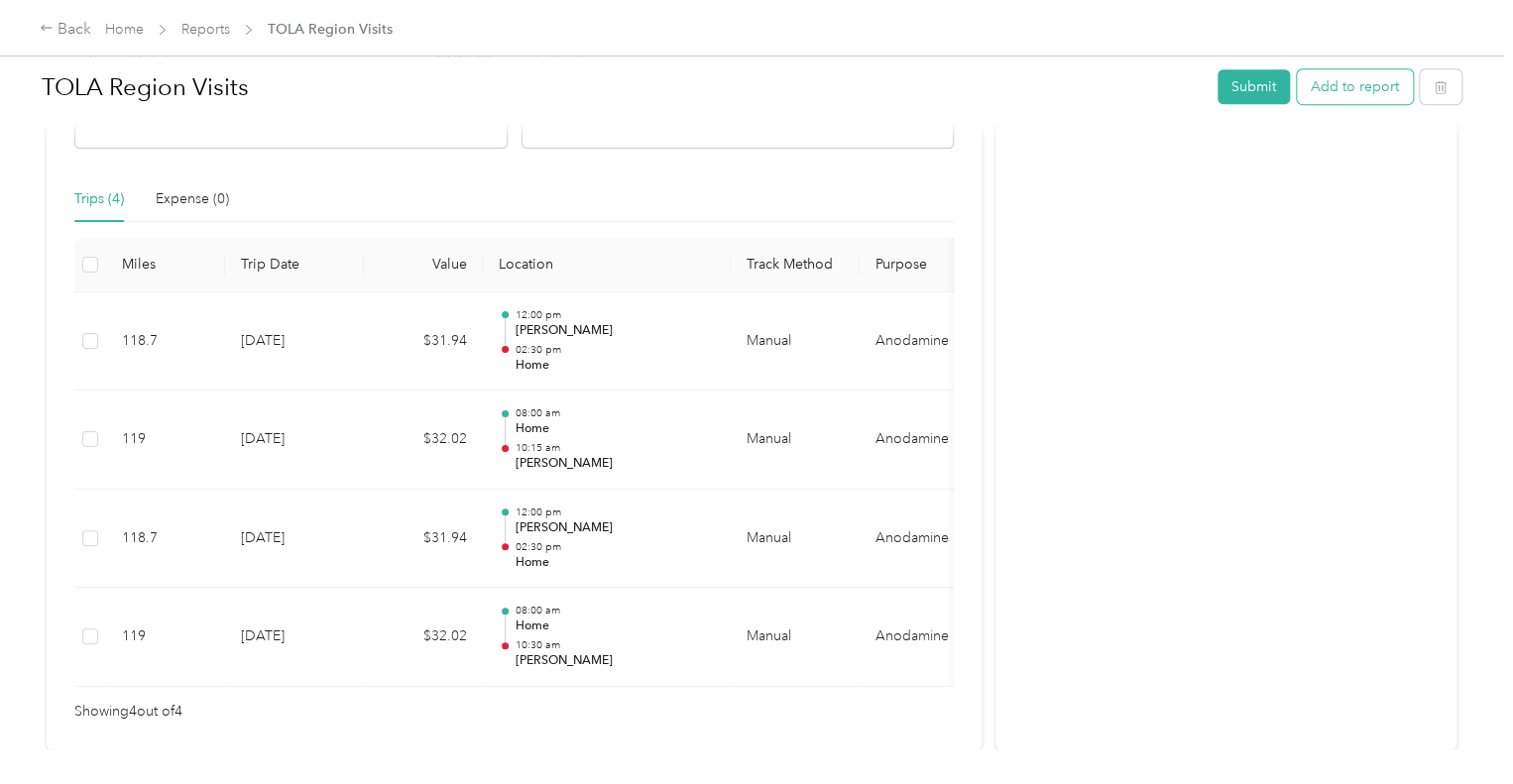 click on "Add to report" at bounding box center [1354, 86] 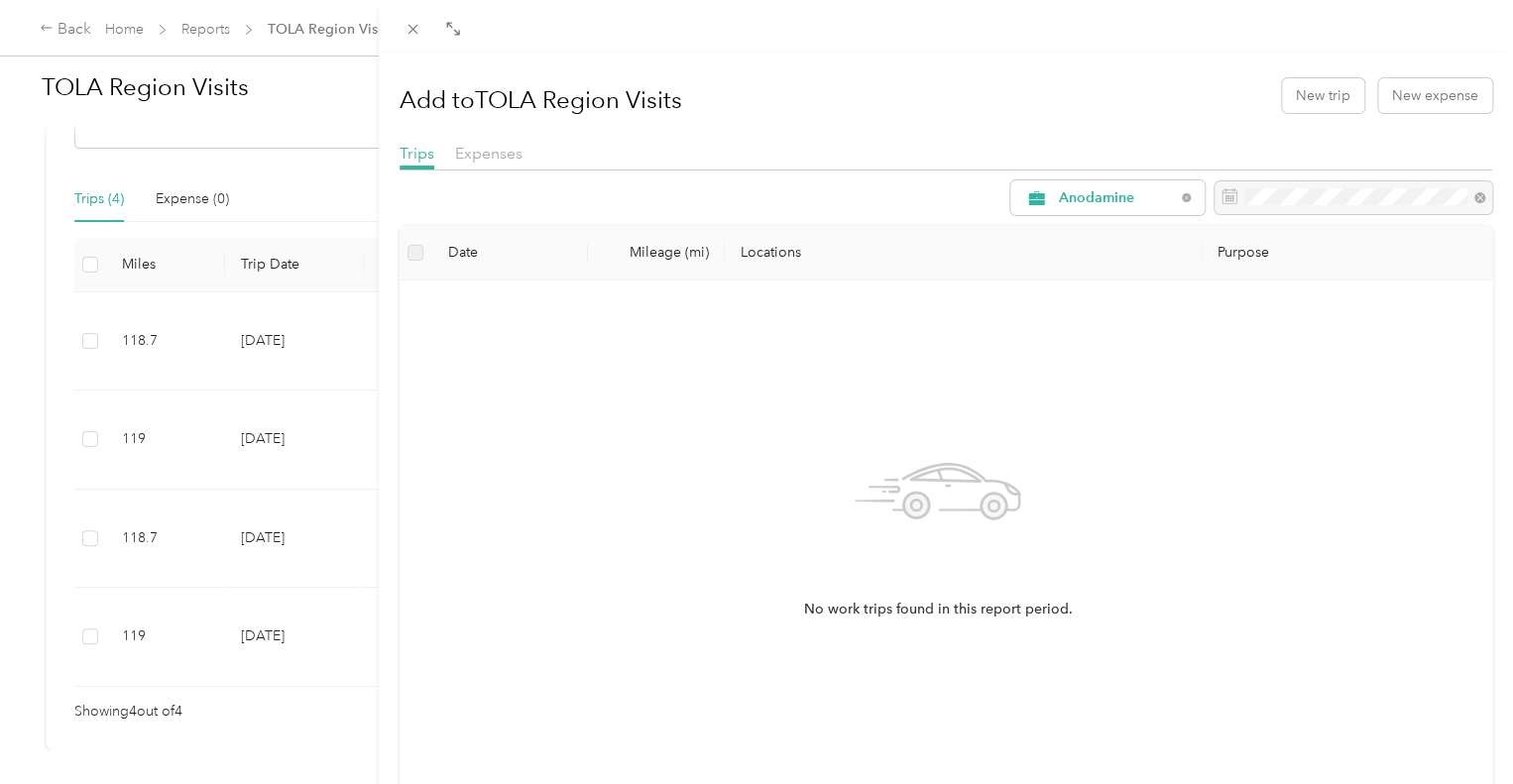 click at bounding box center [946, 26] 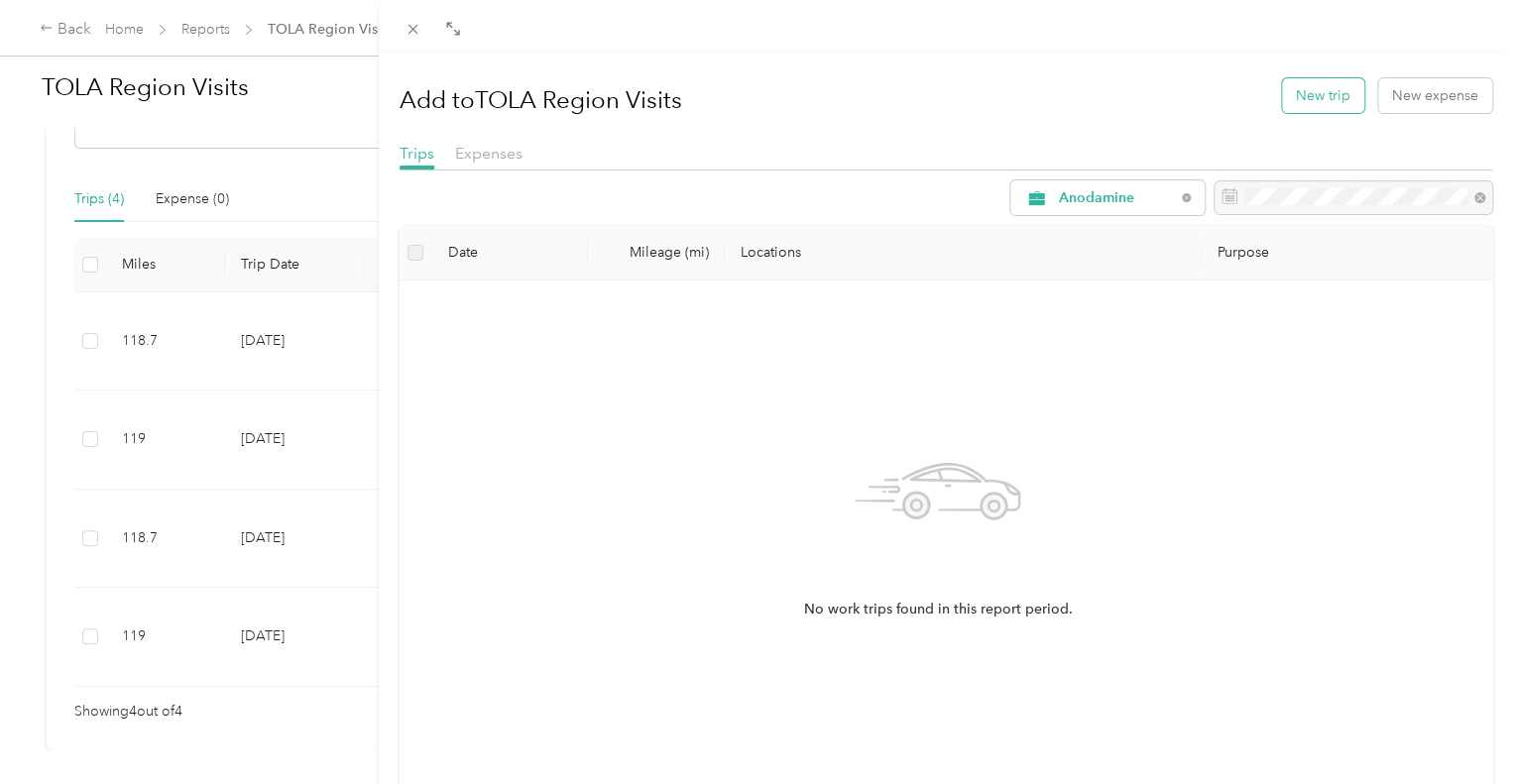 click on "New trip" at bounding box center [1323, 95] 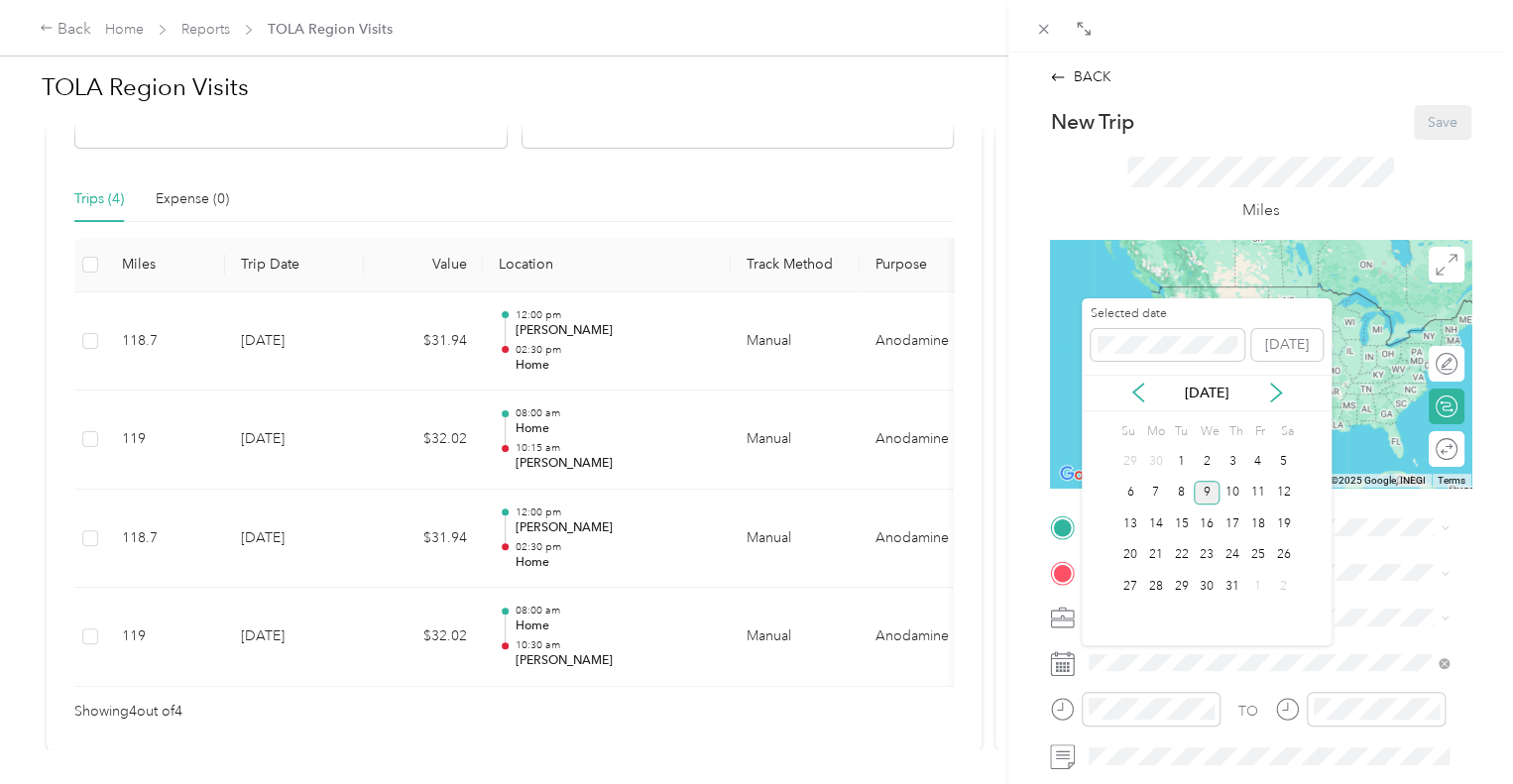 click on "8" at bounding box center (1182, 493) 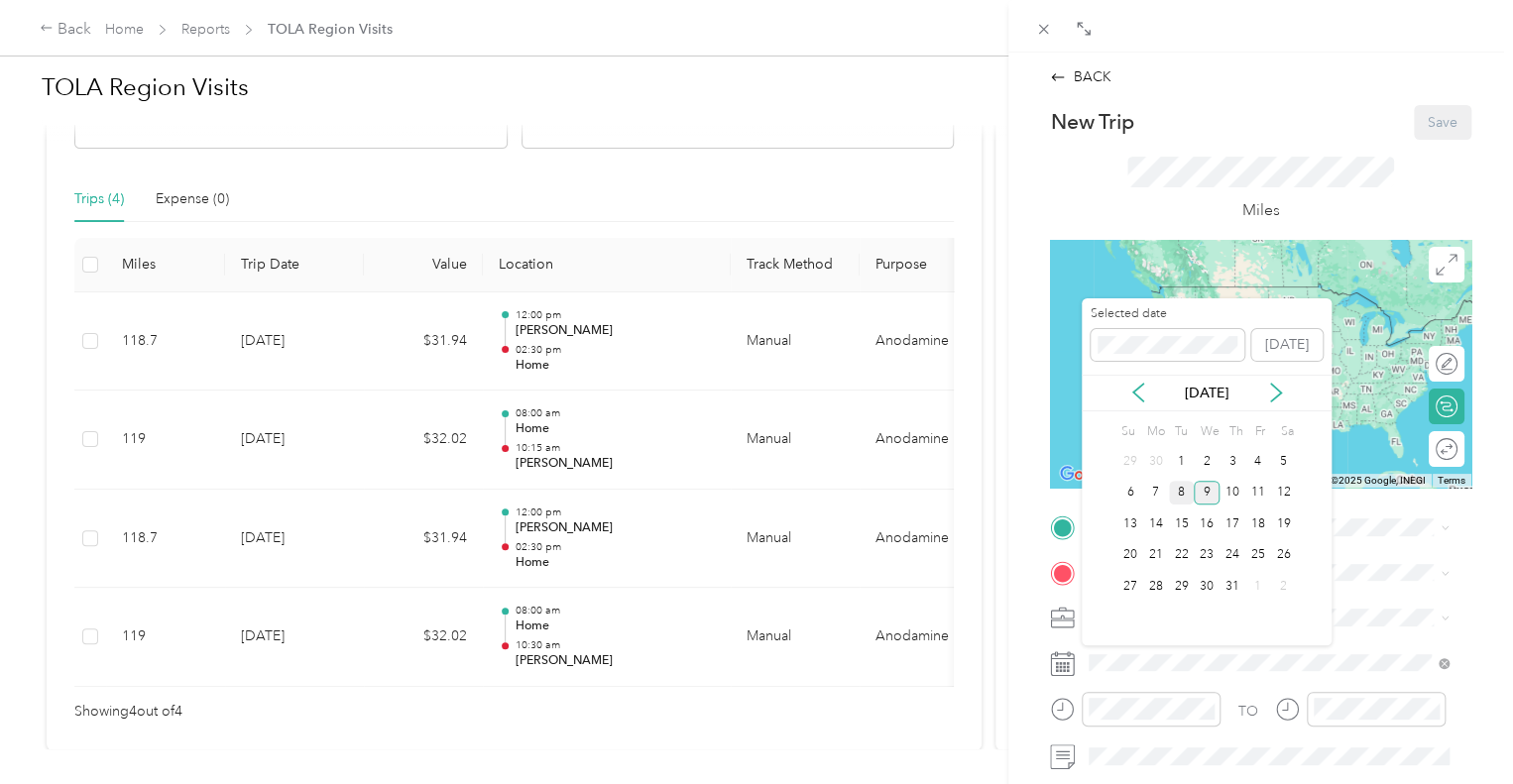 click on "8" at bounding box center (1182, 493) 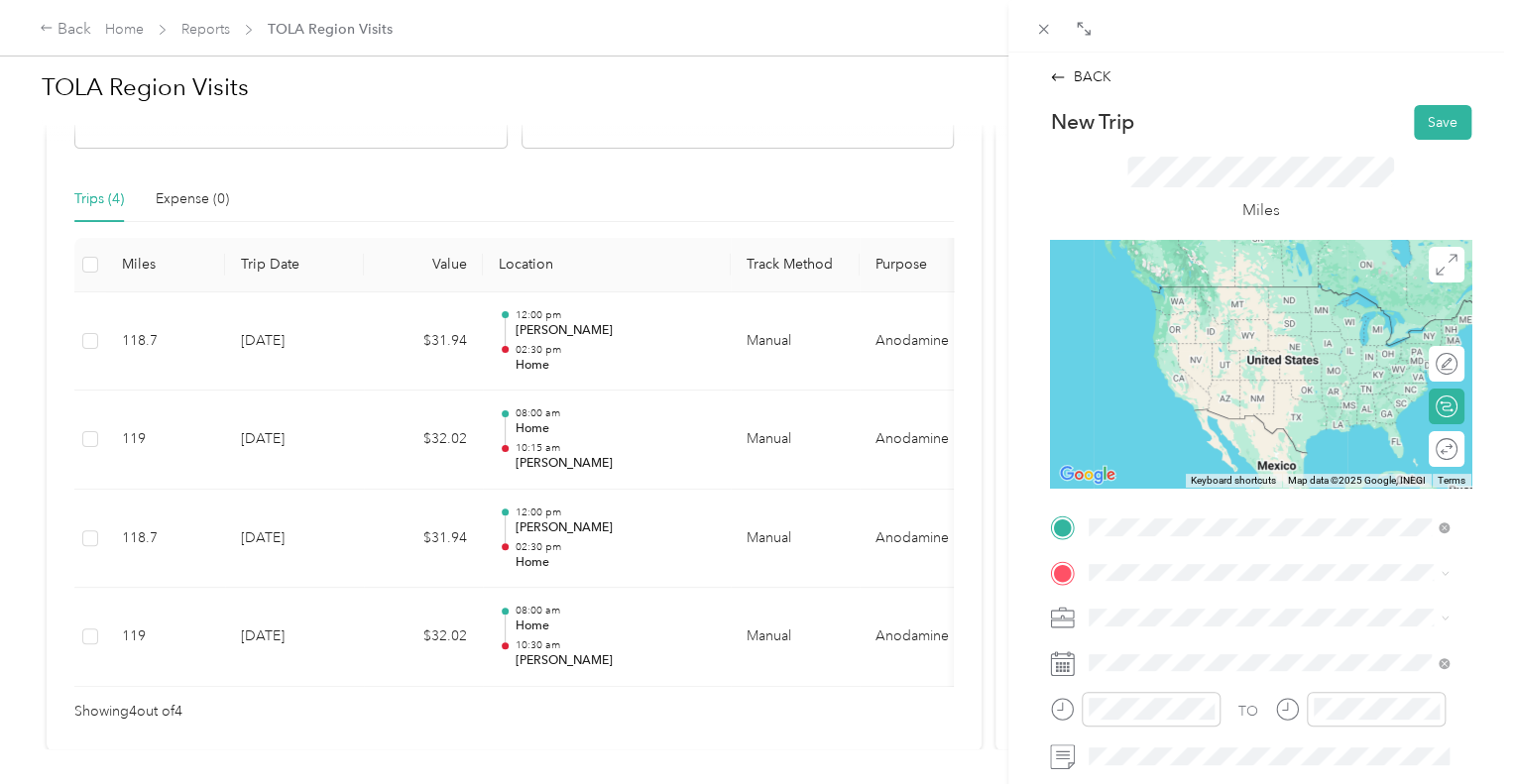 click on "Home [STREET_ADDRESS][PERSON_NAME]" at bounding box center (1244, 395) 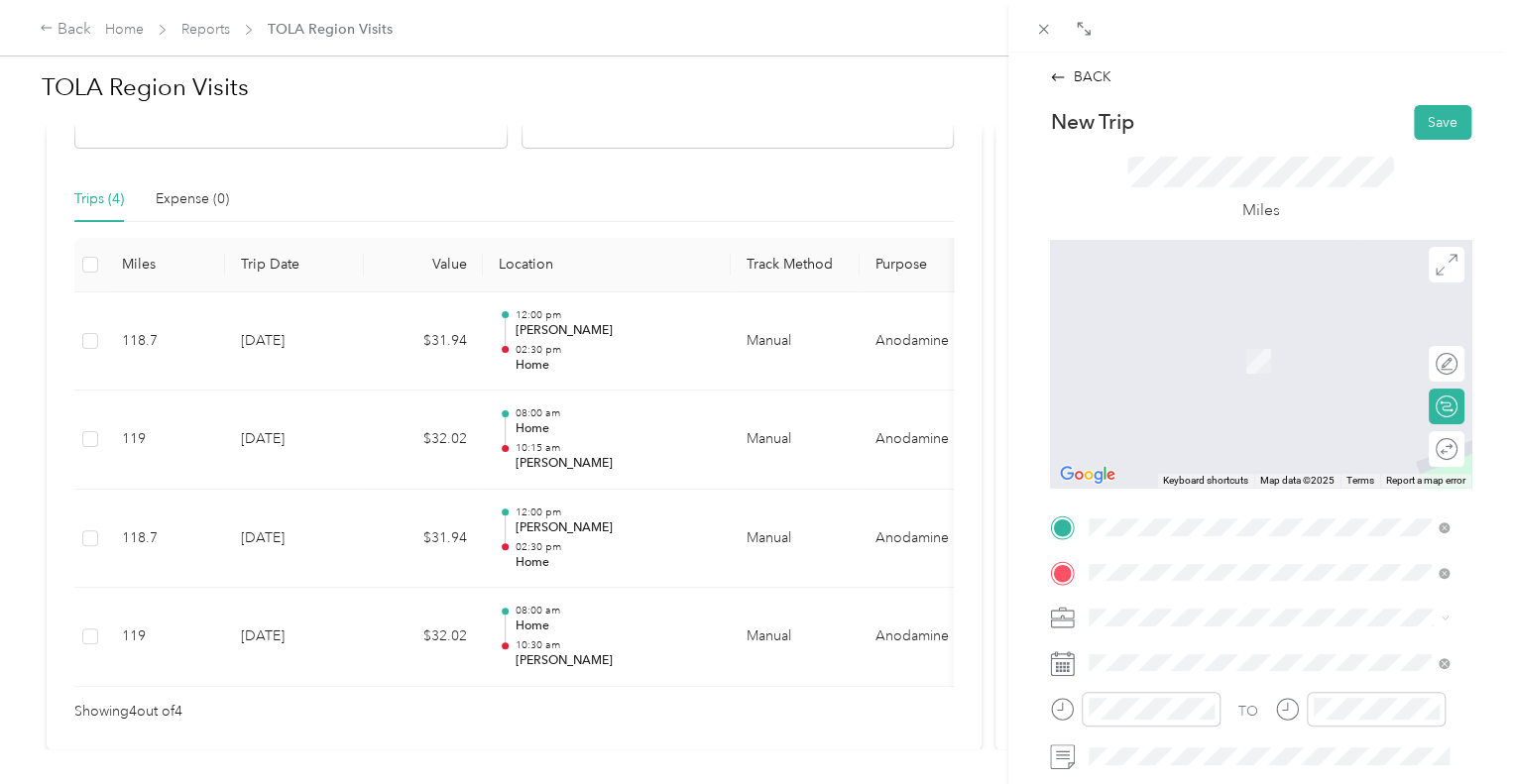 click on "[PERSON_NAME]
[US_STATE], [GEOGRAPHIC_DATA]" at bounding box center [1268, 340] 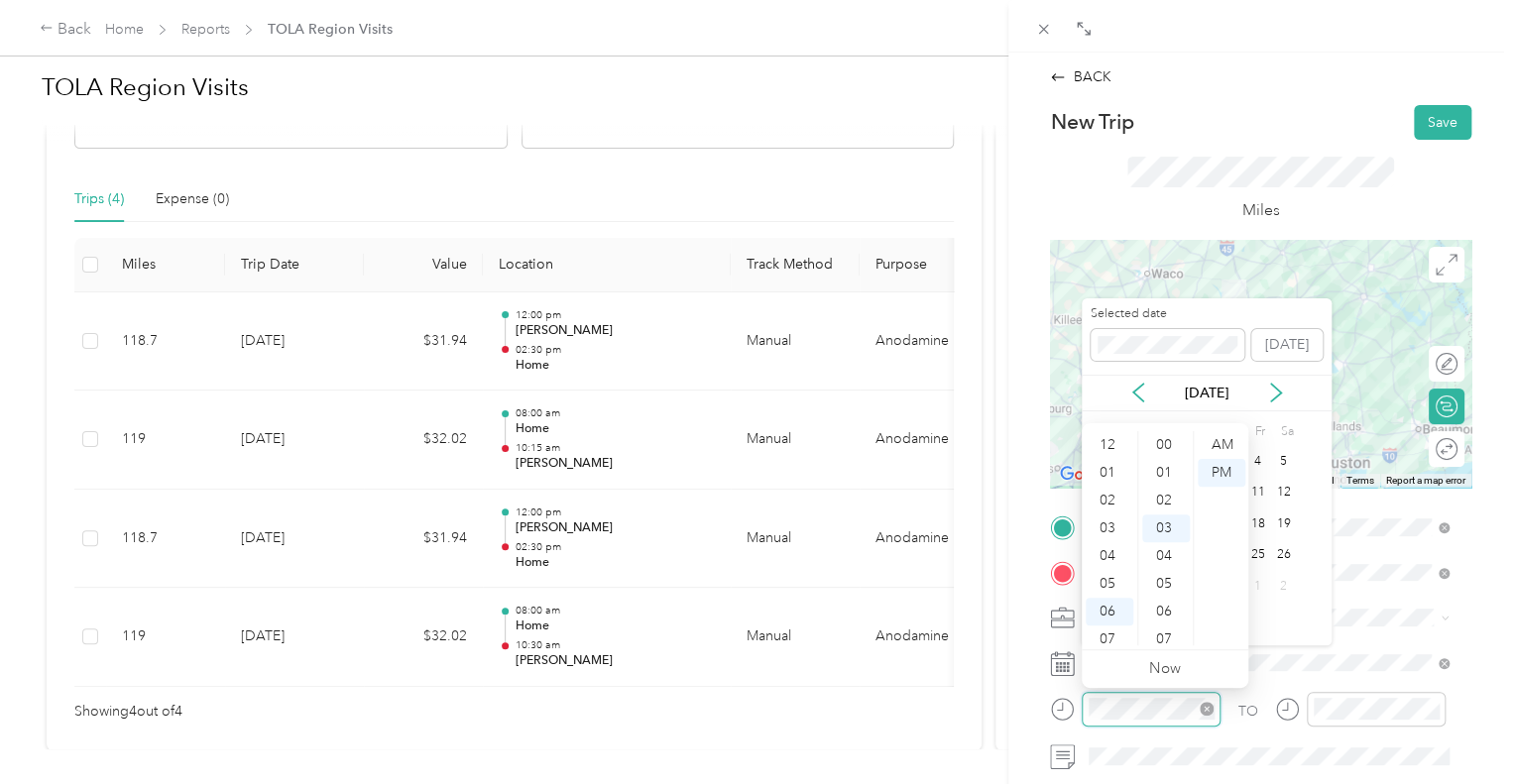 scroll, scrollTop: 83, scrollLeft: 0, axis: vertical 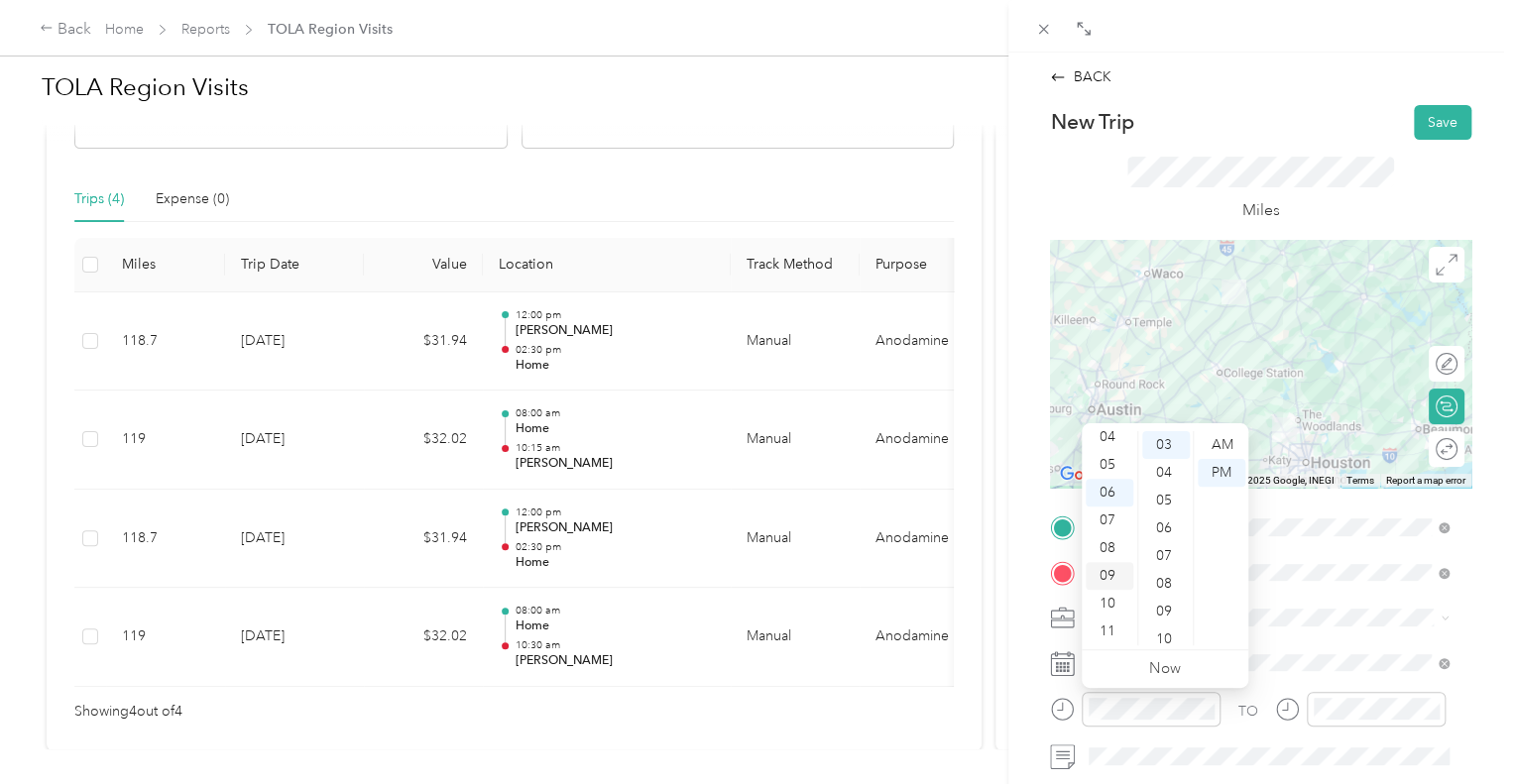 click on "09" at bounding box center (1109, 576) 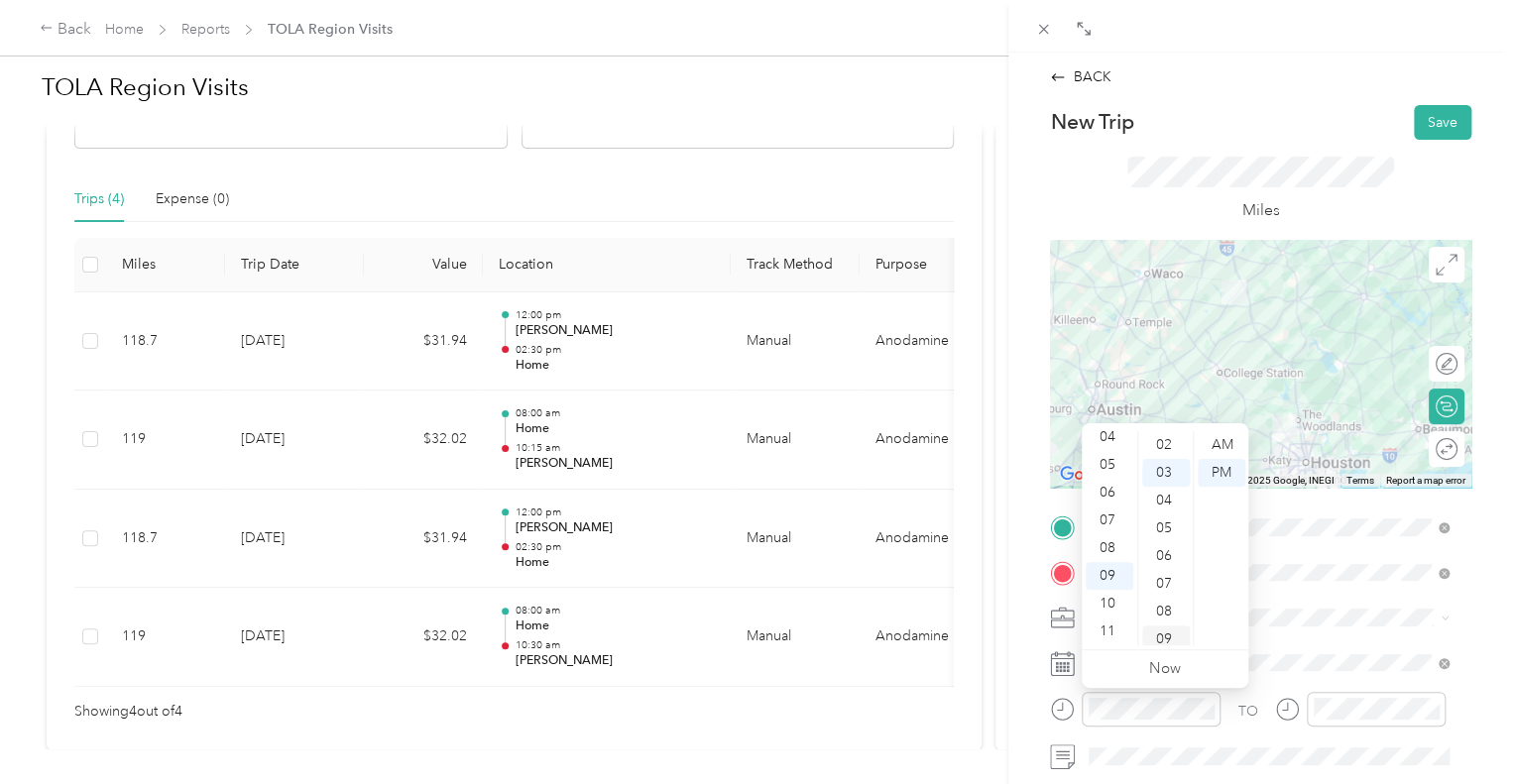 scroll, scrollTop: 0, scrollLeft: 0, axis: both 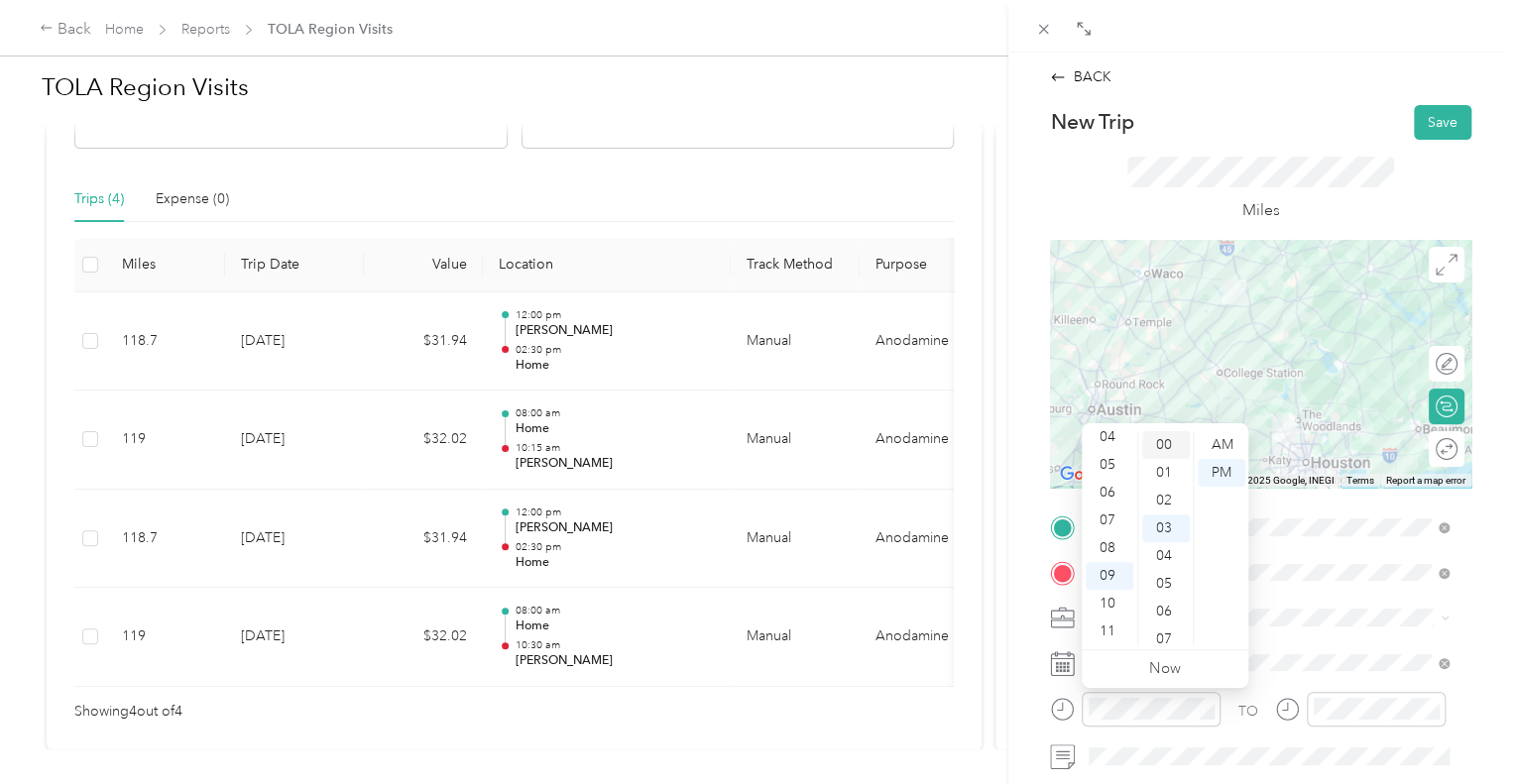 click on "00" at bounding box center [1166, 445] 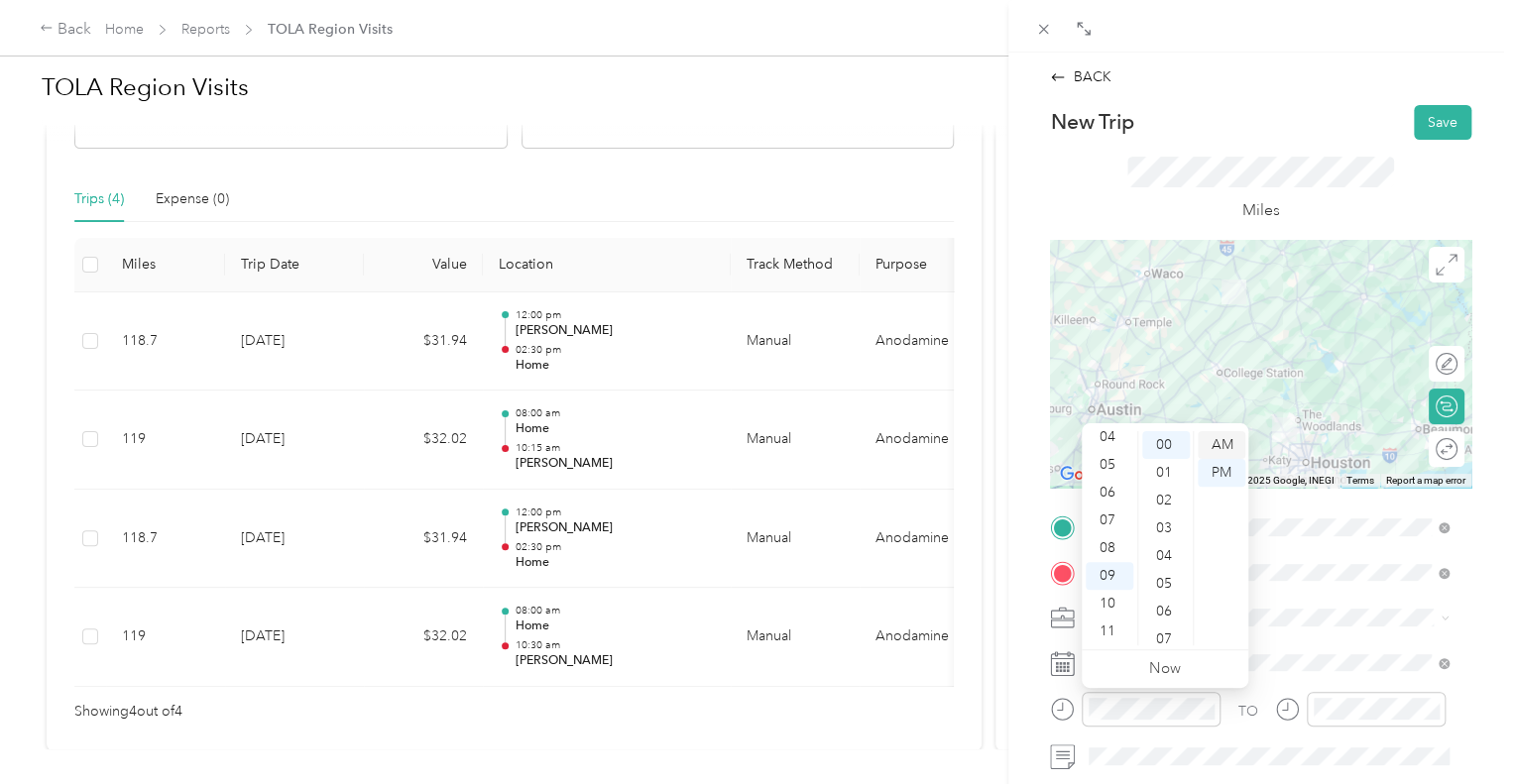 click on "AM" at bounding box center (1222, 445) 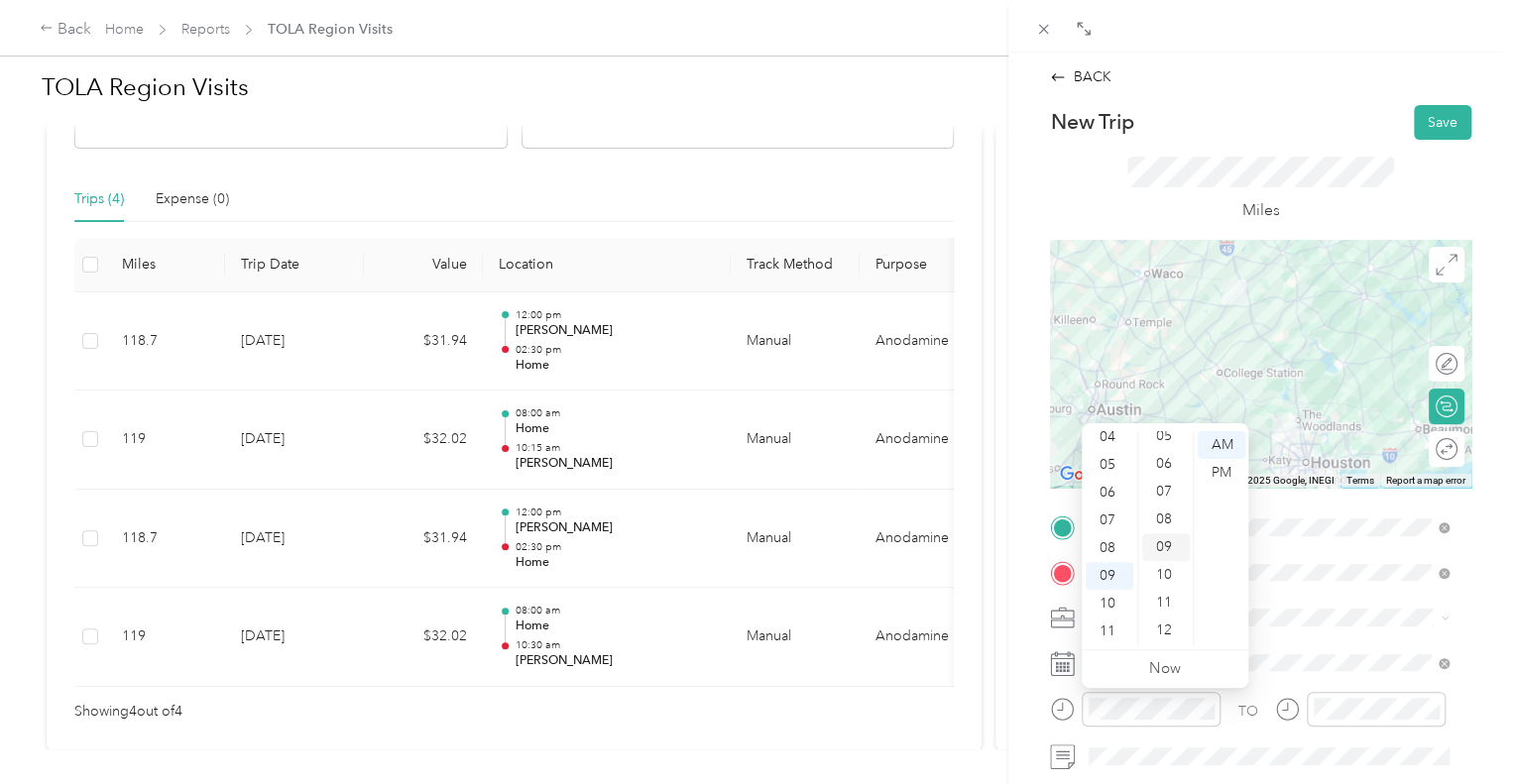 scroll, scrollTop: 198, scrollLeft: 0, axis: vertical 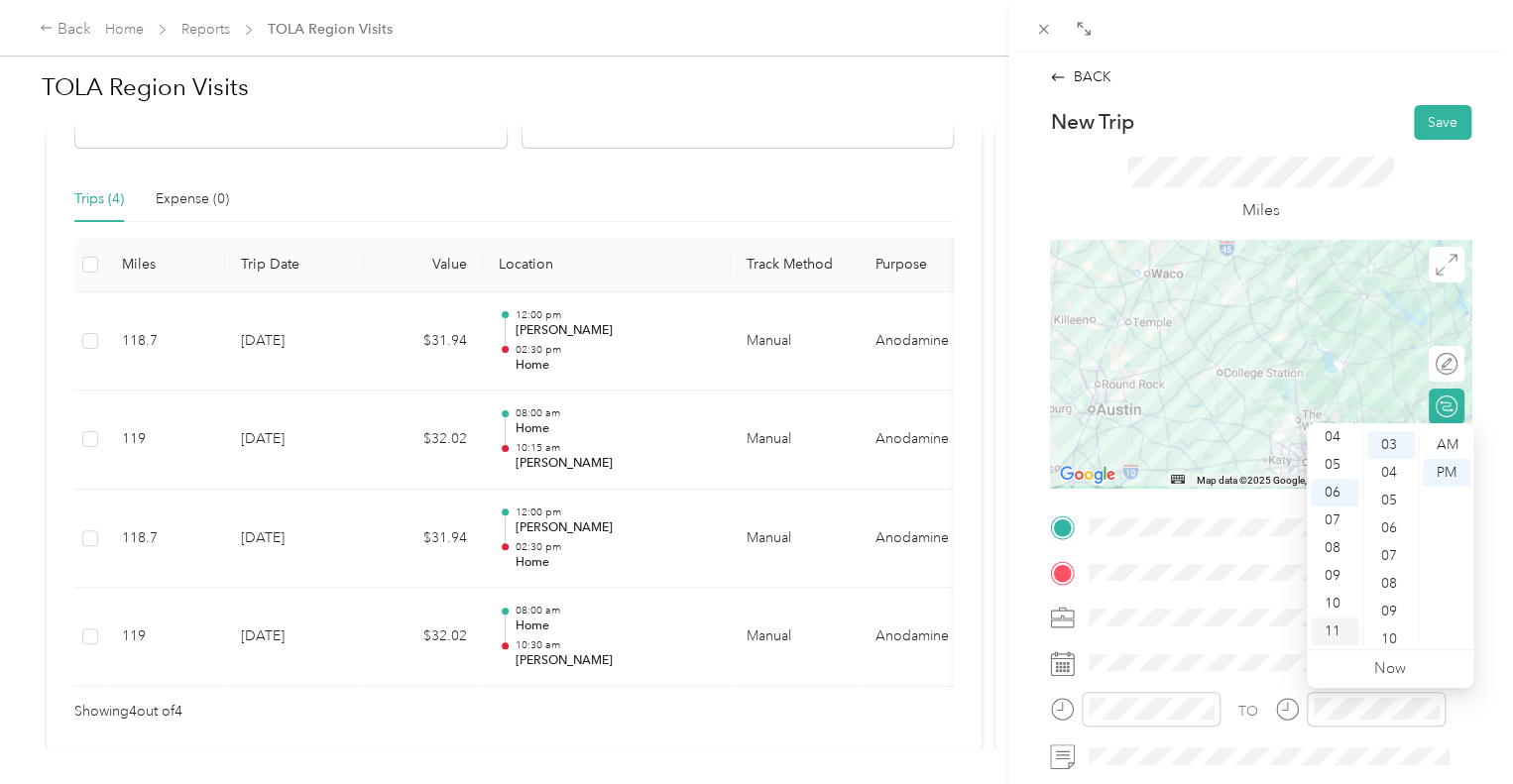 click on "11" at bounding box center (1335, 631) 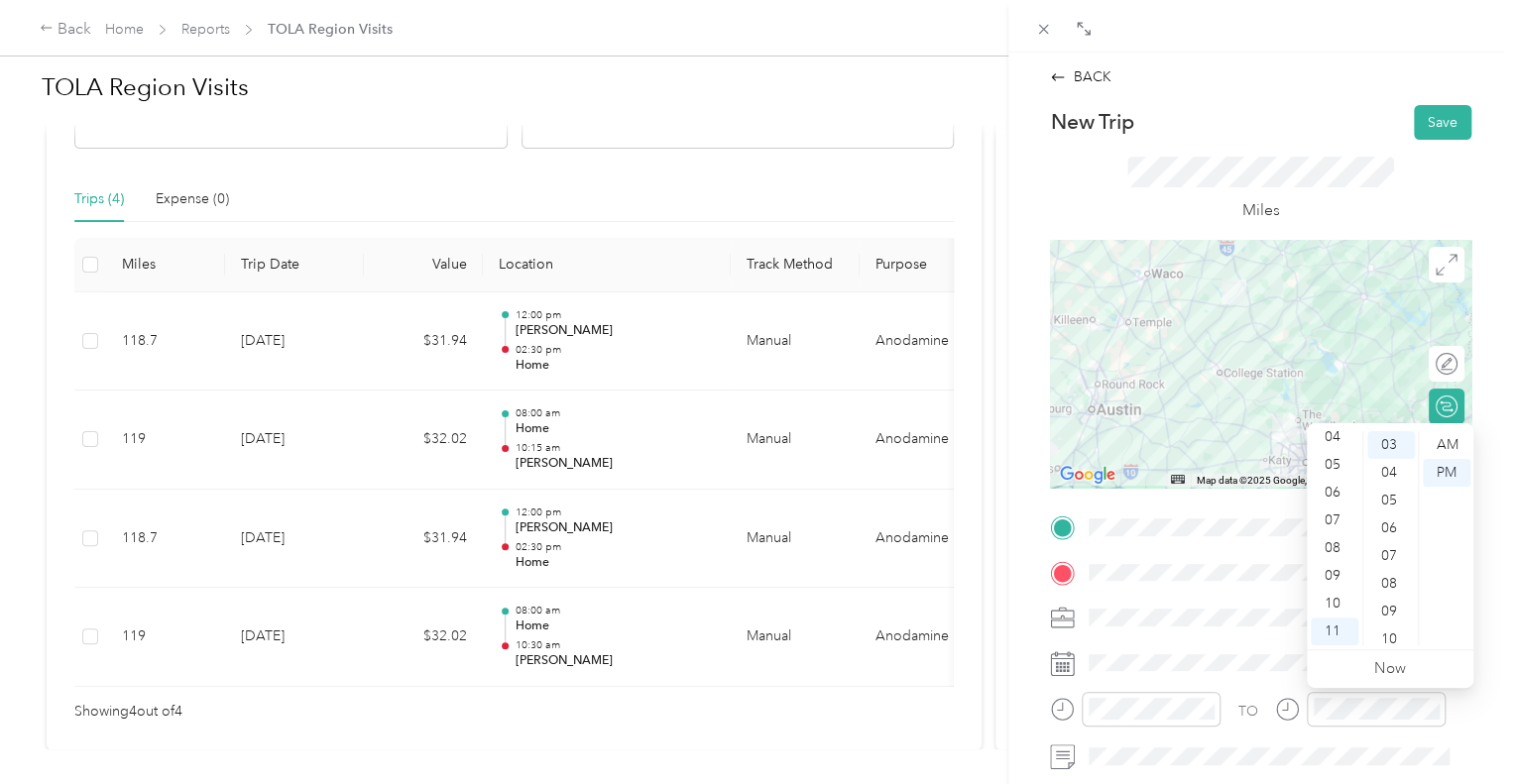 scroll, scrollTop: 0, scrollLeft: 0, axis: both 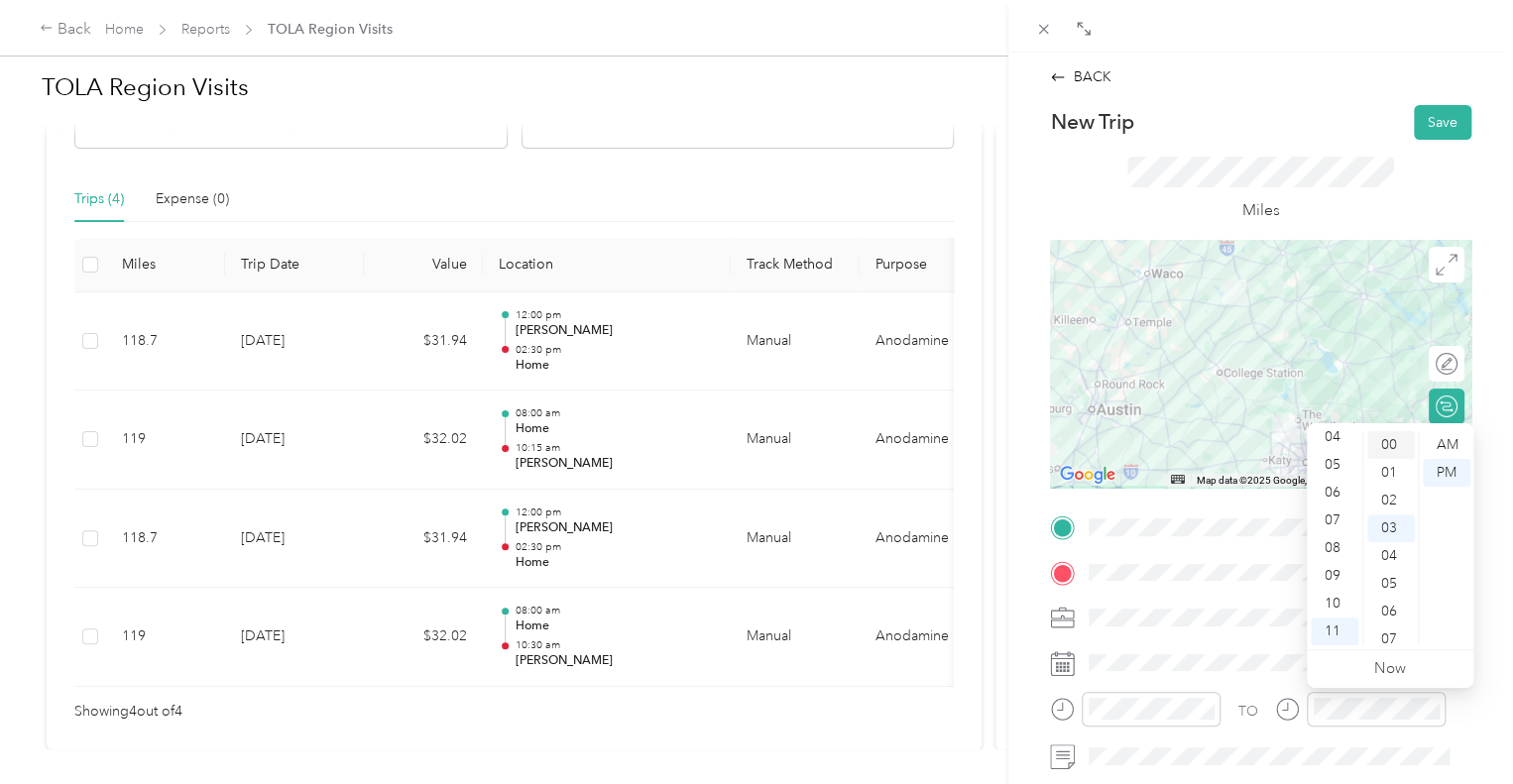 click on "00" at bounding box center (1391, 445) 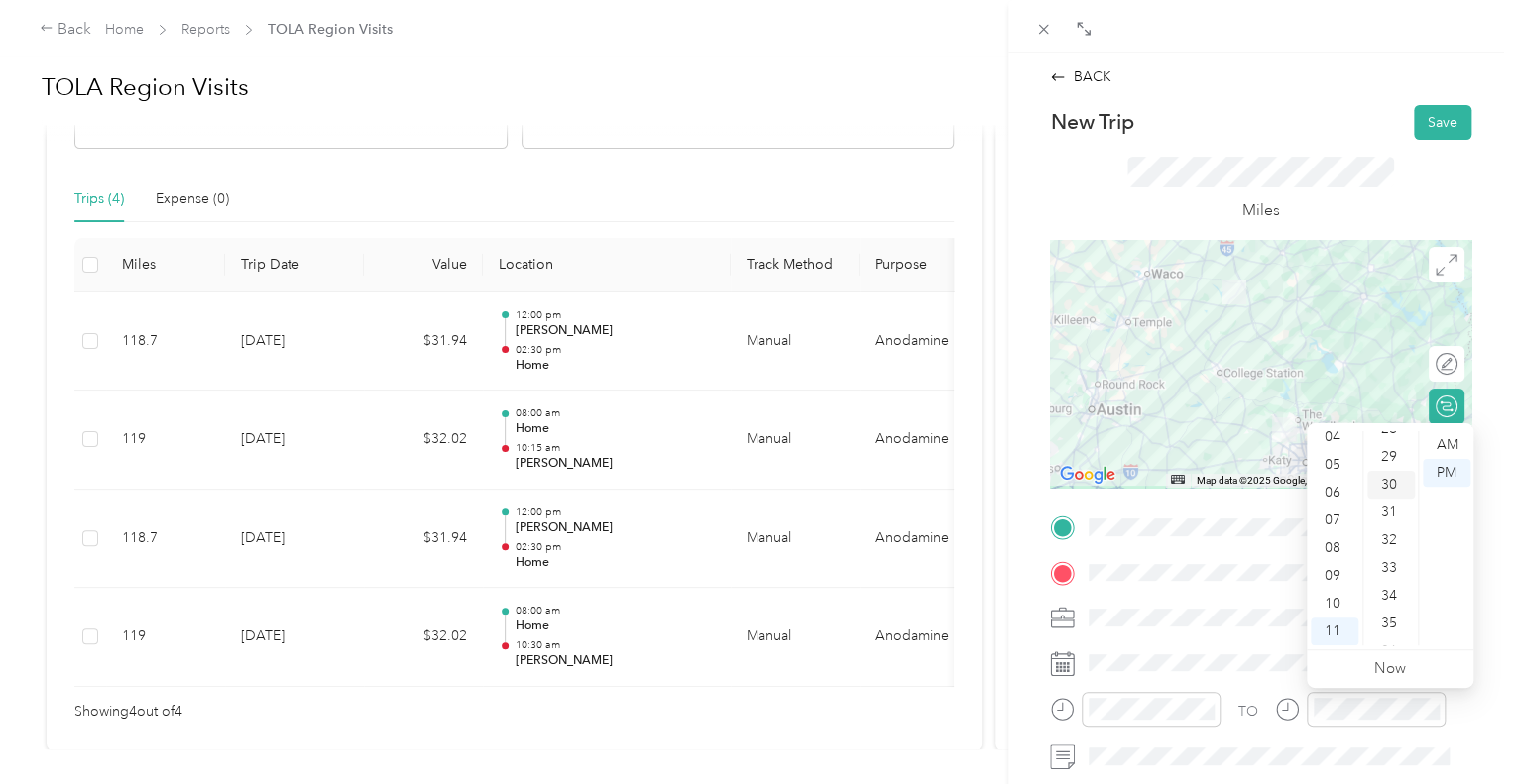 click on "30" at bounding box center [1391, 485] 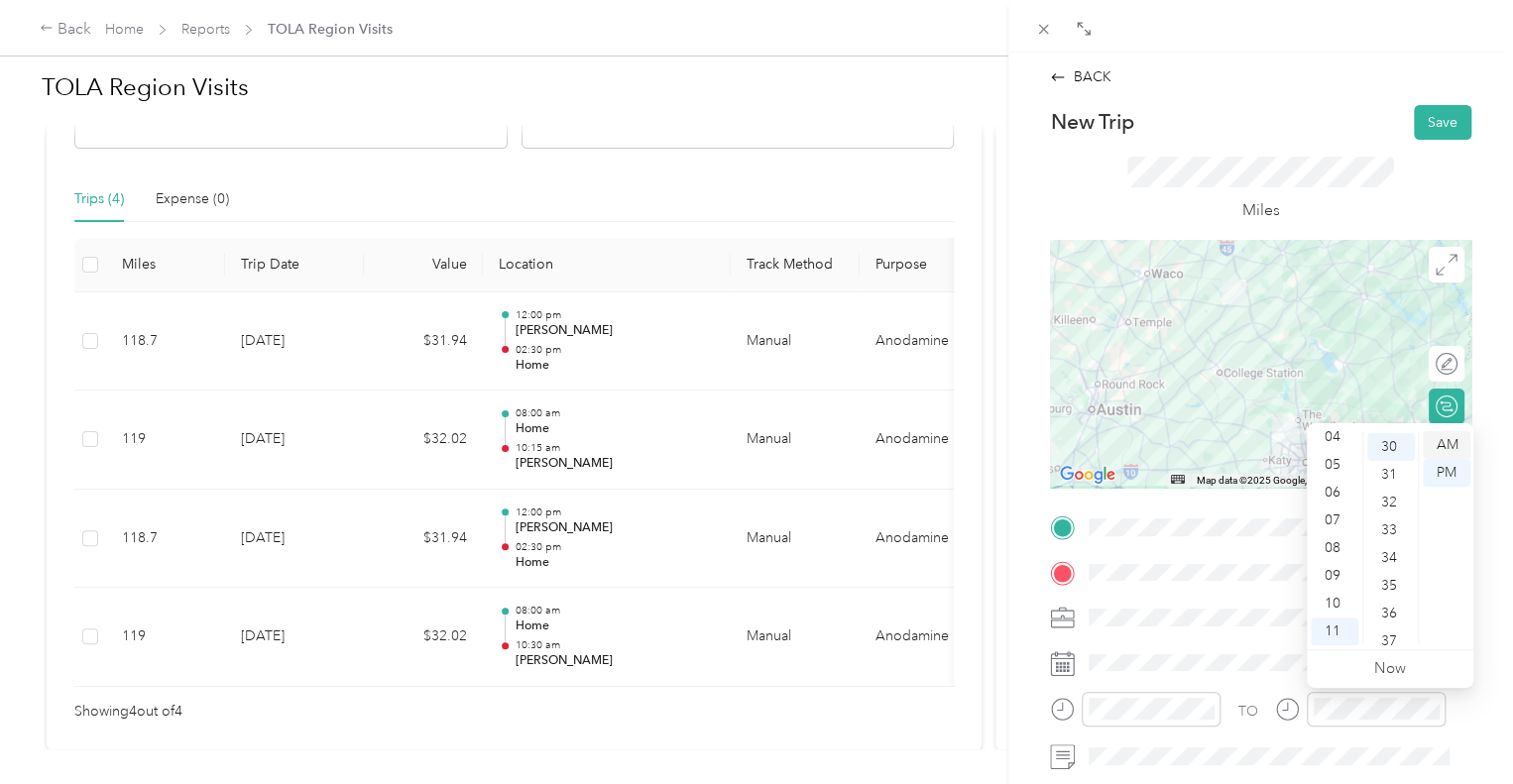 scroll, scrollTop: 833, scrollLeft: 0, axis: vertical 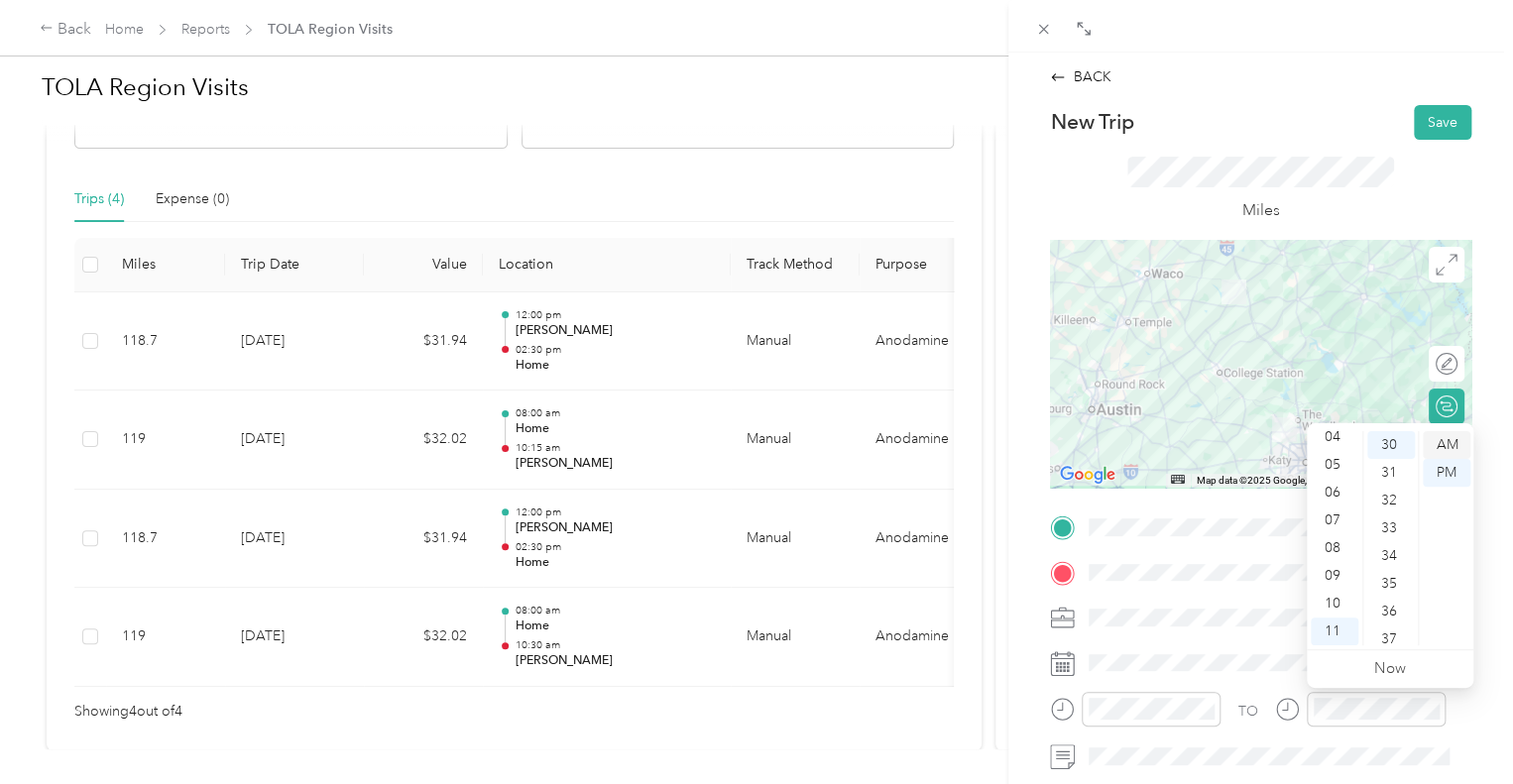 click on "AM" at bounding box center [1447, 445] 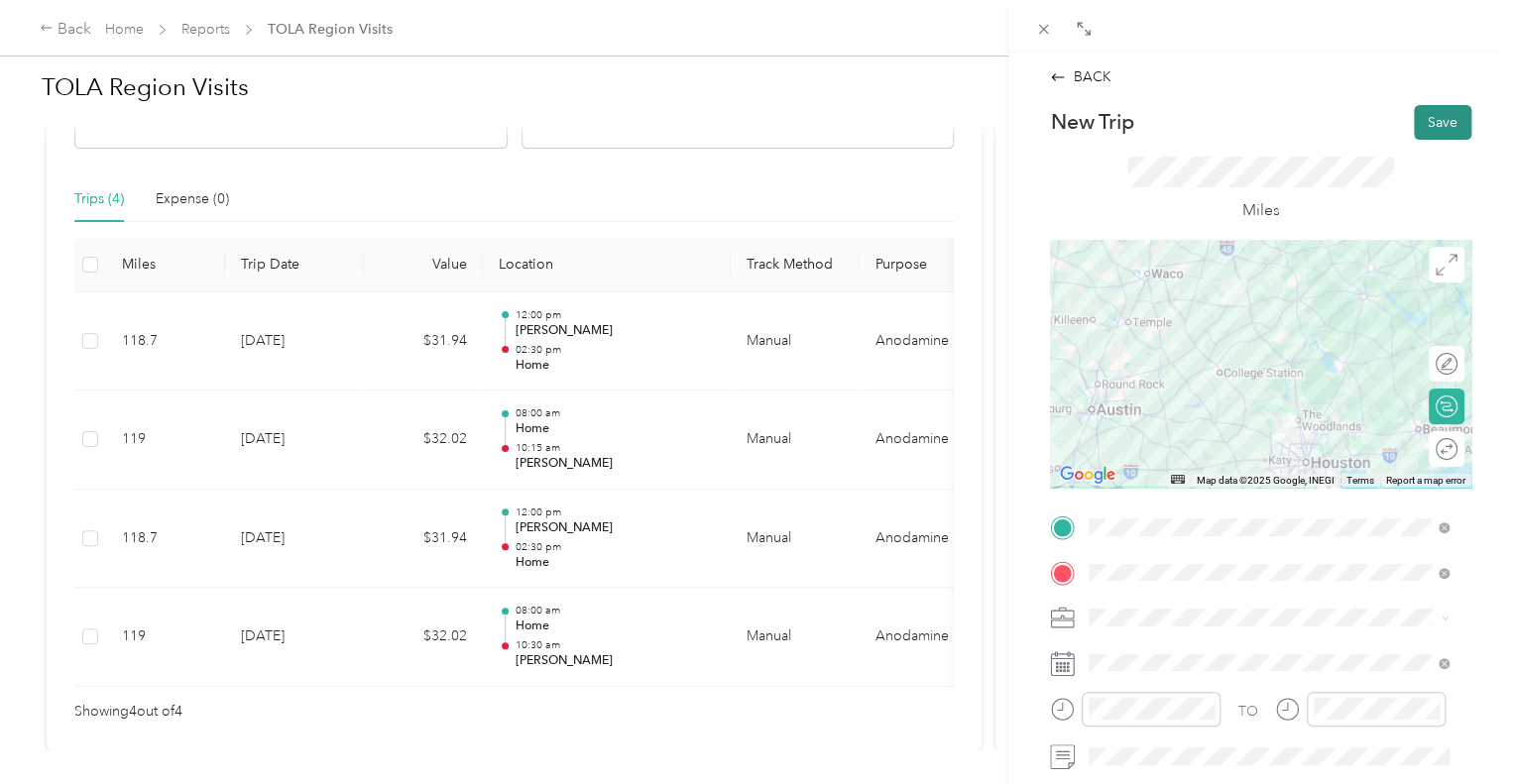 click on "Save" at bounding box center (1443, 122) 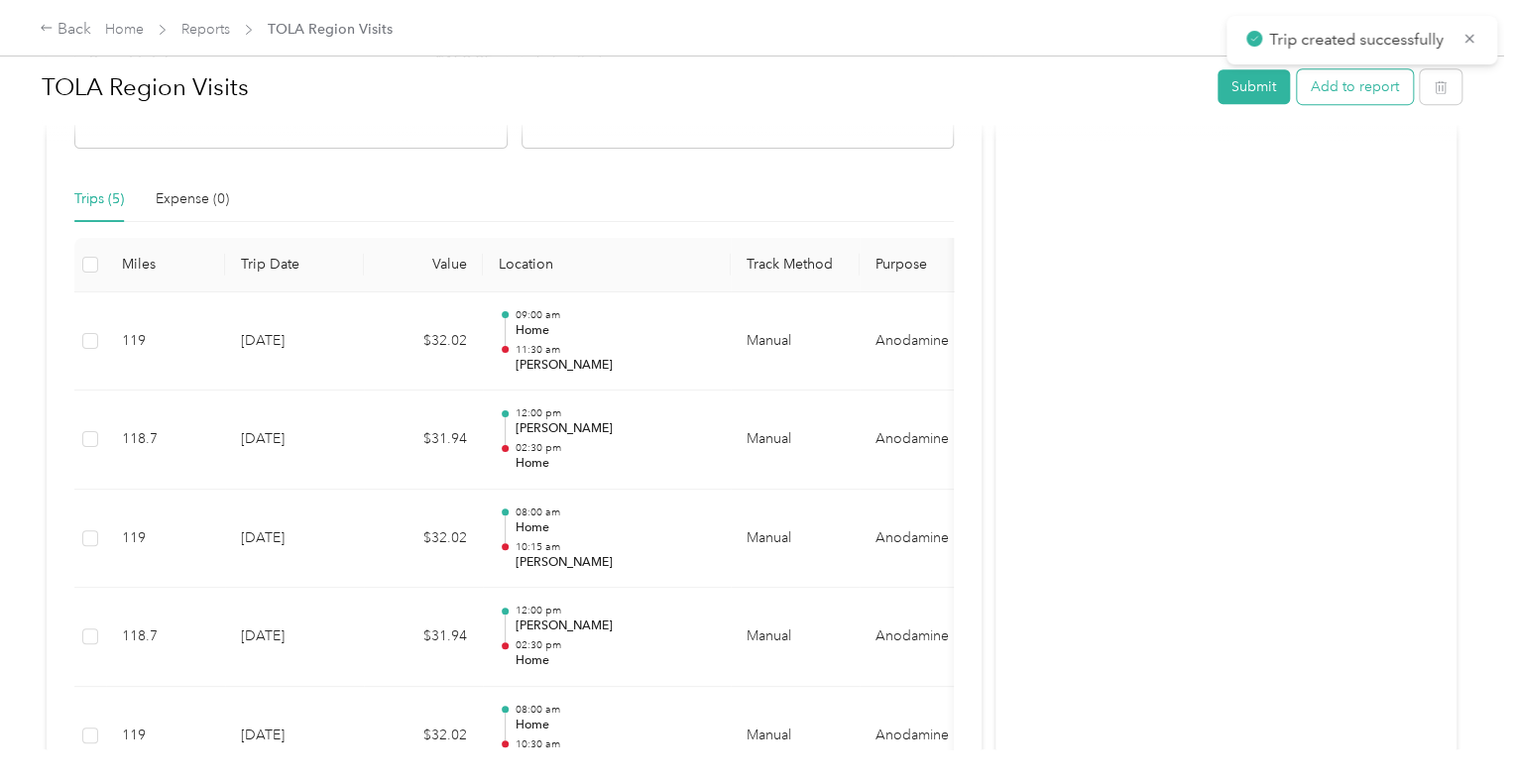 click on "Add to report" at bounding box center [1354, 86] 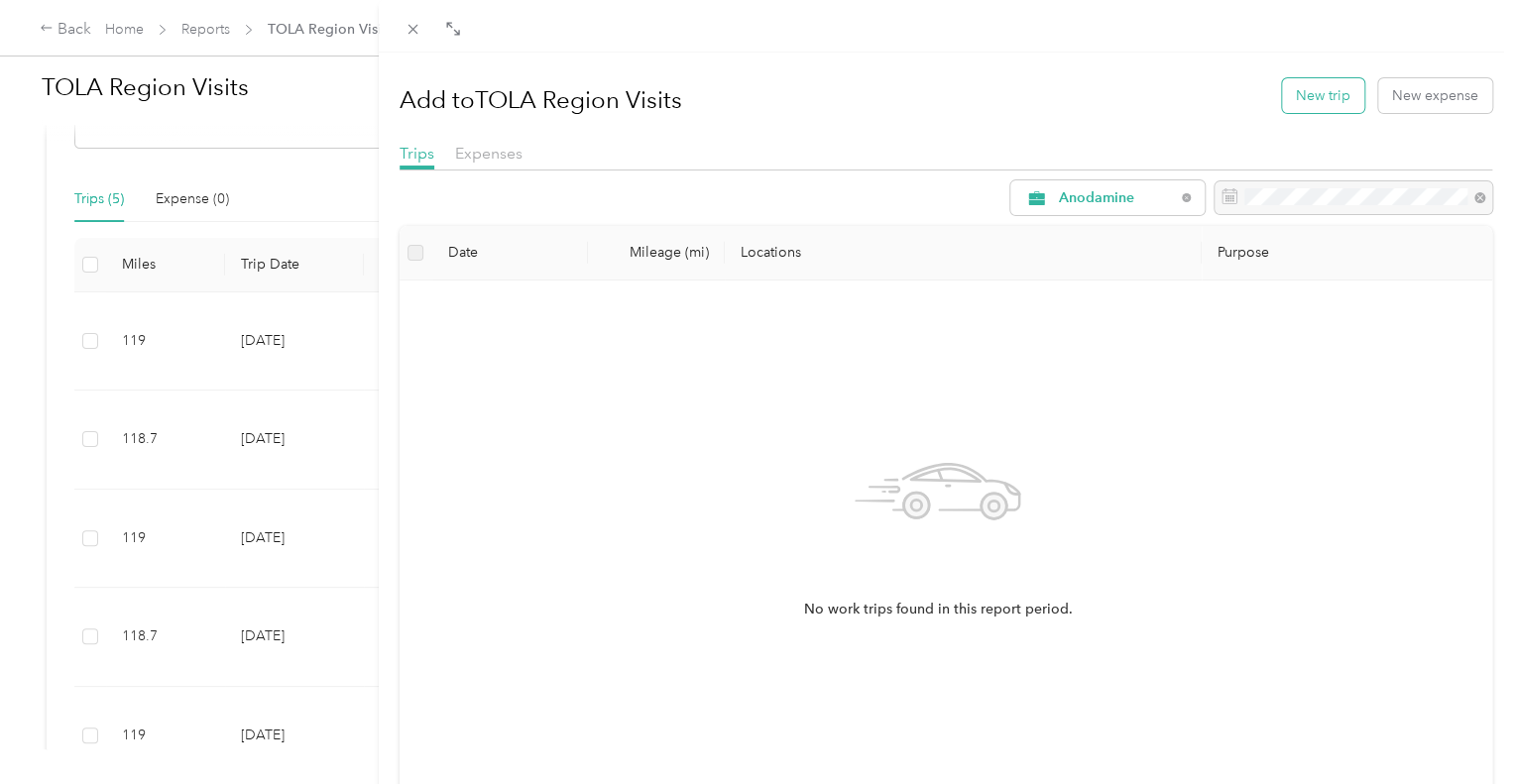 click on "New trip" at bounding box center [1323, 95] 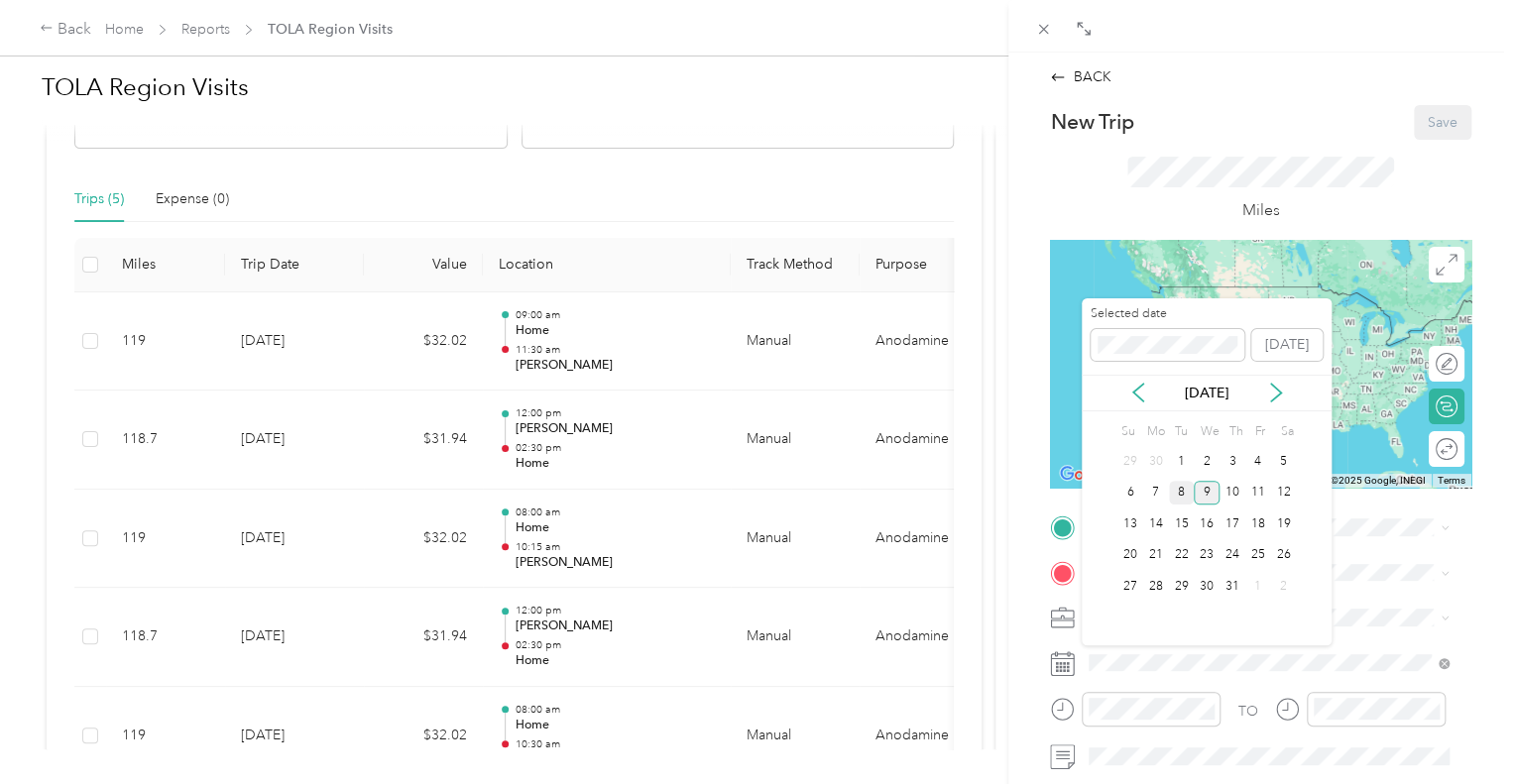 click on "8" at bounding box center [1182, 493] 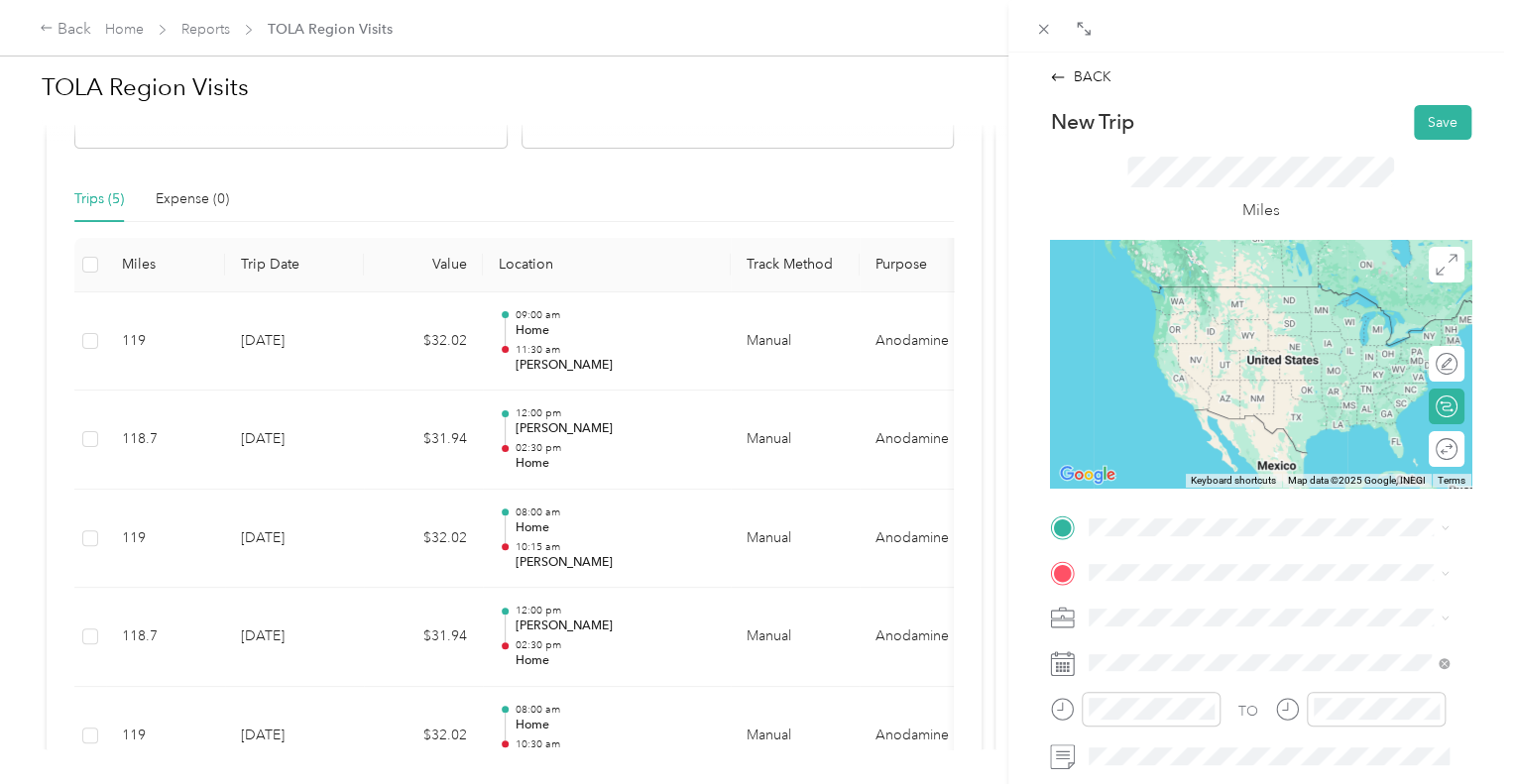 click on "[PERSON_NAME]
[US_STATE], [GEOGRAPHIC_DATA]" at bounding box center (1237, 290) 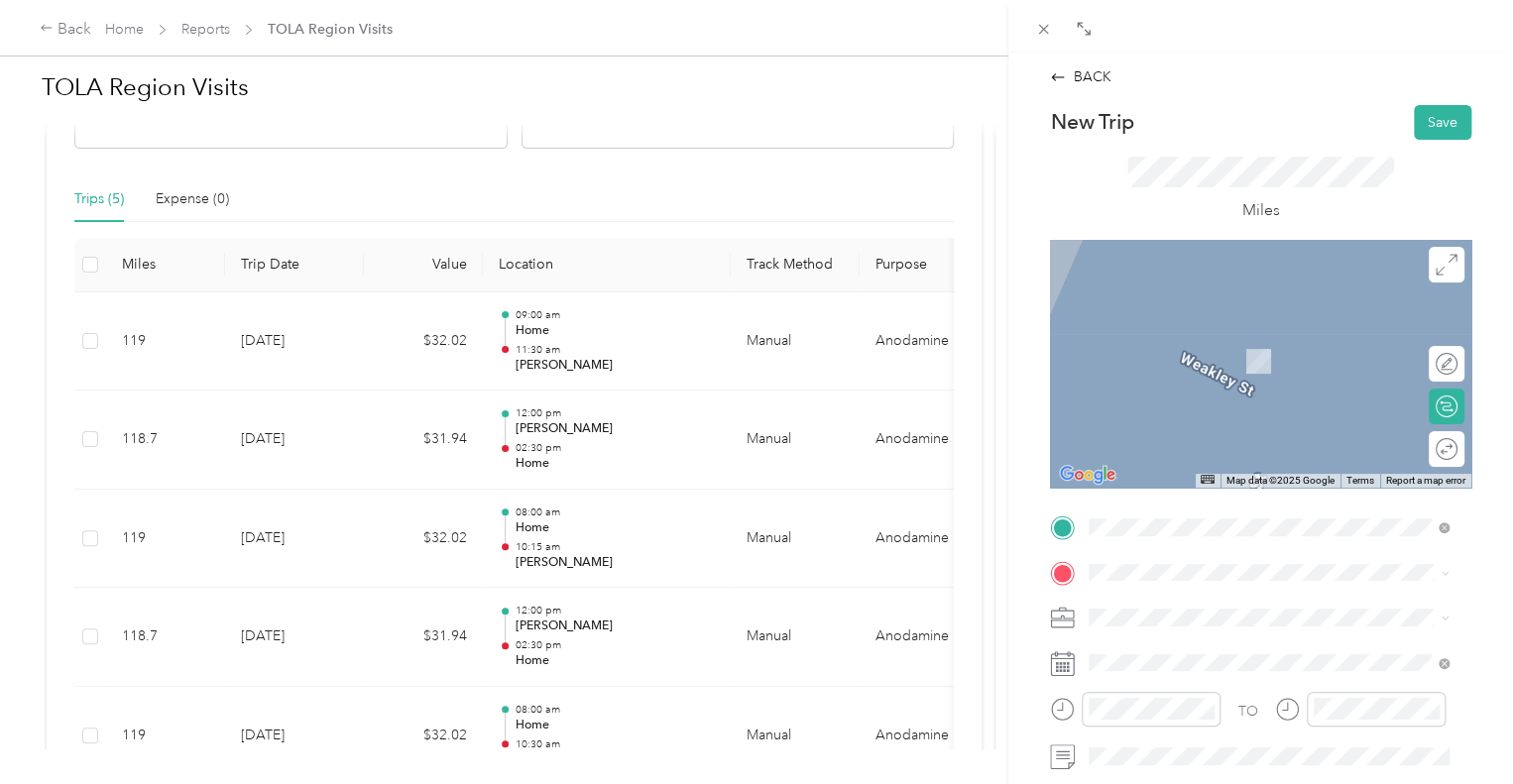click on "TO Add photo" at bounding box center (1260, 750) 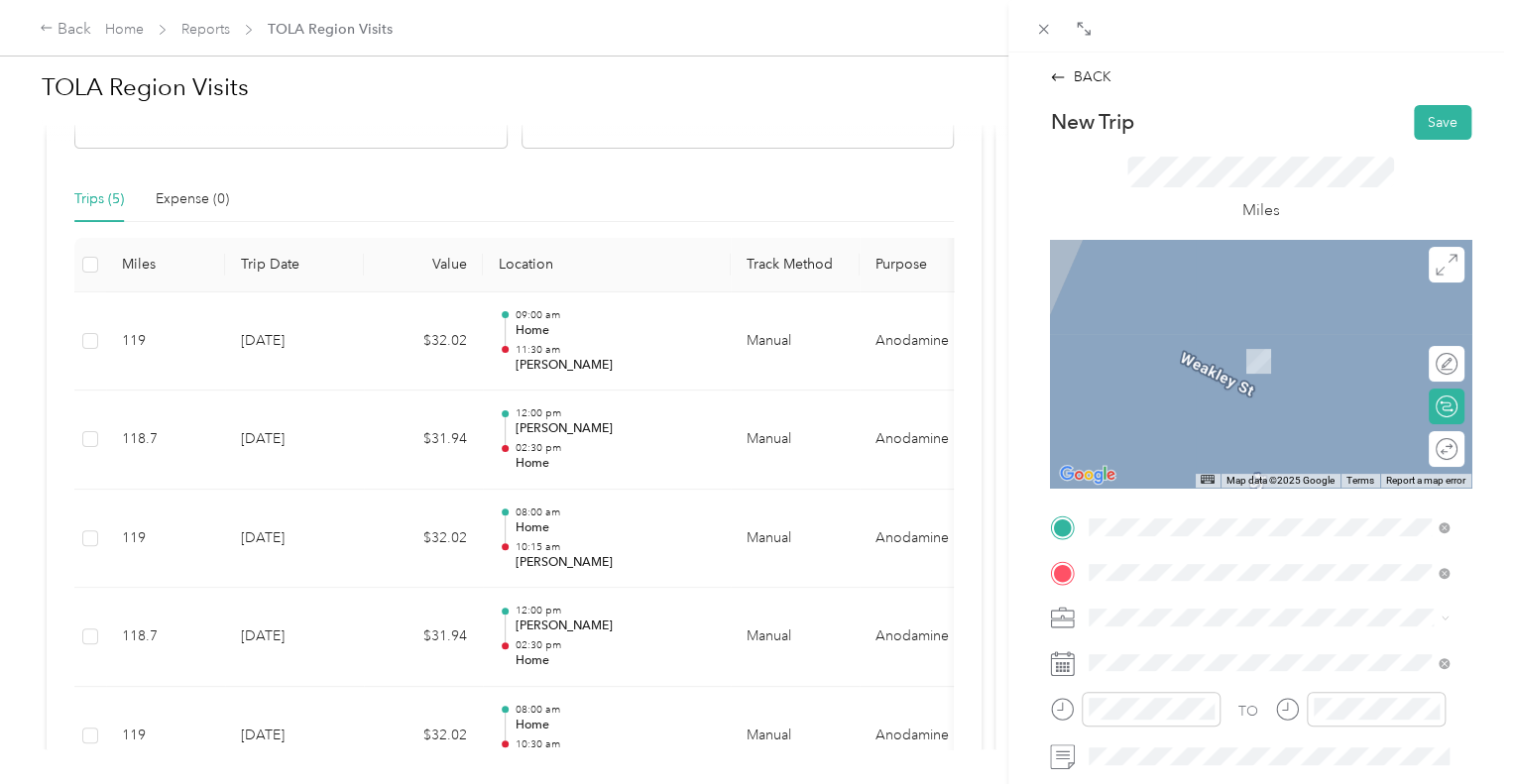 click on "[STREET_ADDRESS][PERSON_NAME]" at bounding box center (1244, 450) 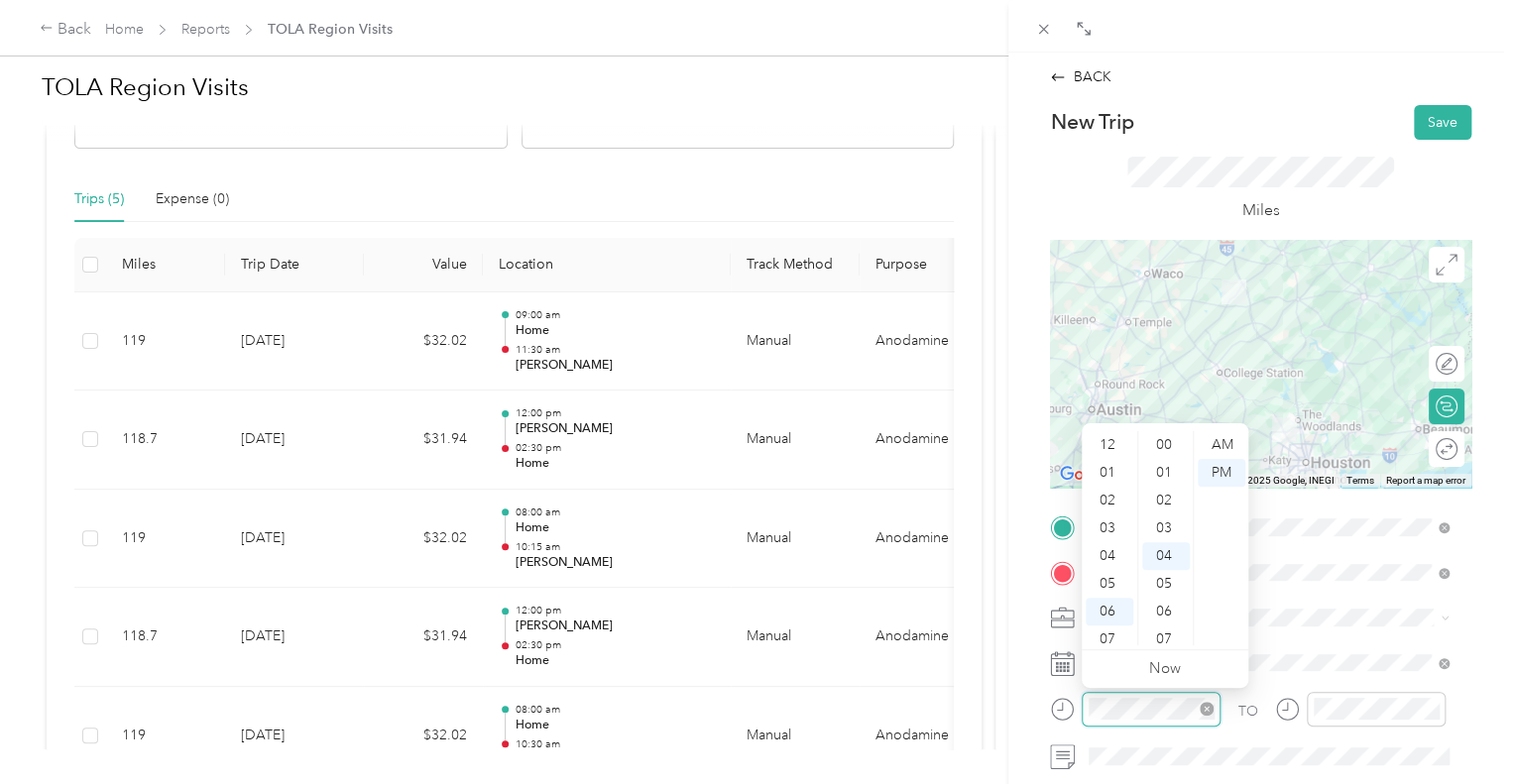 scroll, scrollTop: 111, scrollLeft: 0, axis: vertical 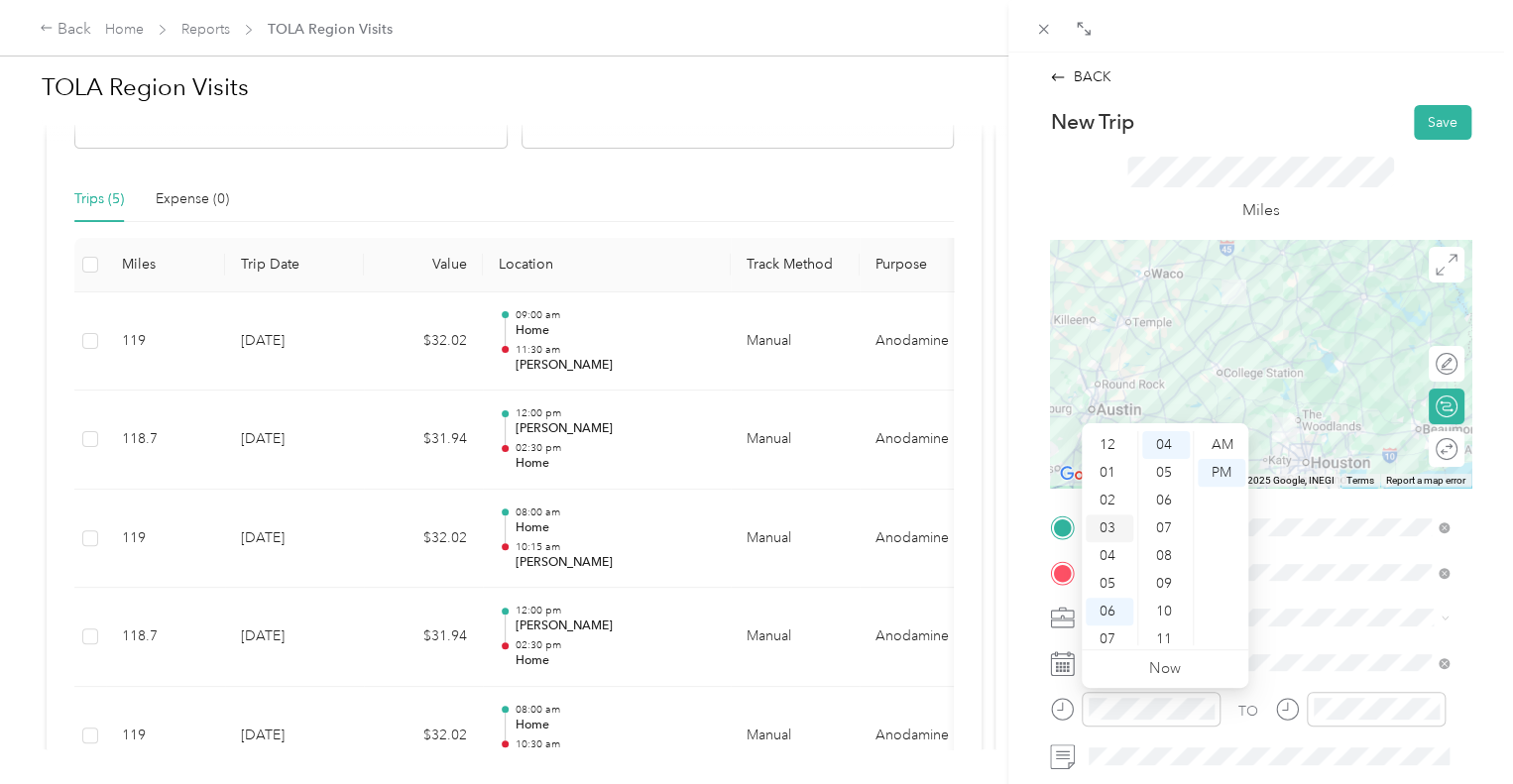 click on "03" at bounding box center (1109, 528) 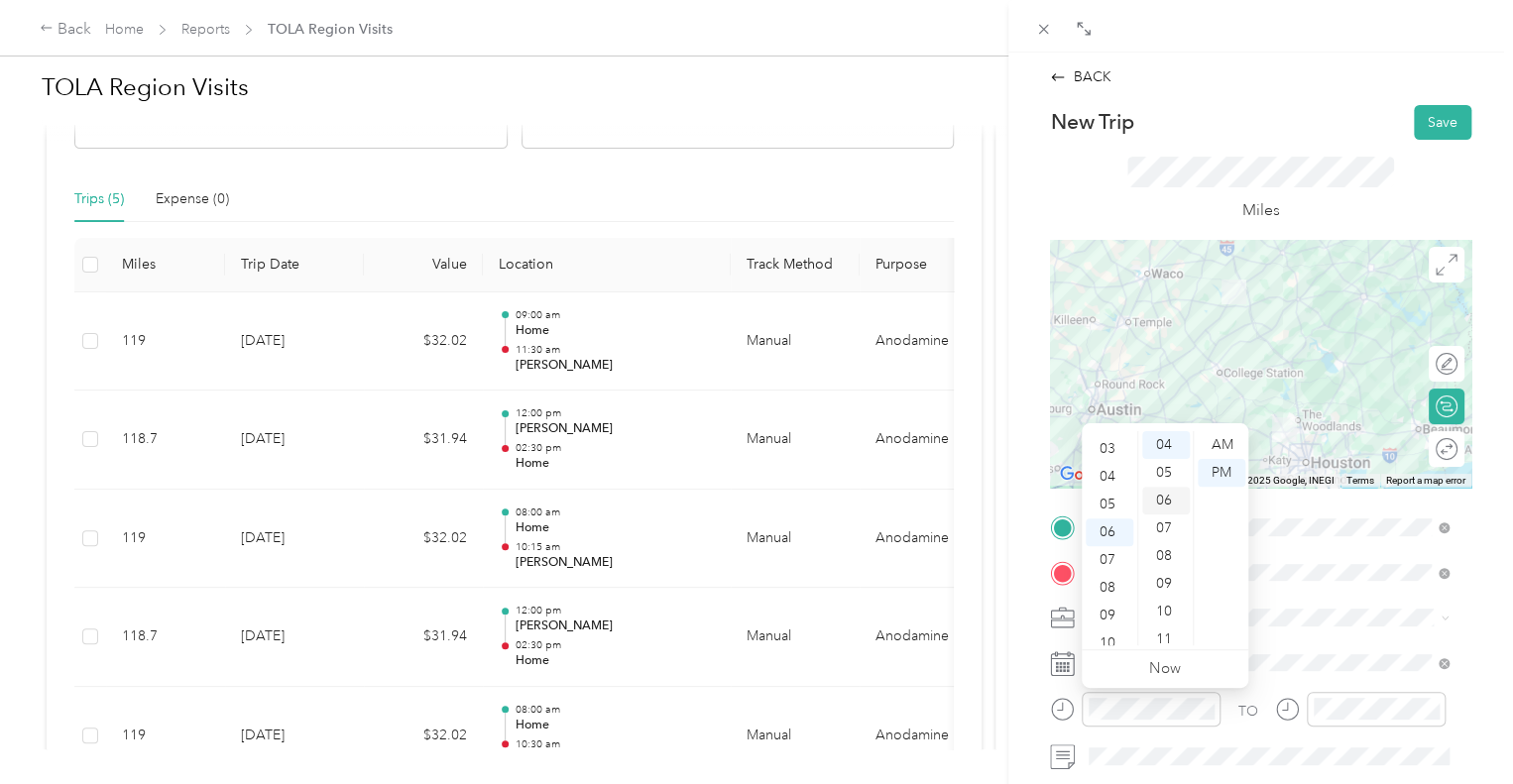 scroll, scrollTop: 83, scrollLeft: 0, axis: vertical 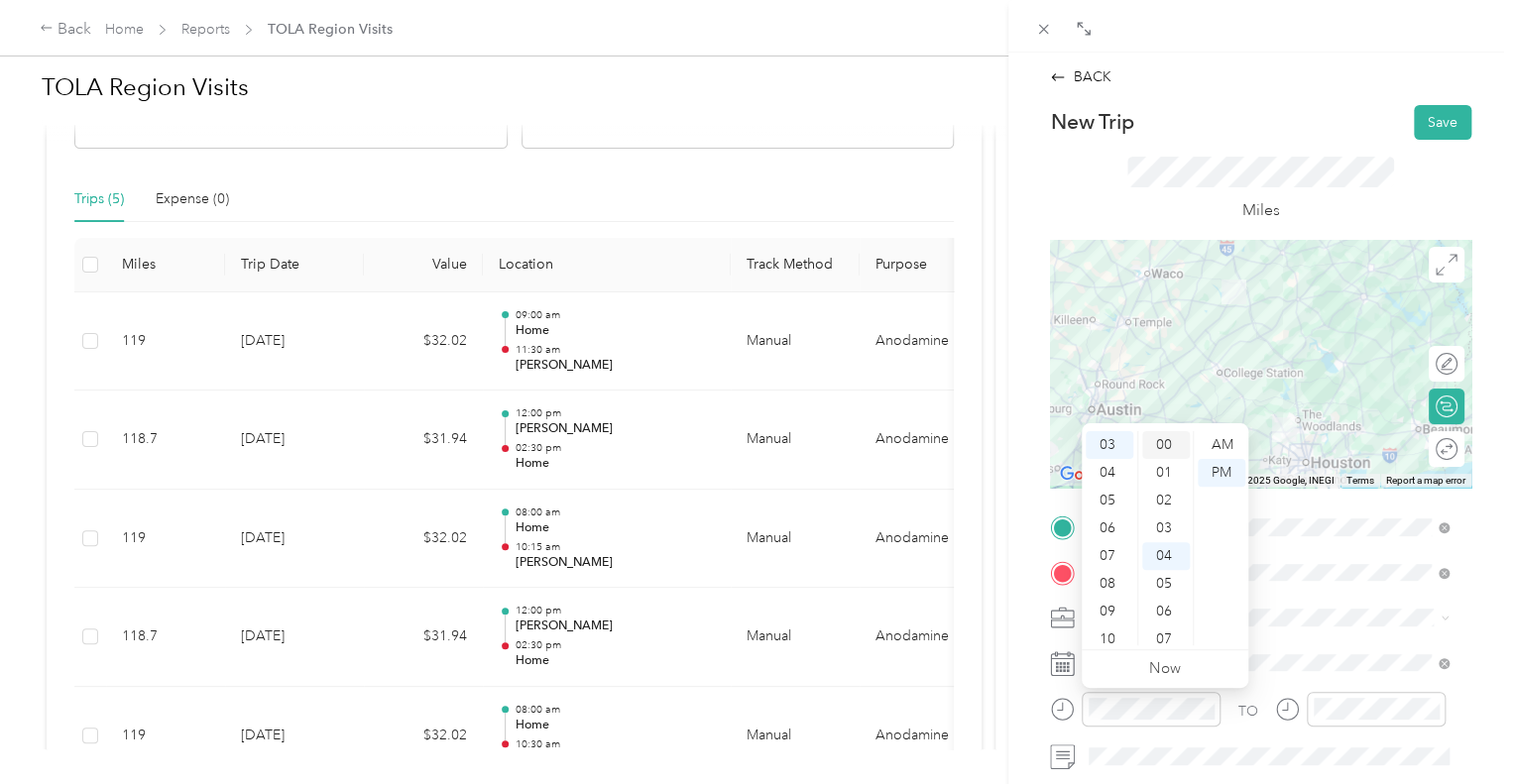 click on "00" at bounding box center [1166, 445] 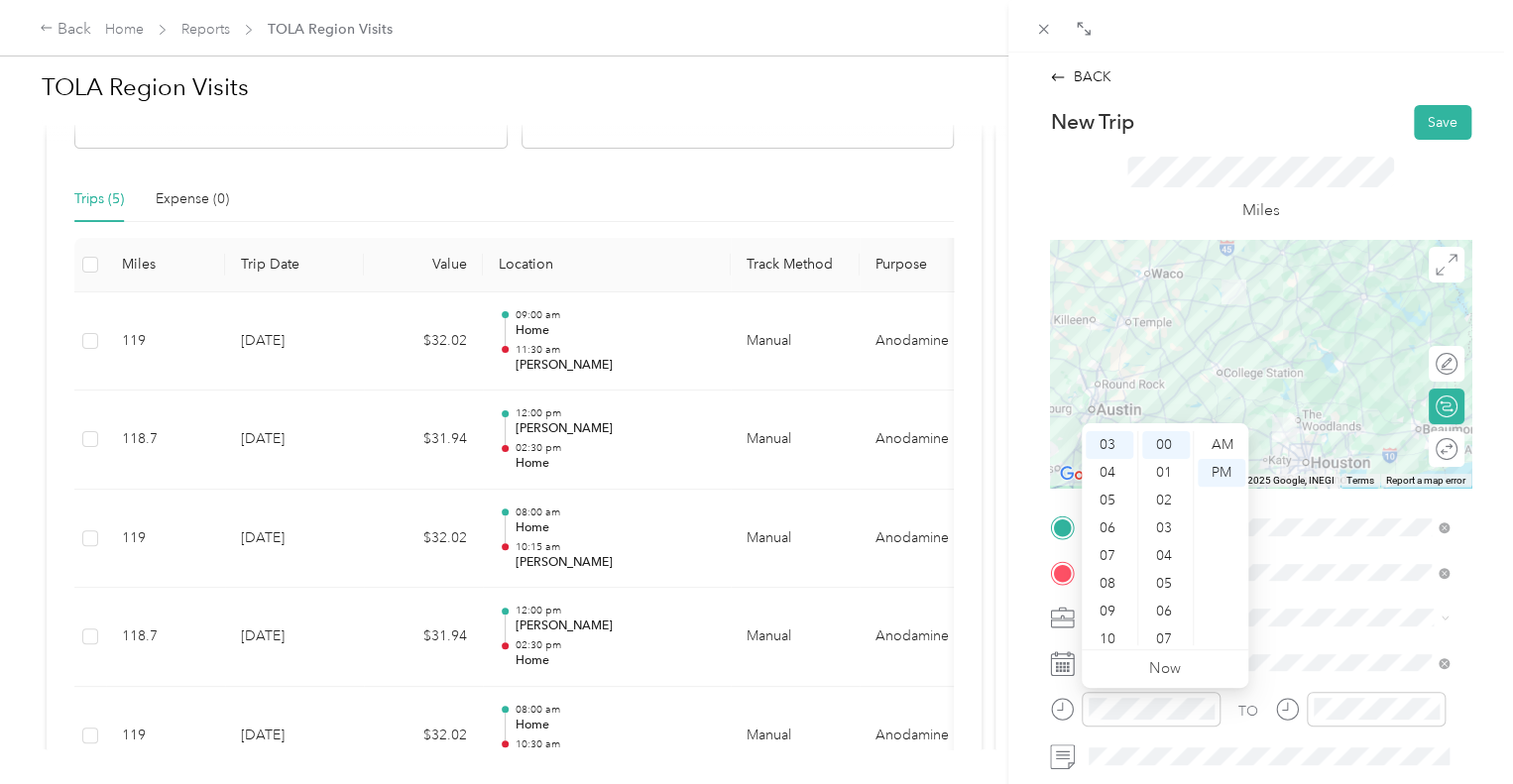 click on "AM PM" at bounding box center (1221, 538) 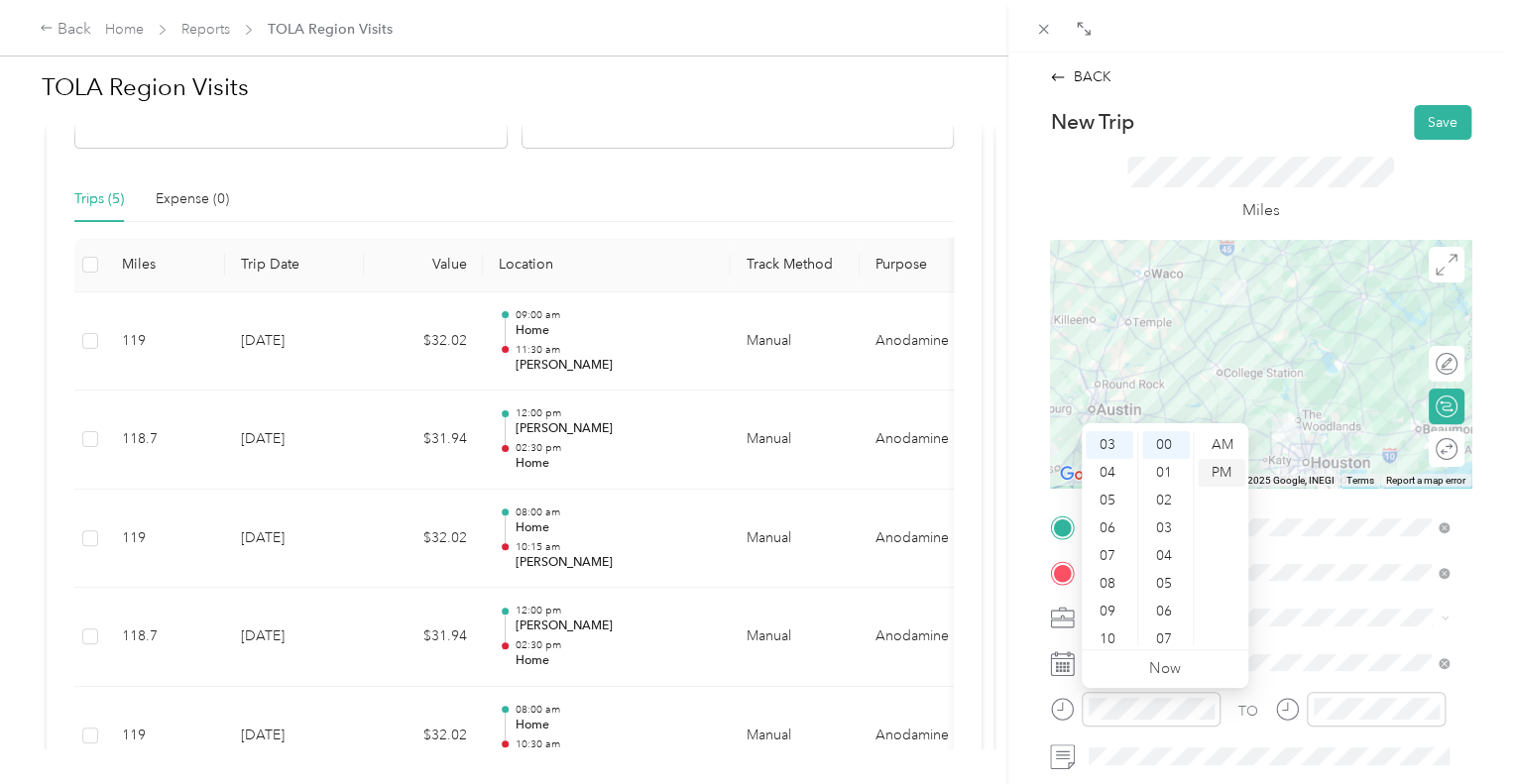 click on "PM" at bounding box center (1222, 473) 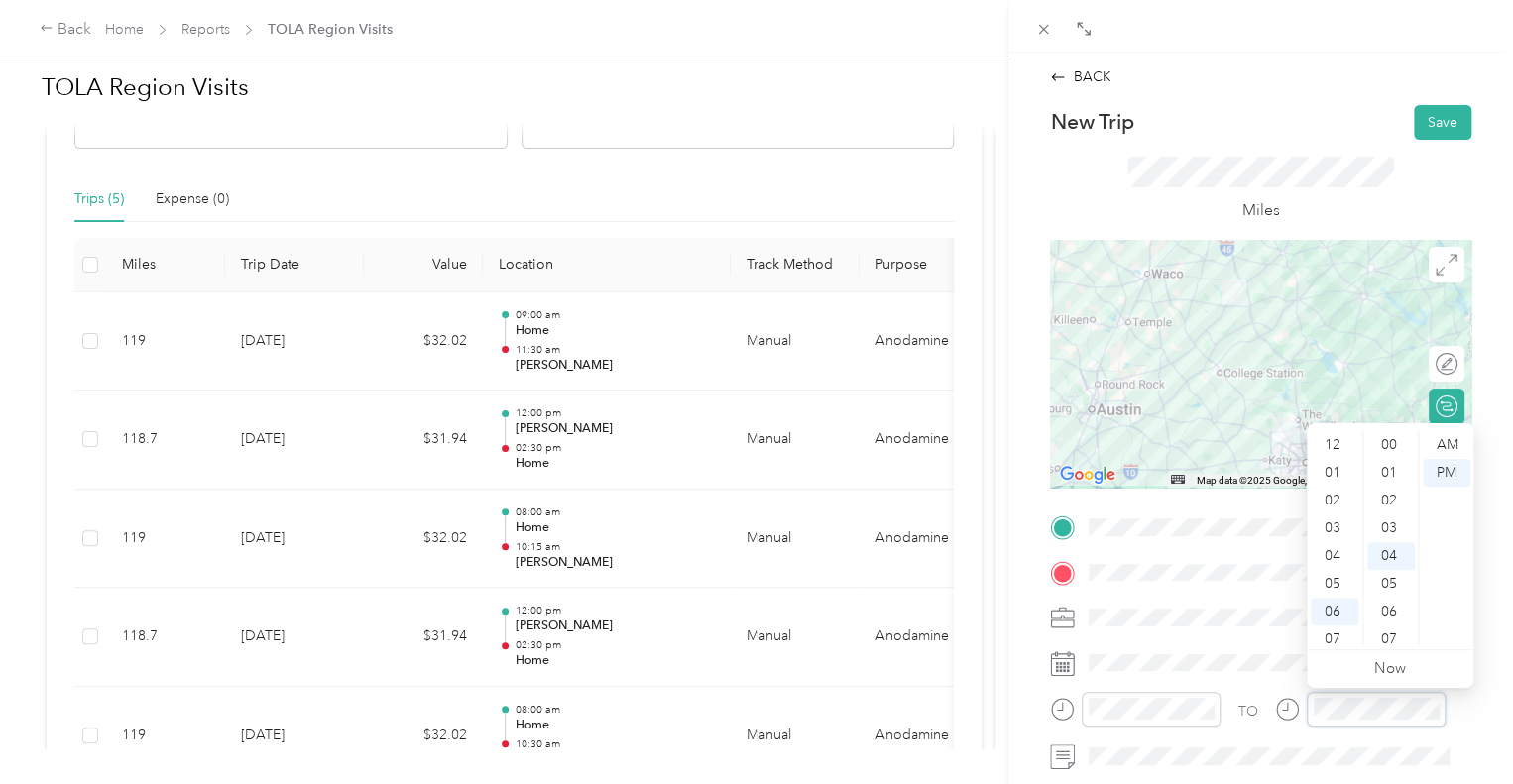scroll, scrollTop: 119, scrollLeft: 0, axis: vertical 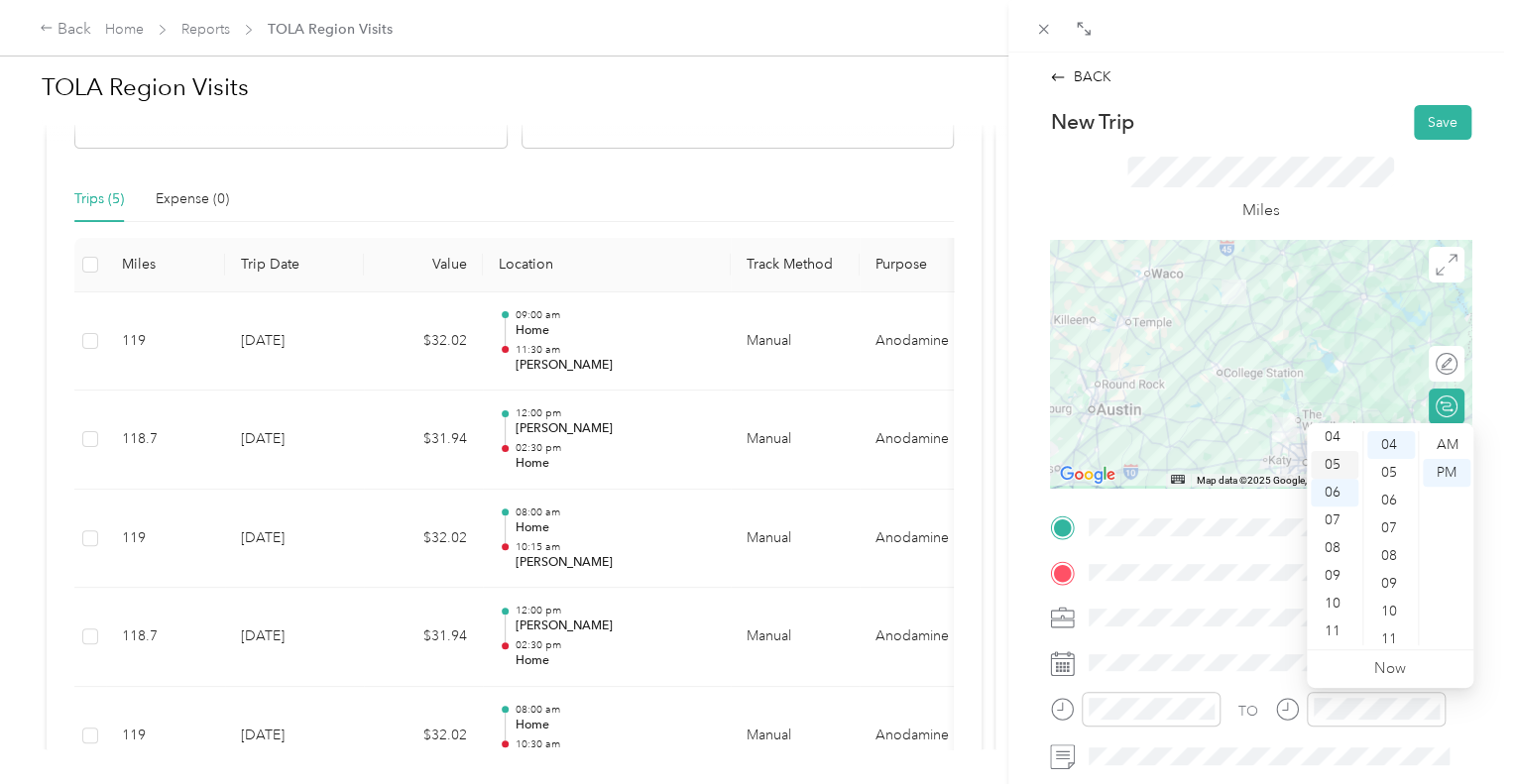 click on "05" at bounding box center (1335, 465) 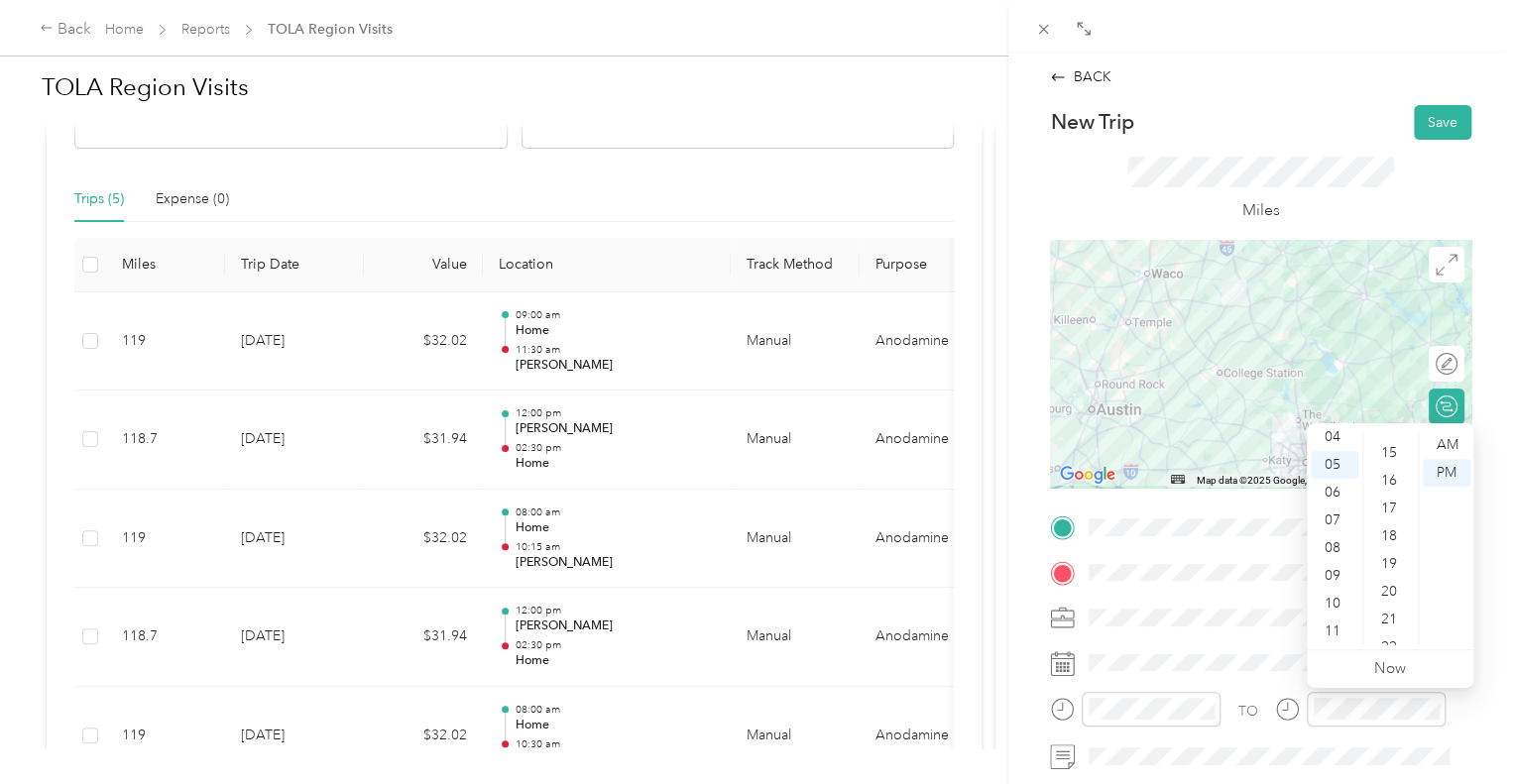 scroll, scrollTop: 0, scrollLeft: 0, axis: both 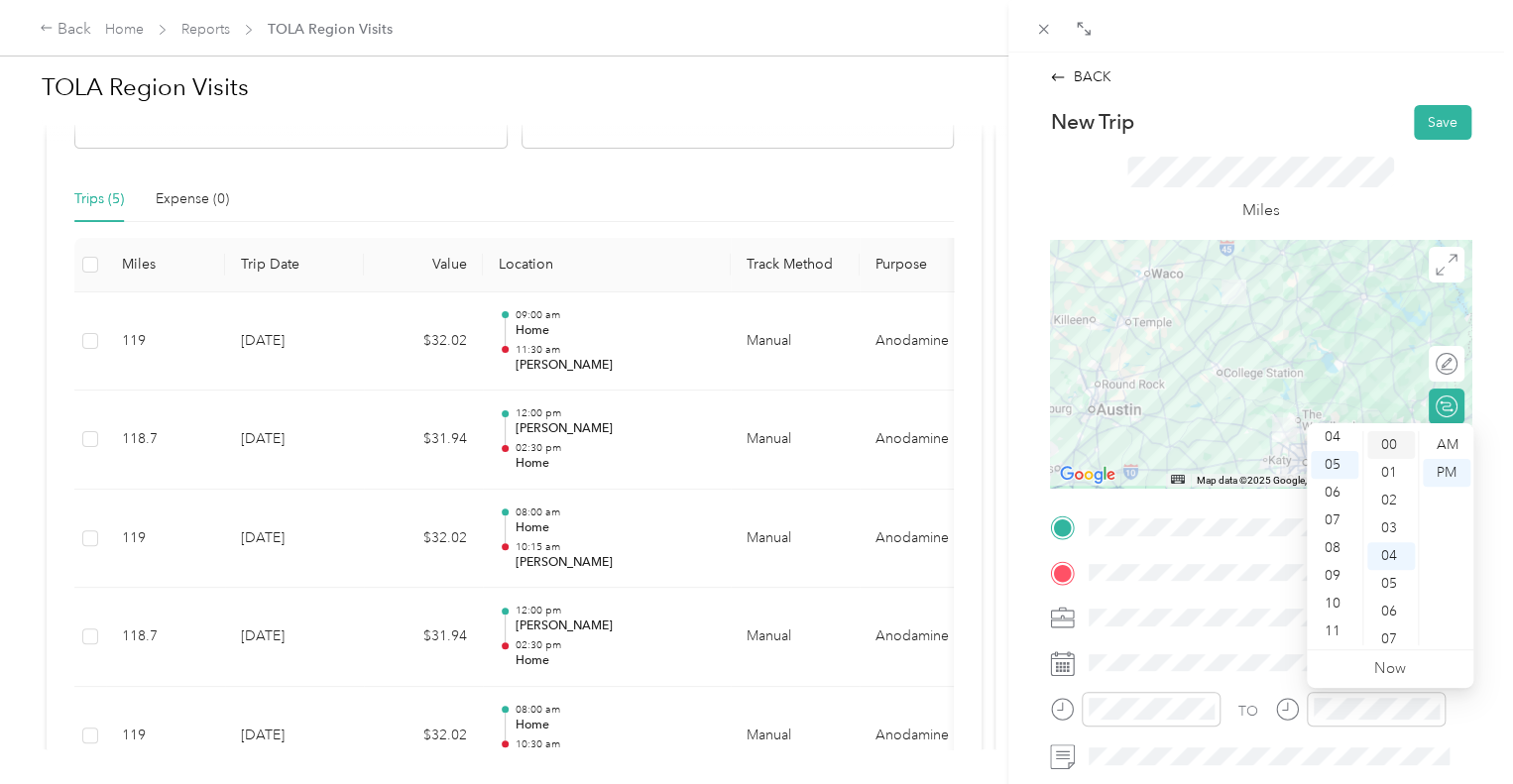 click on "00" at bounding box center [1391, 445] 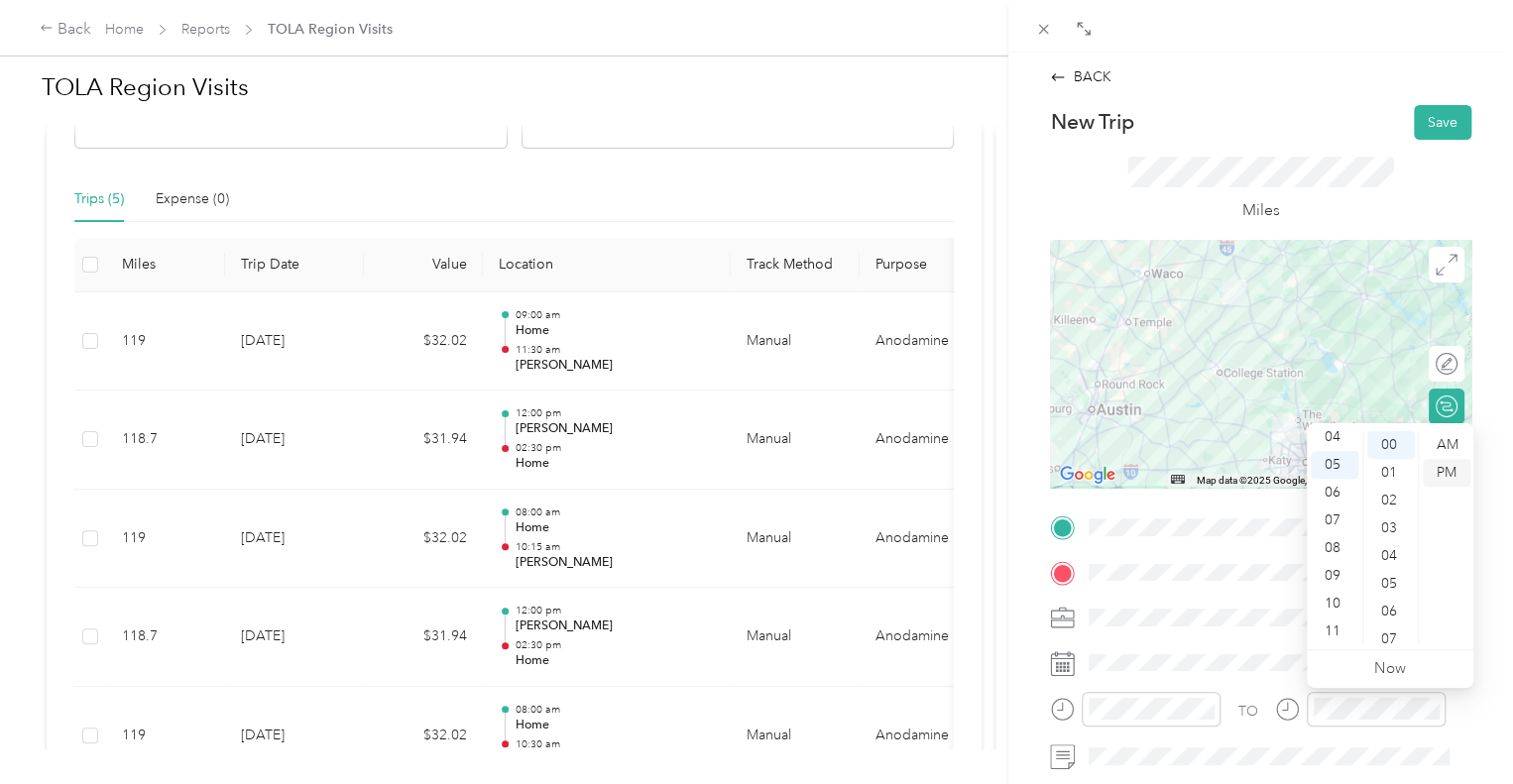 click on "PM" at bounding box center [1447, 473] 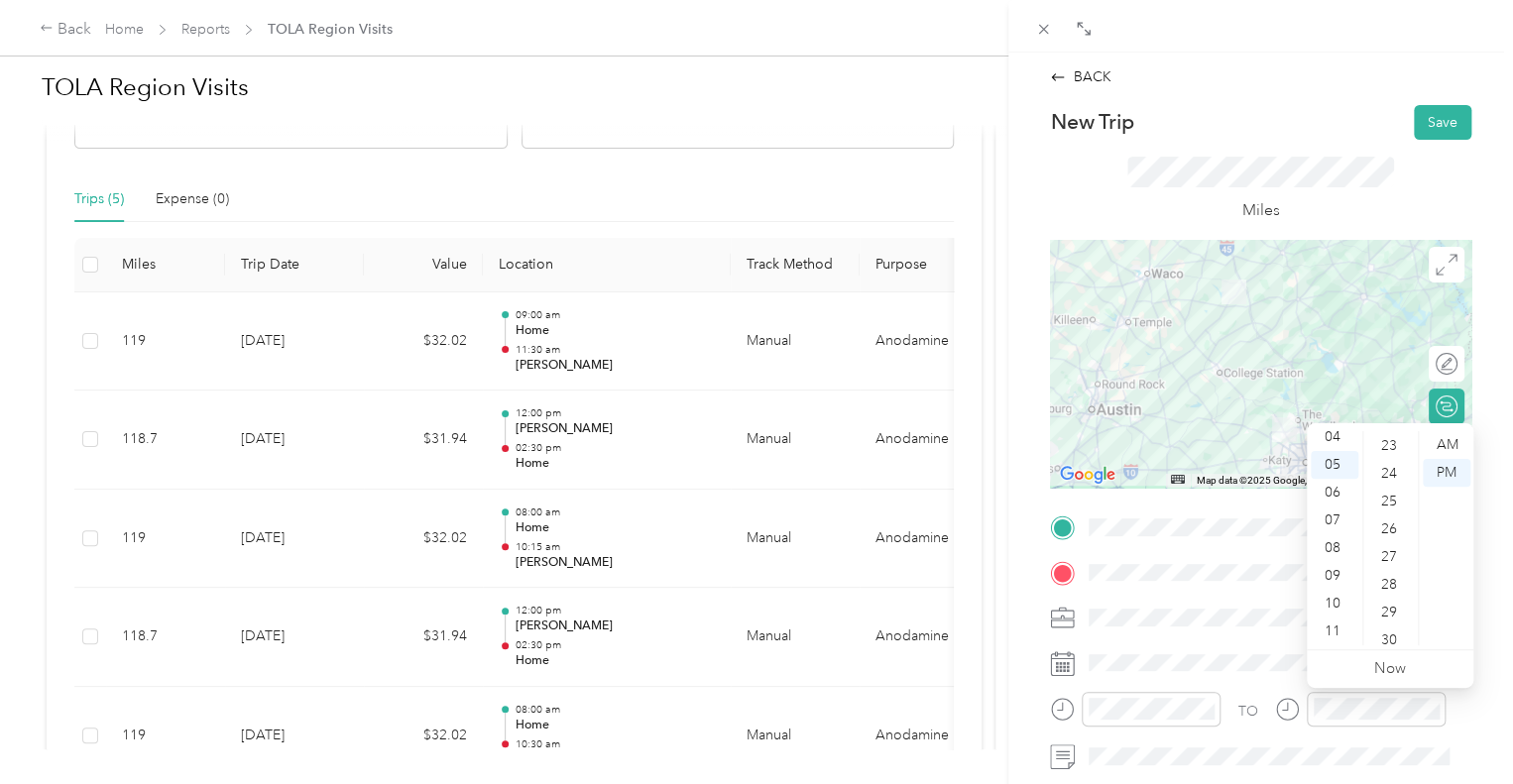 scroll, scrollTop: 694, scrollLeft: 0, axis: vertical 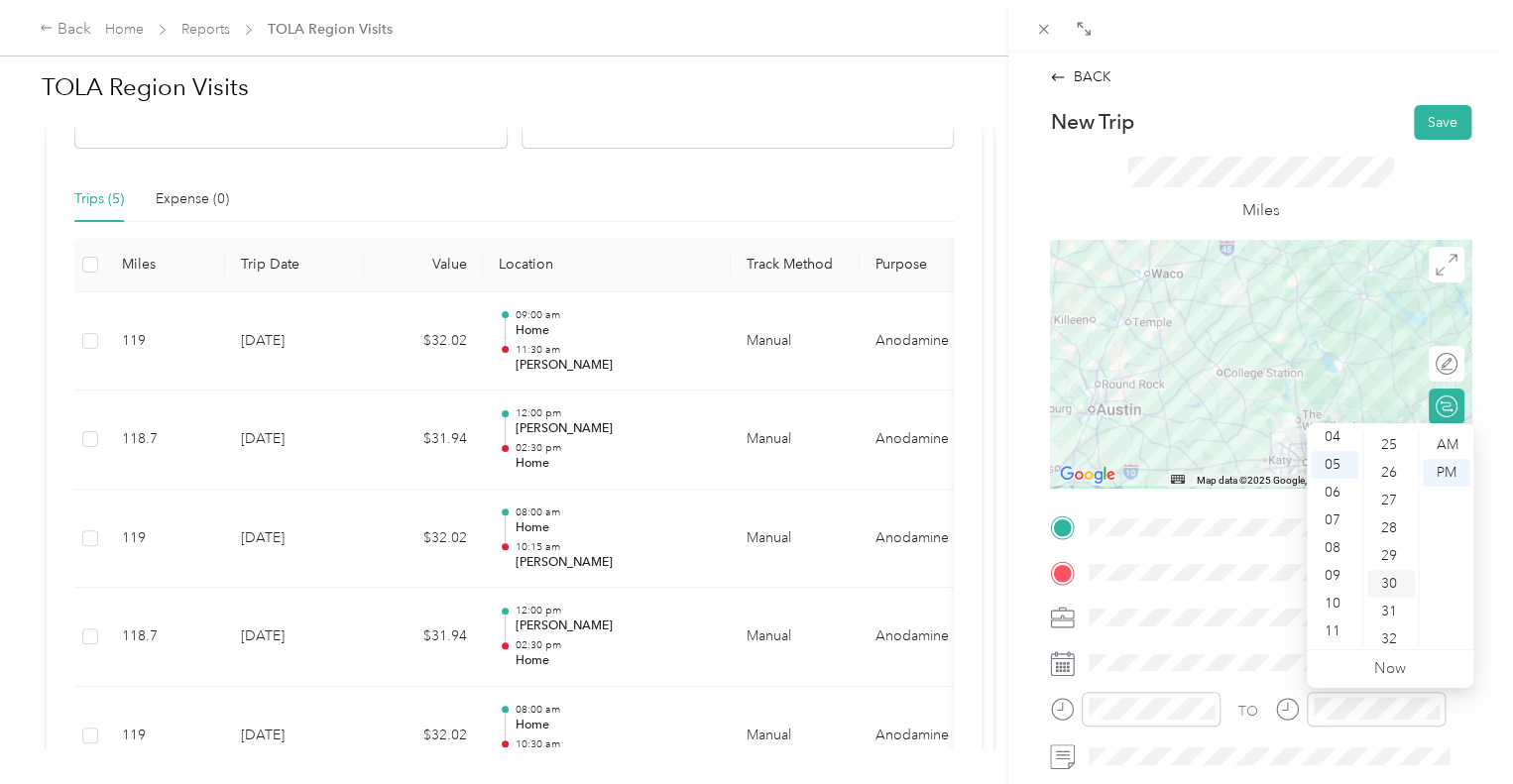 click on "30" at bounding box center (1391, 584) 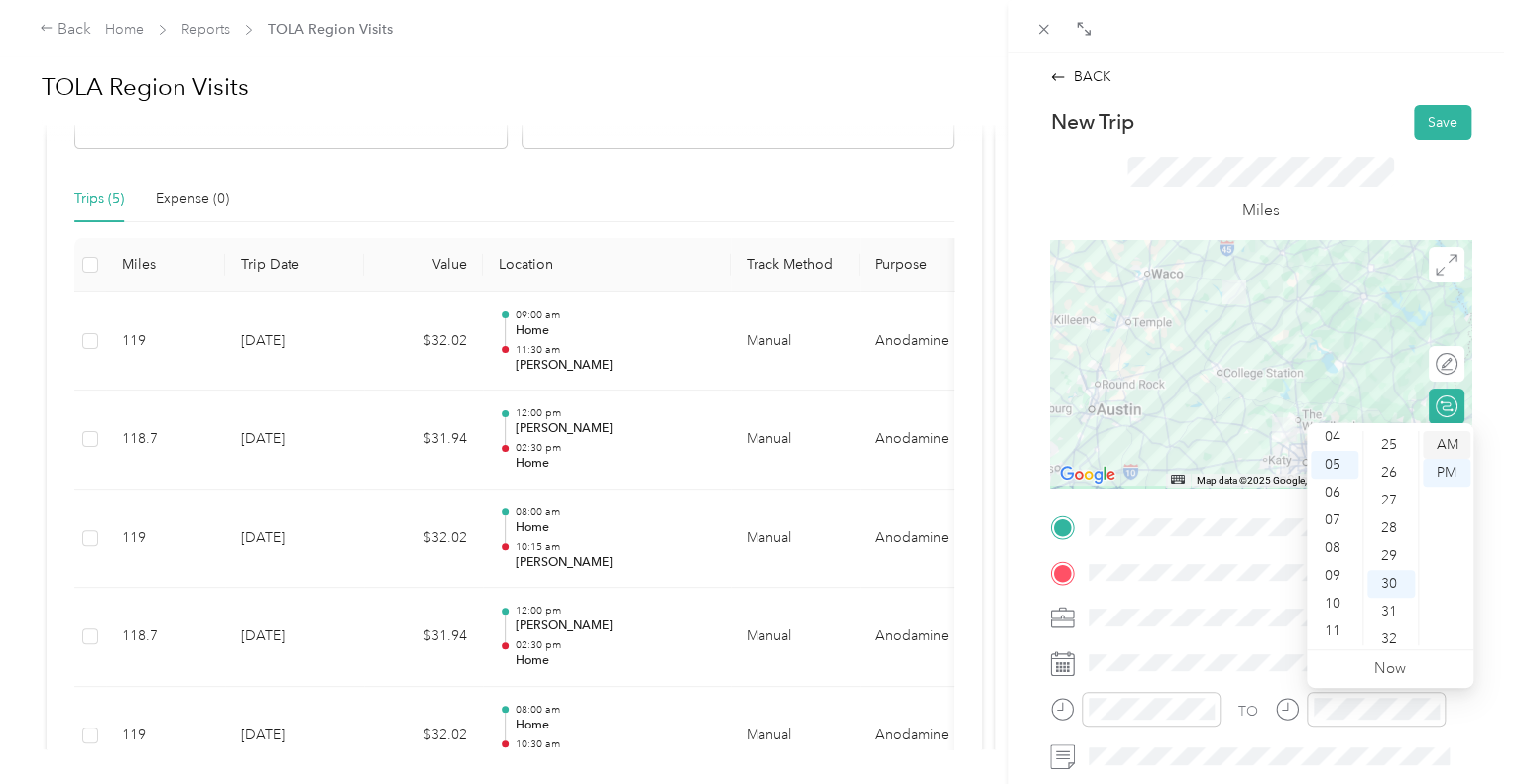 scroll, scrollTop: 833, scrollLeft: 0, axis: vertical 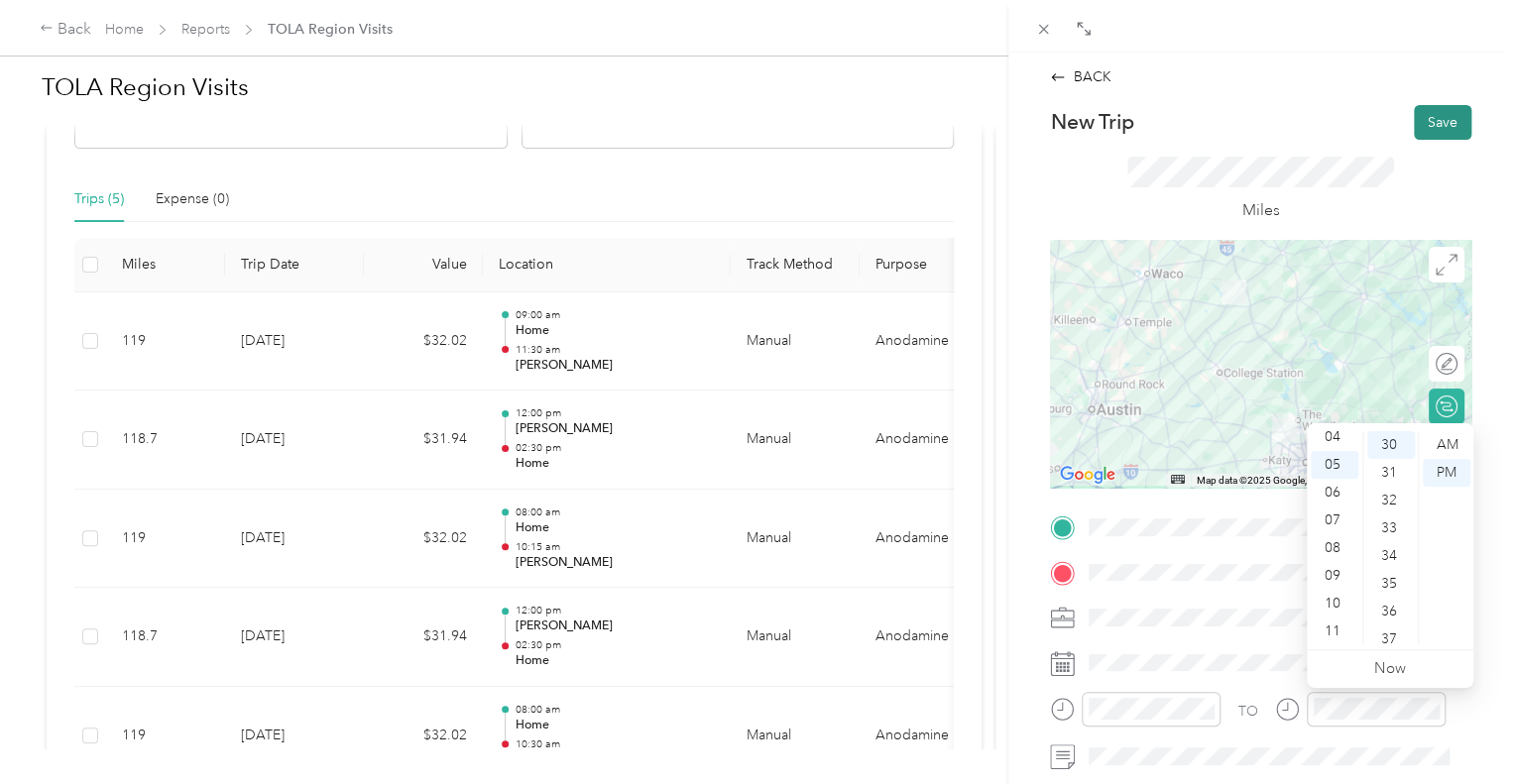 click on "Save" at bounding box center (1443, 122) 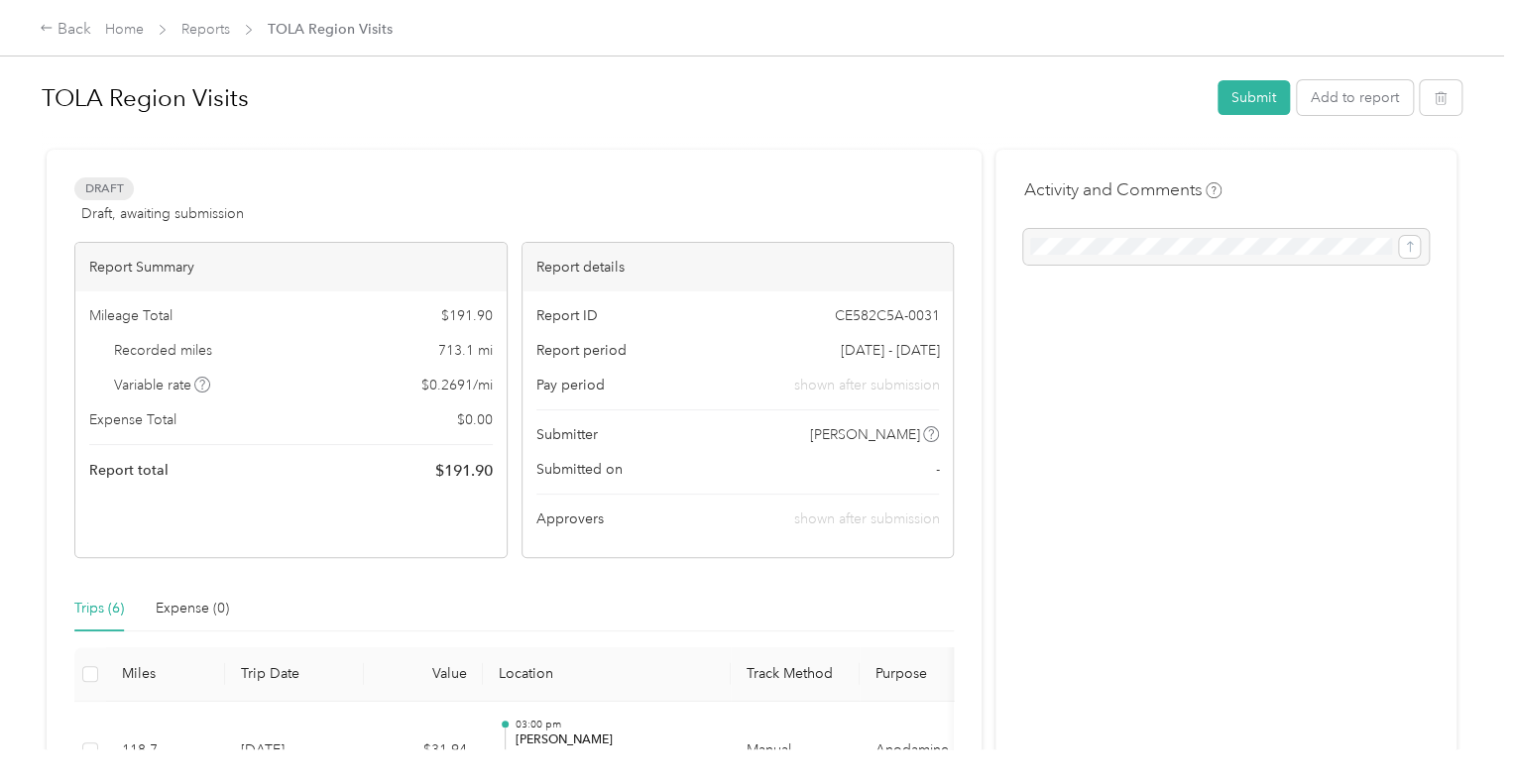 scroll, scrollTop: 0, scrollLeft: 0, axis: both 